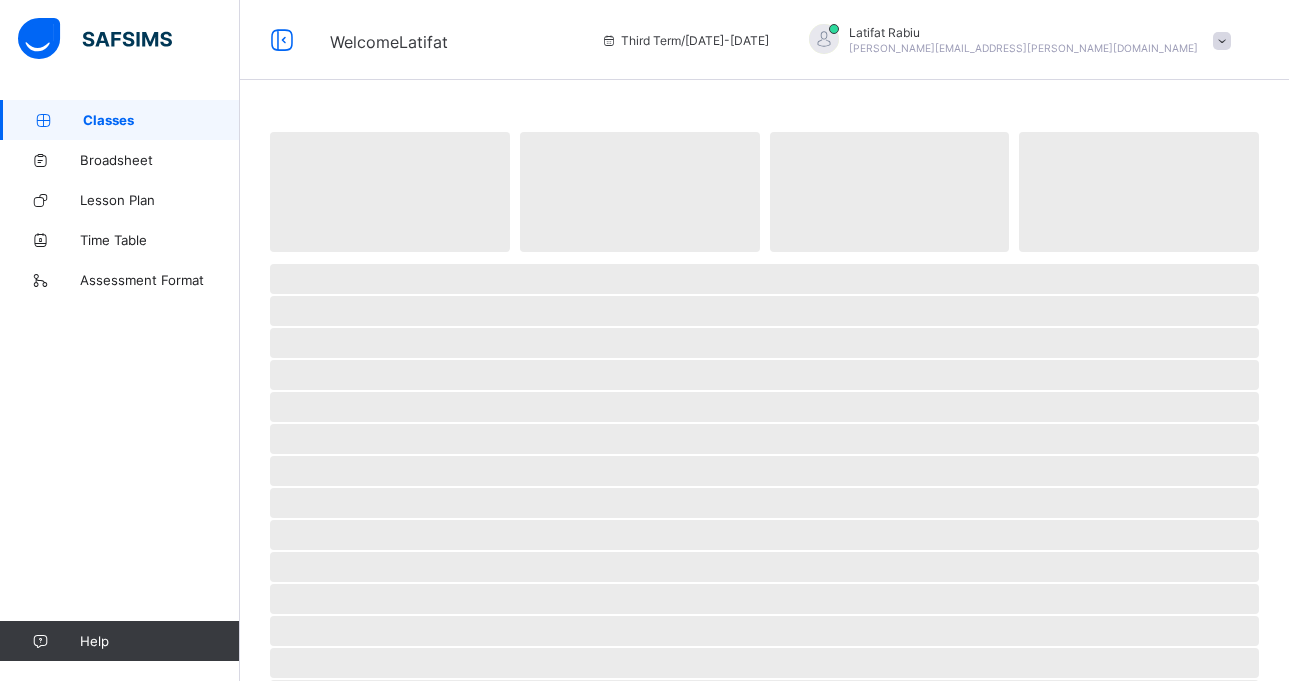 scroll, scrollTop: 0, scrollLeft: 0, axis: both 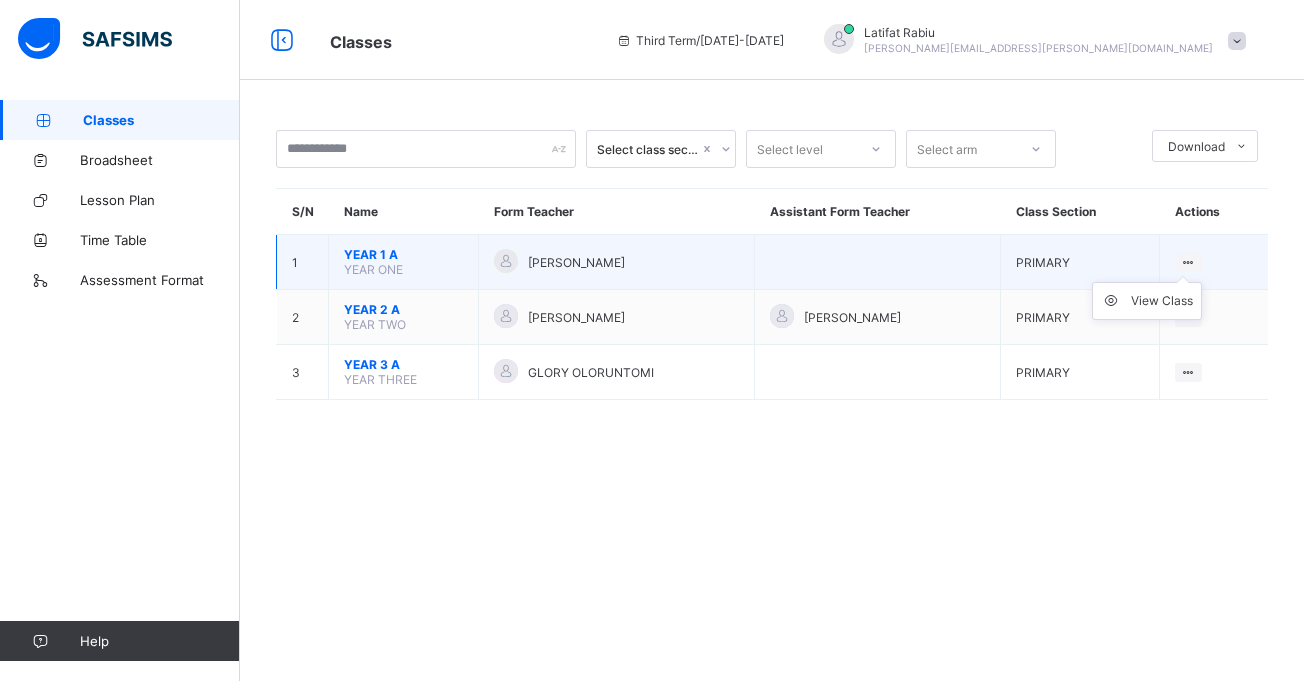 click on "View Class" at bounding box center [1147, 301] 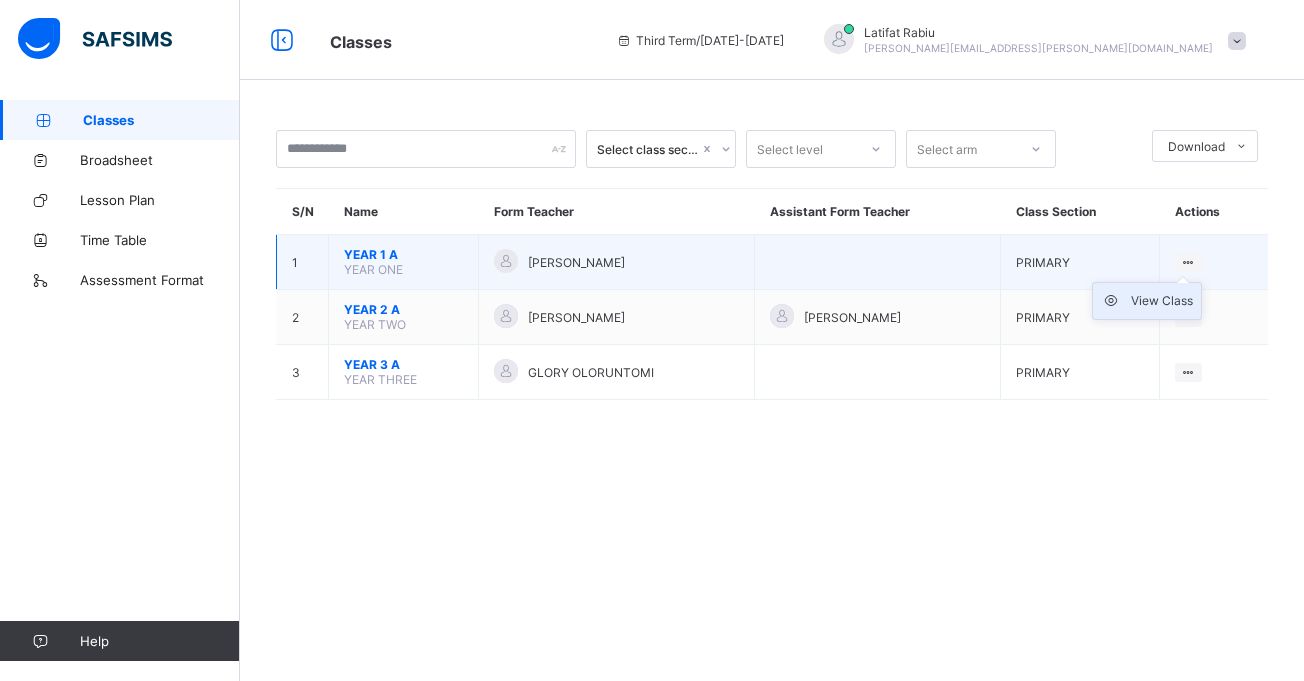 click on "View Class" at bounding box center [1147, 301] 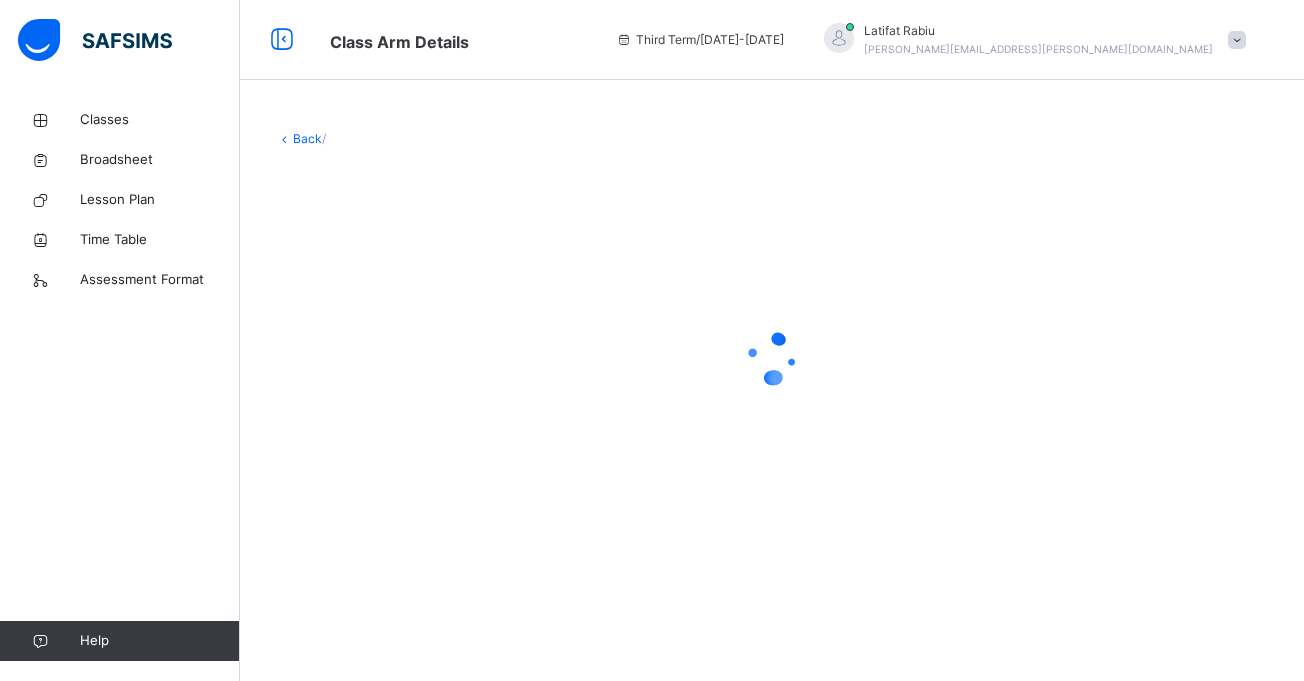 click at bounding box center (772, 358) 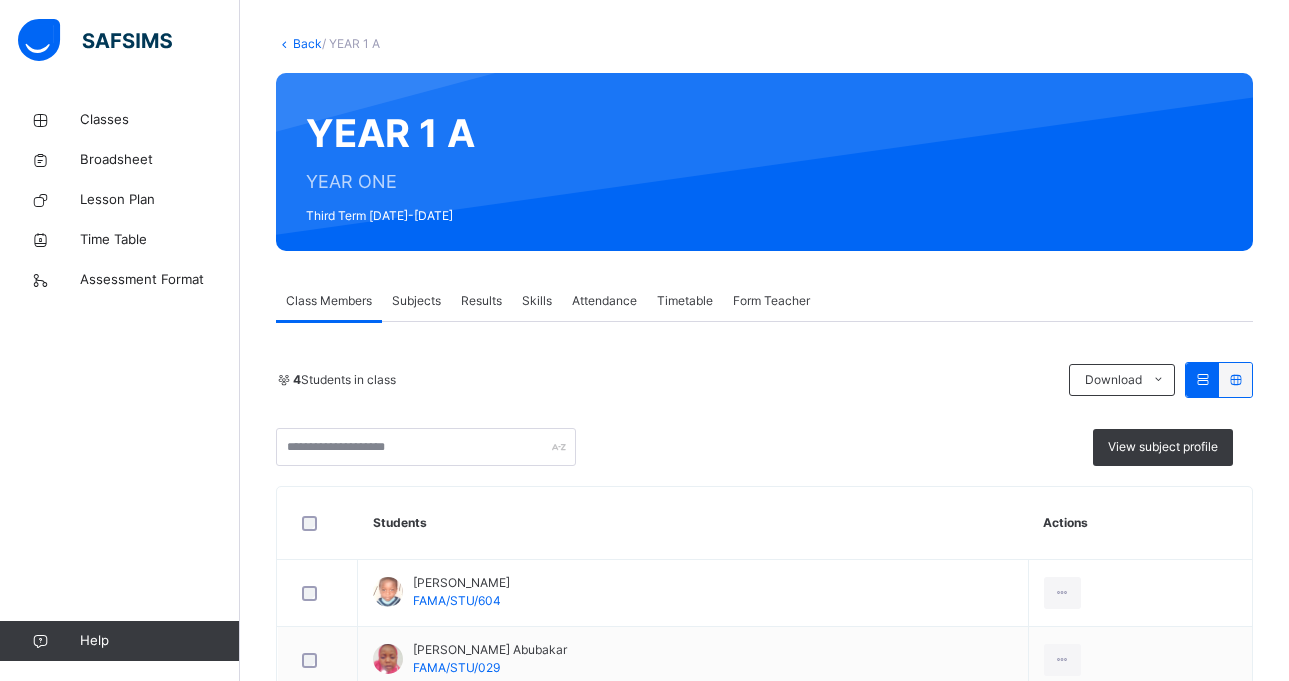 scroll, scrollTop: 352, scrollLeft: 0, axis: vertical 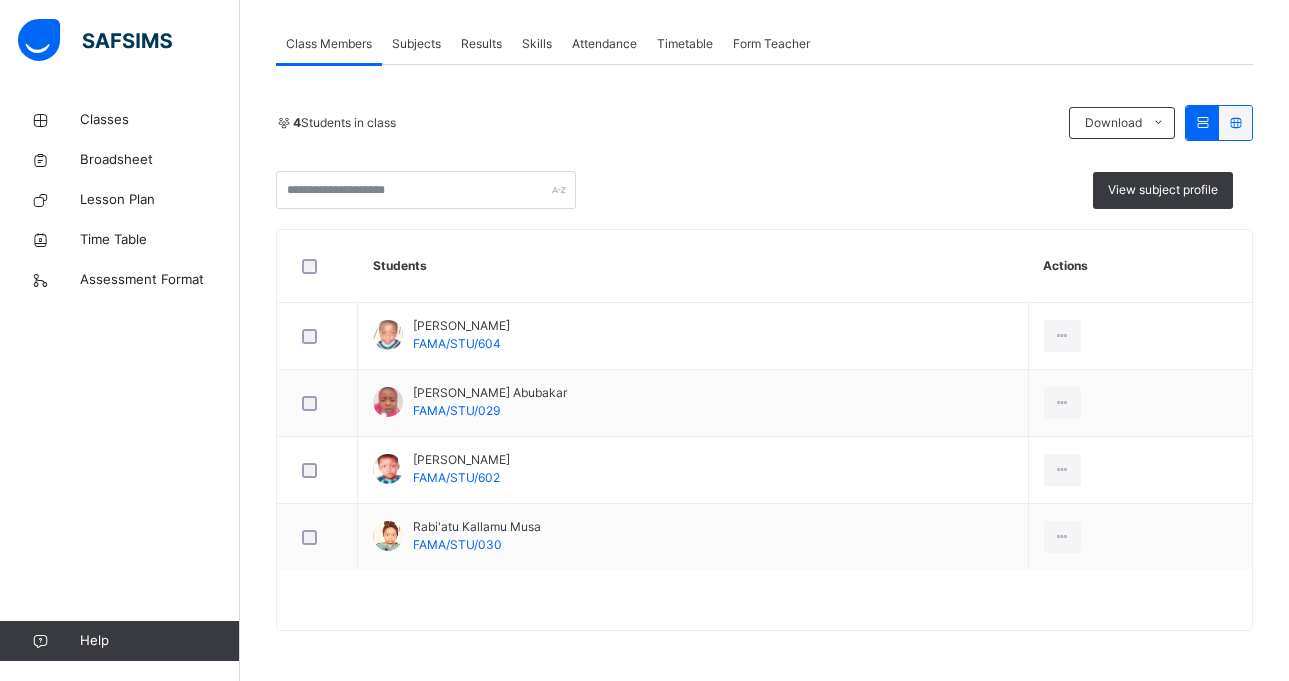 click on "Subjects" at bounding box center (416, 44) 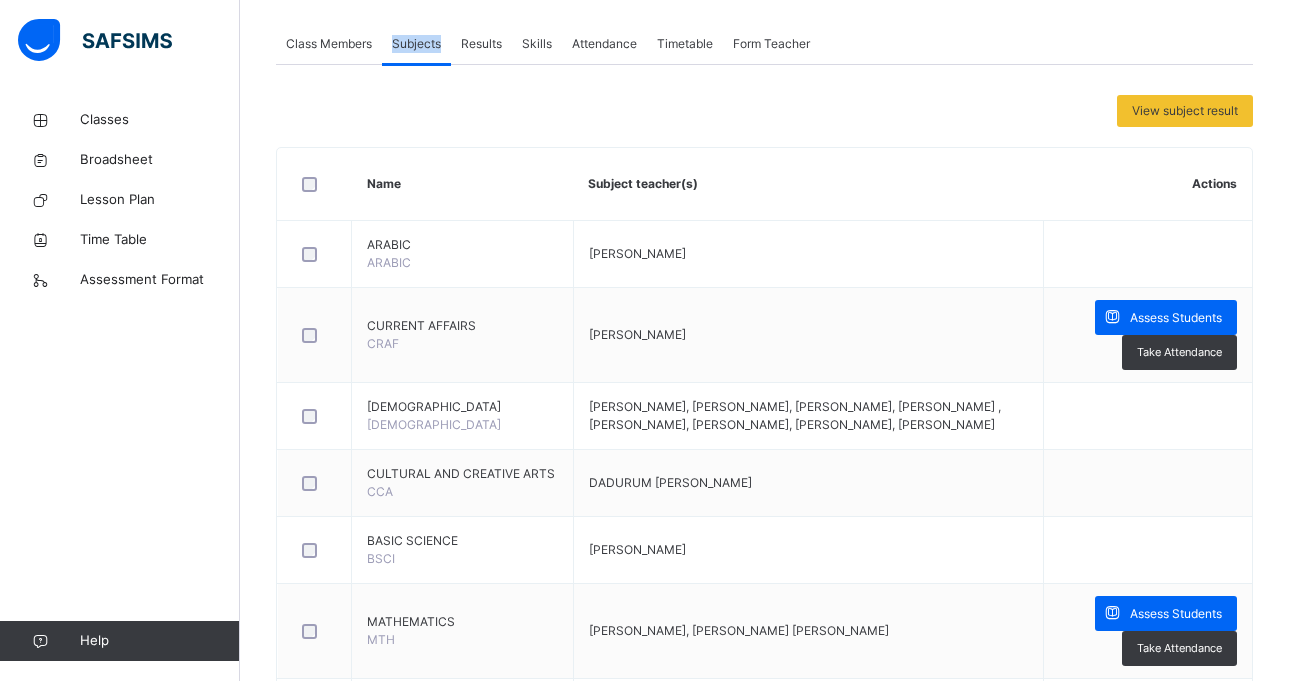 click on "Subjects" at bounding box center (416, 44) 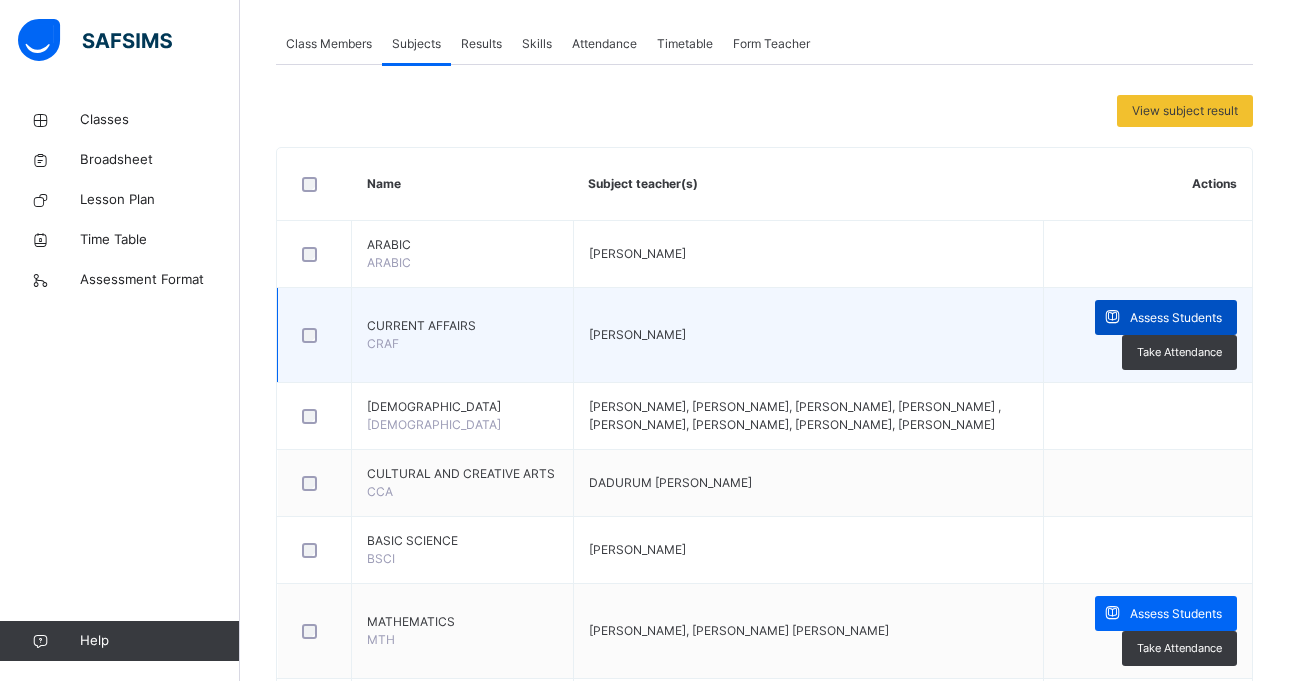 click on "Assess Students" at bounding box center (1176, 318) 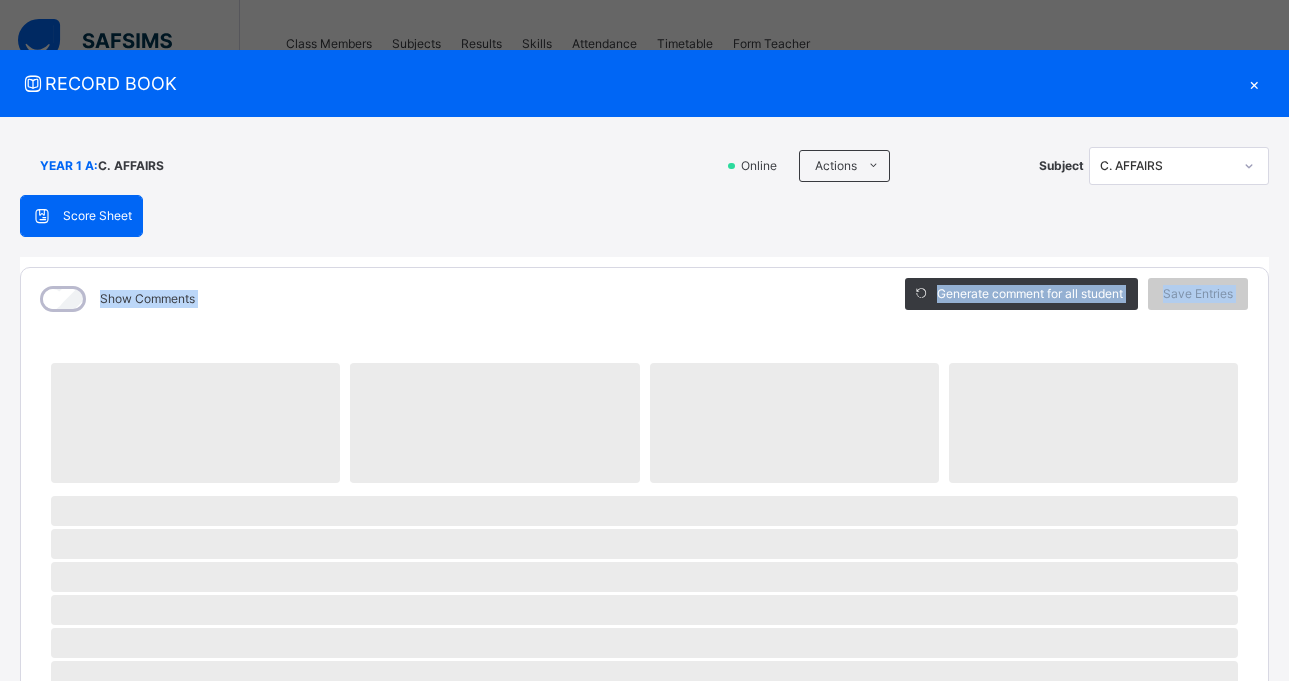 click on "Score Sheet Score Sheet Show Comments   Generate comment for all student   Save Entries Class Level:  YEAR 1   A Subject:  C. AFFAIRS Session:  2024/2025 Session Session:  Third Term ‌ ‌ ‌ ‌ ‌ ‌ ‌ ‌ ‌ ‌ ‌ ‌ ‌ ‌ ‌ ‌ ‌ ‌ ‌ ‌ ‌ ‌ ‌ ‌ ‌ ‌ ‌ ‌ ‌   ×   Subject Teacher’s Comment Generate and see in full the comment developed by the AI with an option to regenerate the comment [PERSON_NAME] Bot Please wait while the [PERSON_NAME] Bot generates comments for all your students" at bounding box center (644, 777) 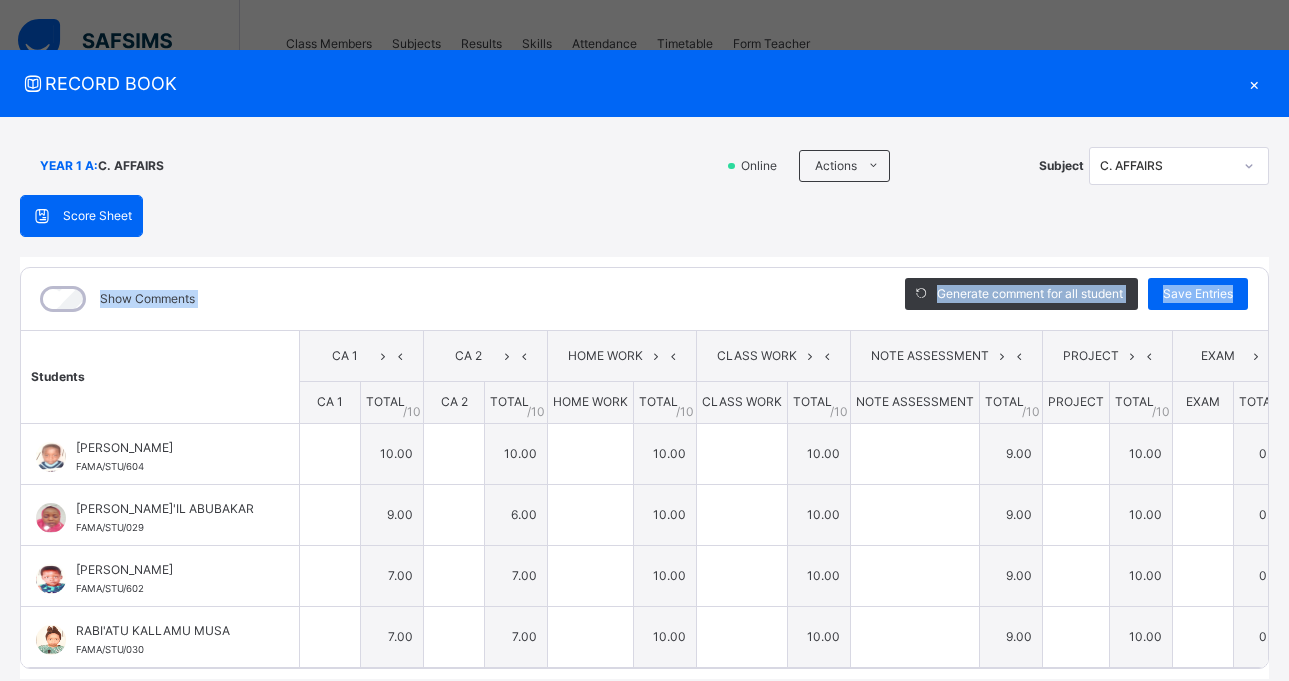 type on "**" 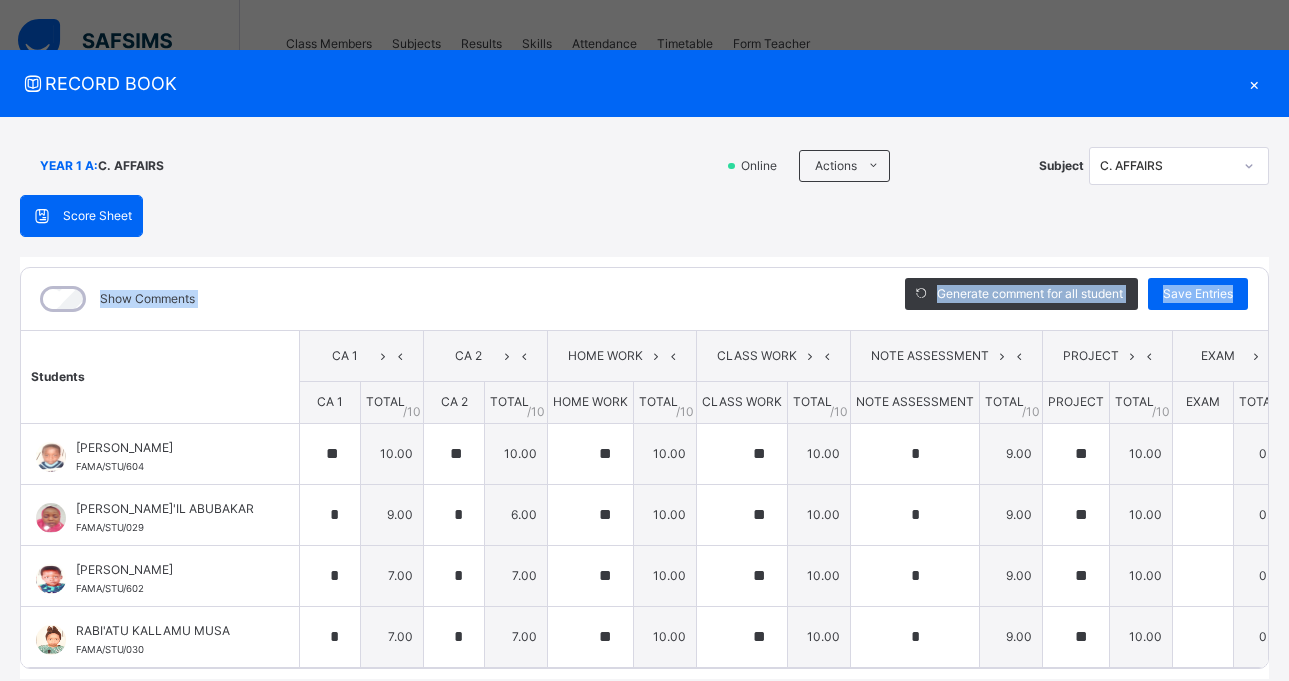 scroll, scrollTop: 933, scrollLeft: 0, axis: vertical 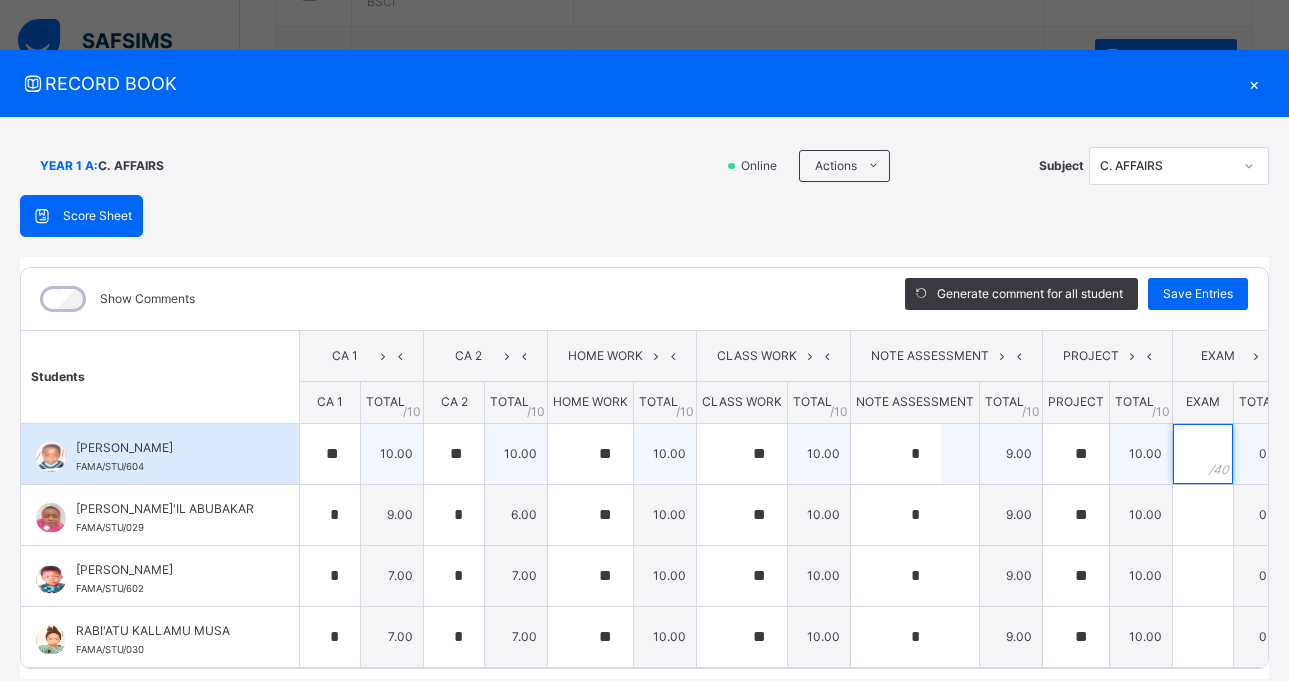click at bounding box center (1203, 454) 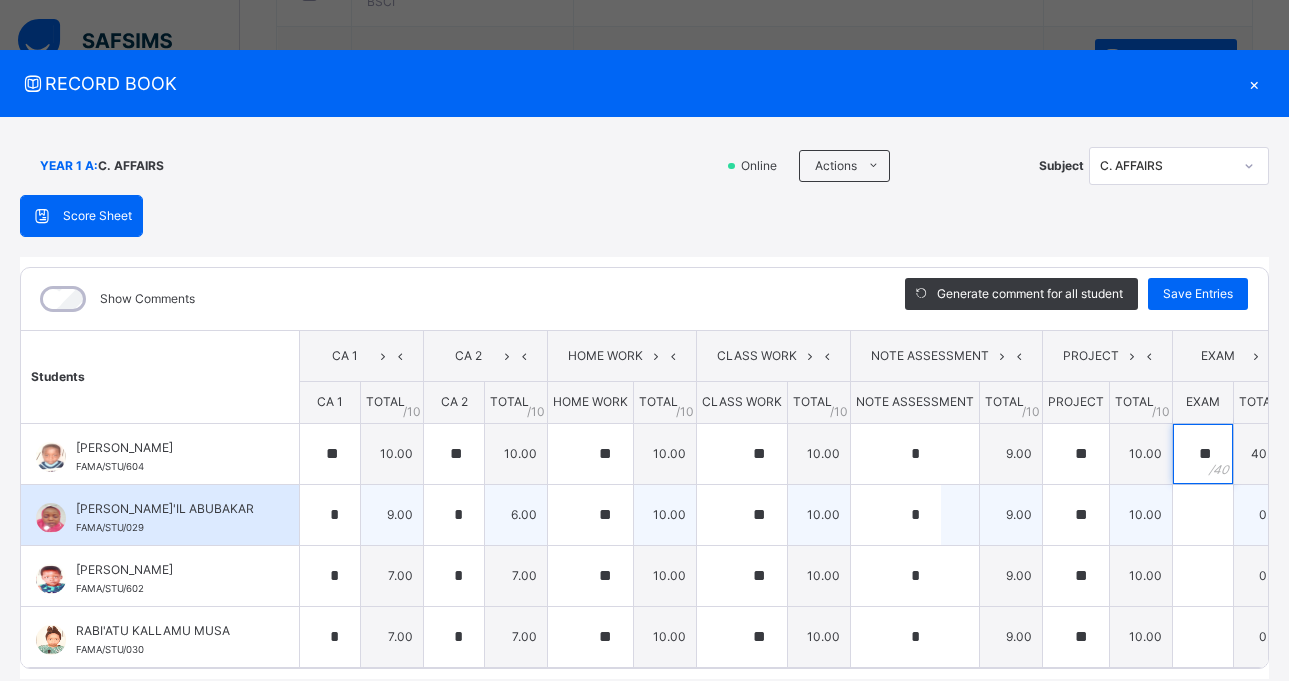 type on "**" 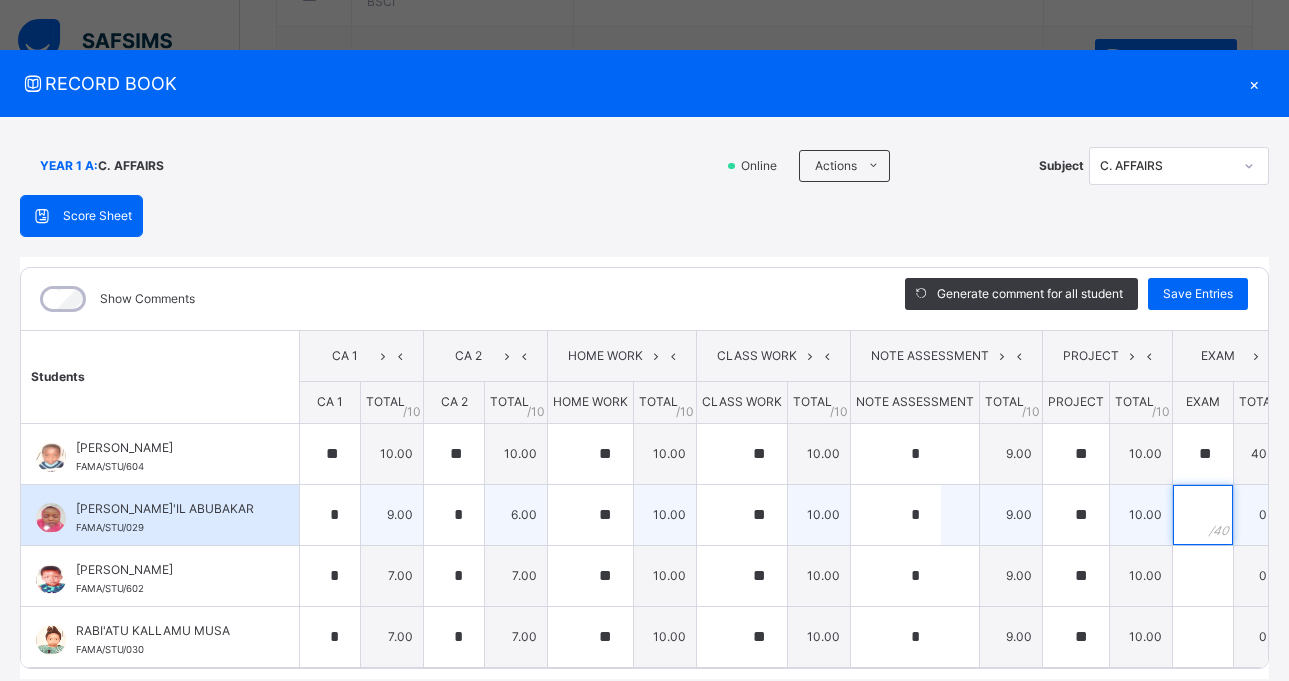 click at bounding box center [1203, 515] 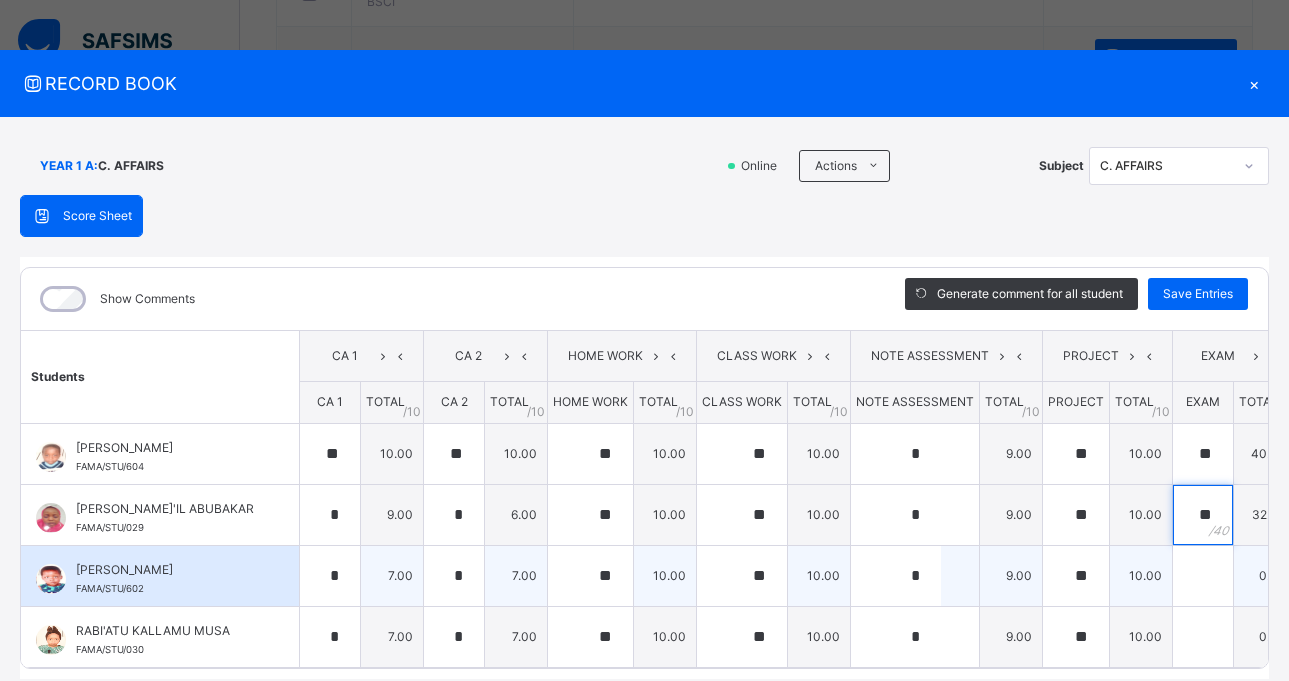 type on "**" 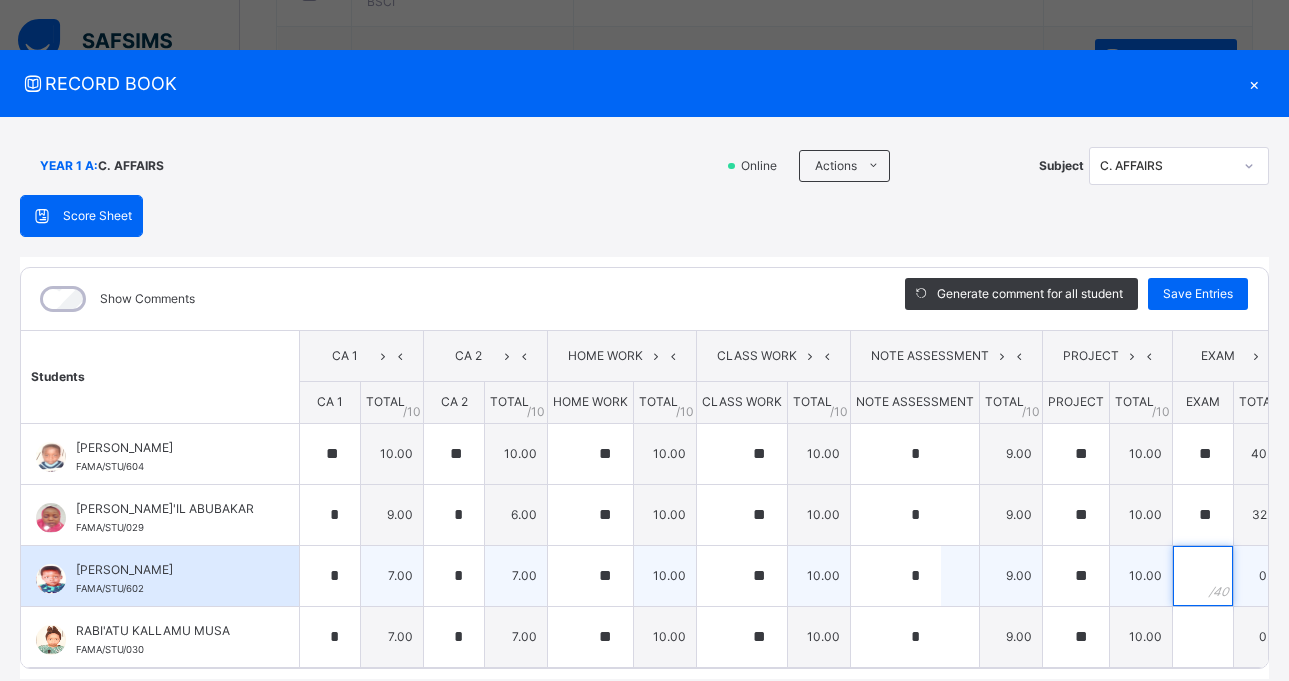 click at bounding box center (1203, 576) 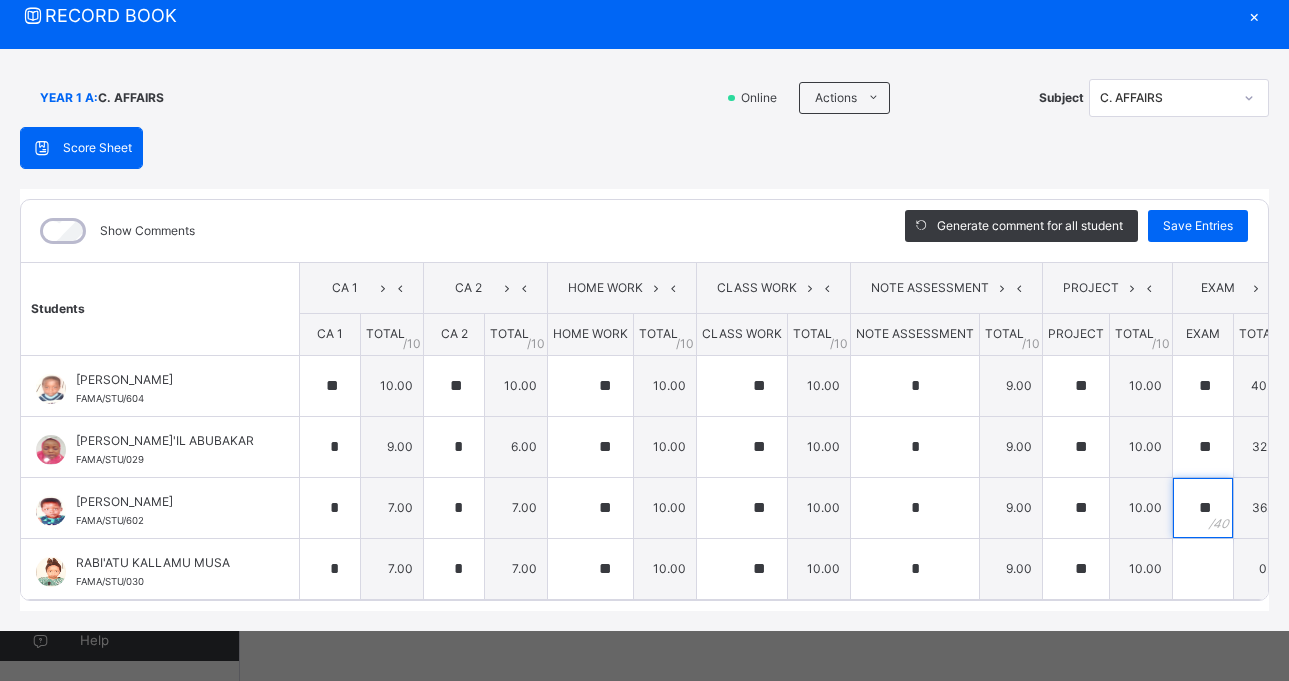scroll, scrollTop: 97, scrollLeft: 0, axis: vertical 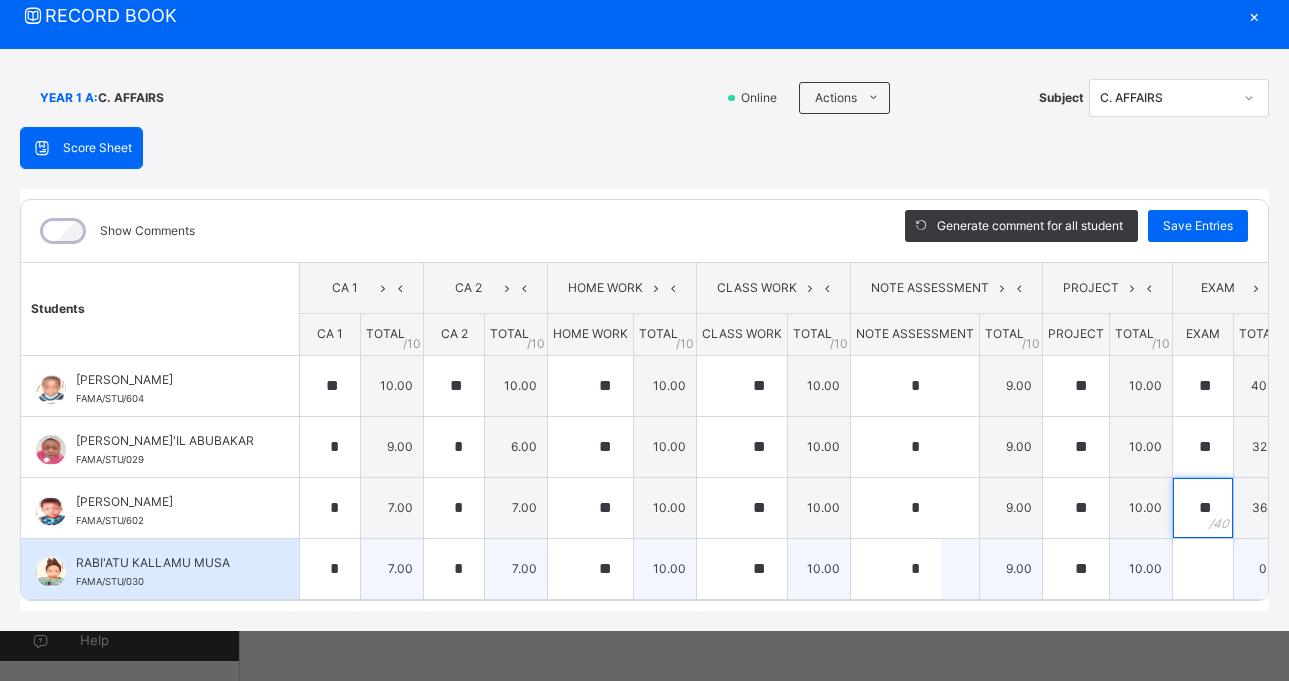 type on "**" 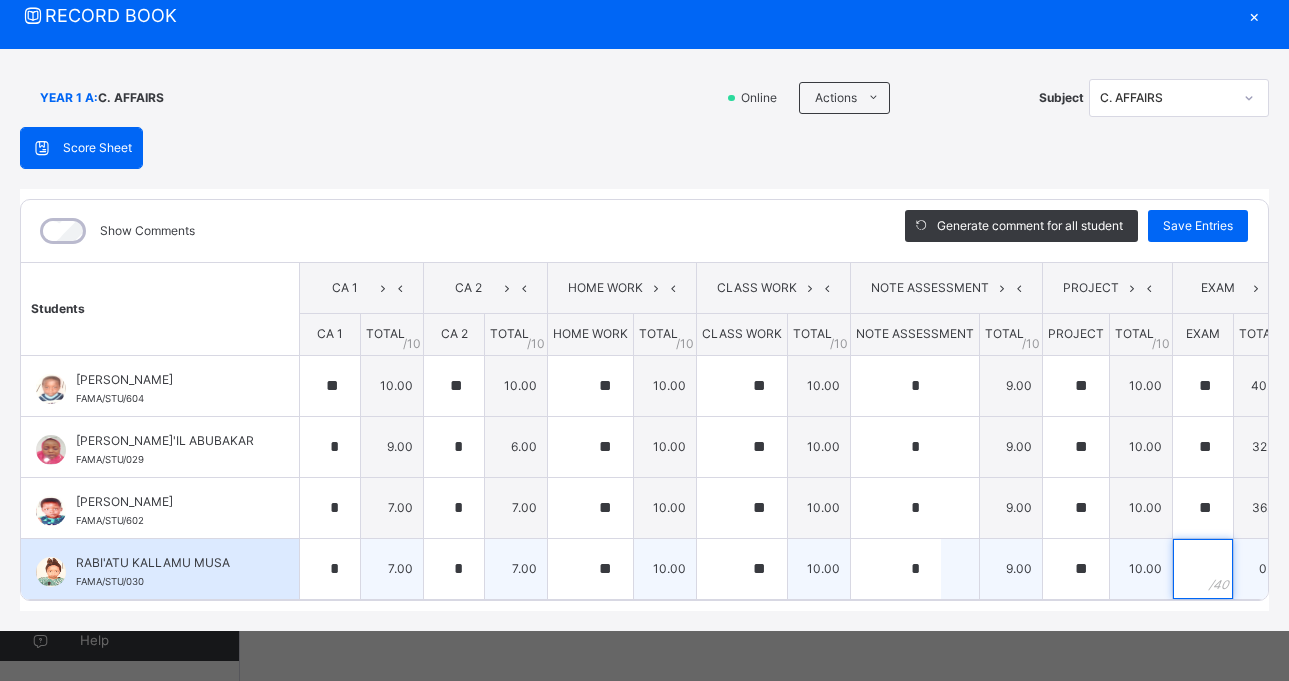 click at bounding box center (1203, 569) 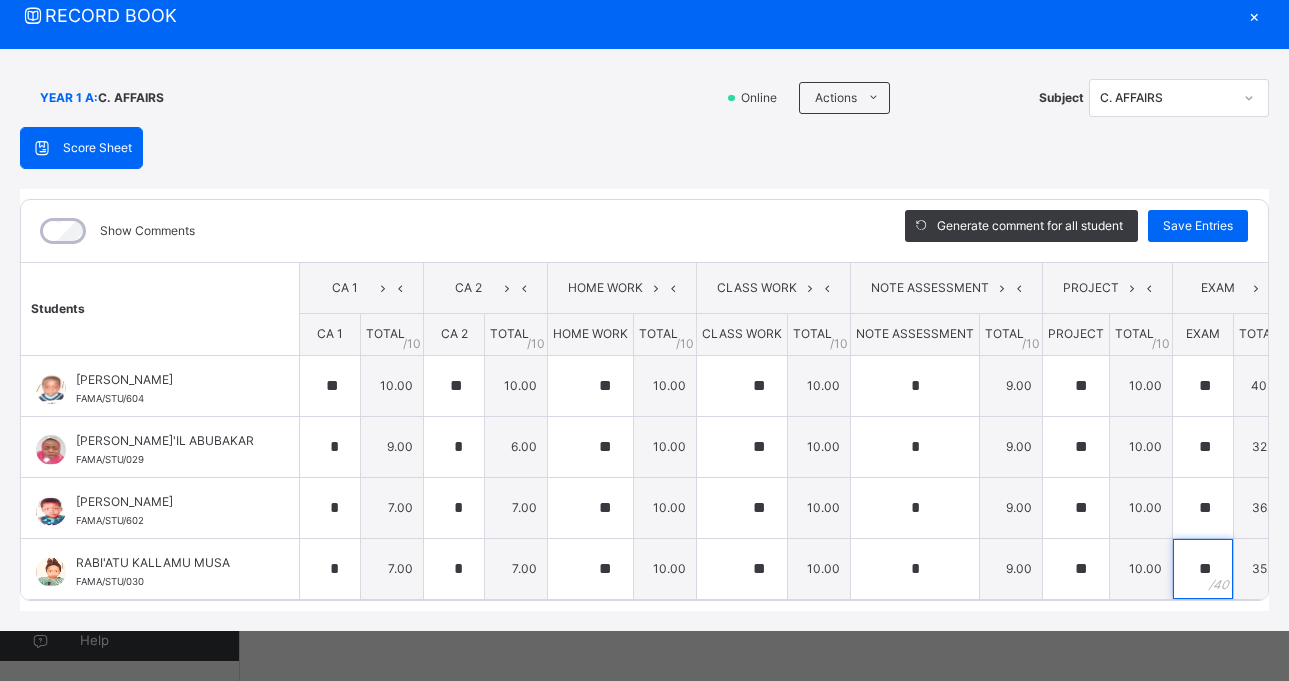 scroll, scrollTop: 0, scrollLeft: 50, axis: horizontal 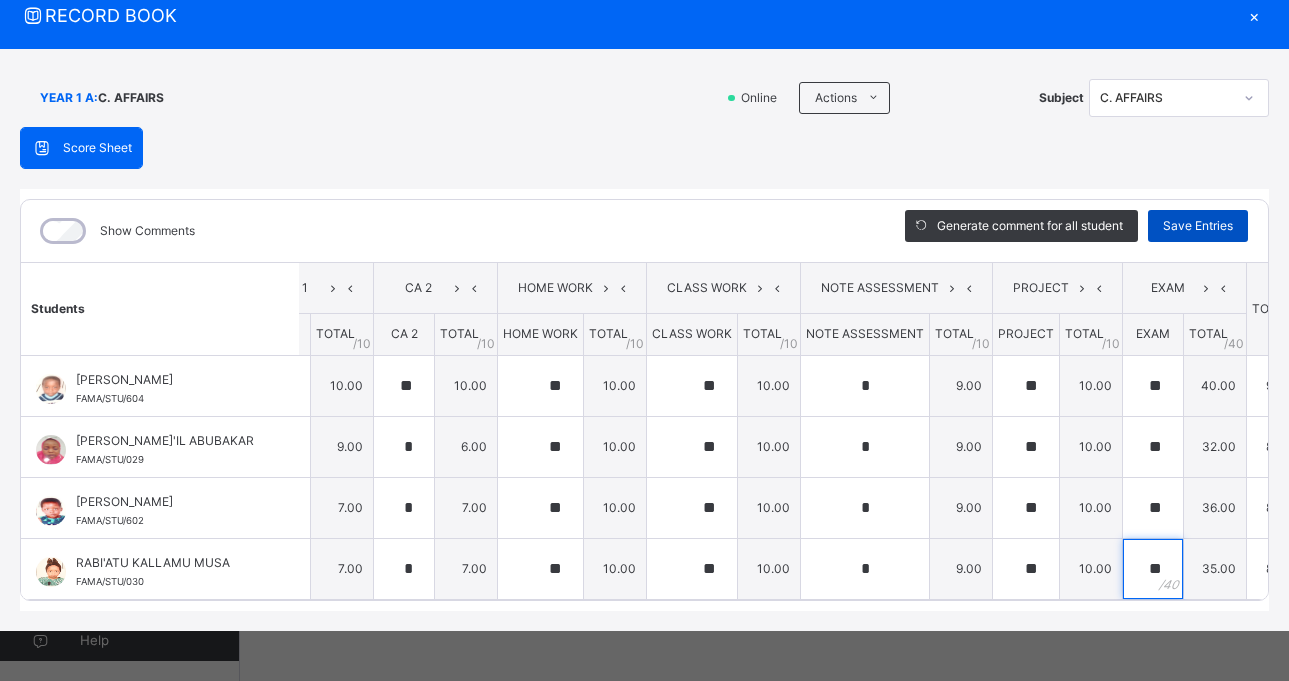 type on "**" 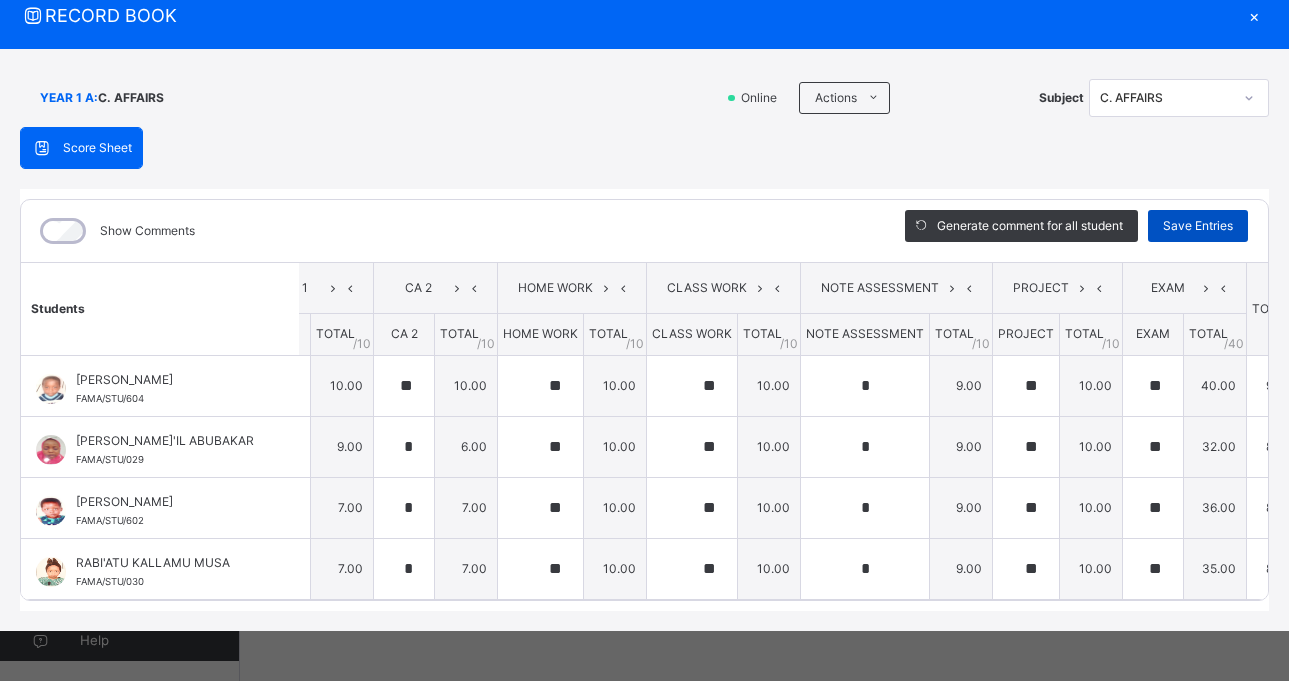 click on "Save Entries" at bounding box center (1198, 226) 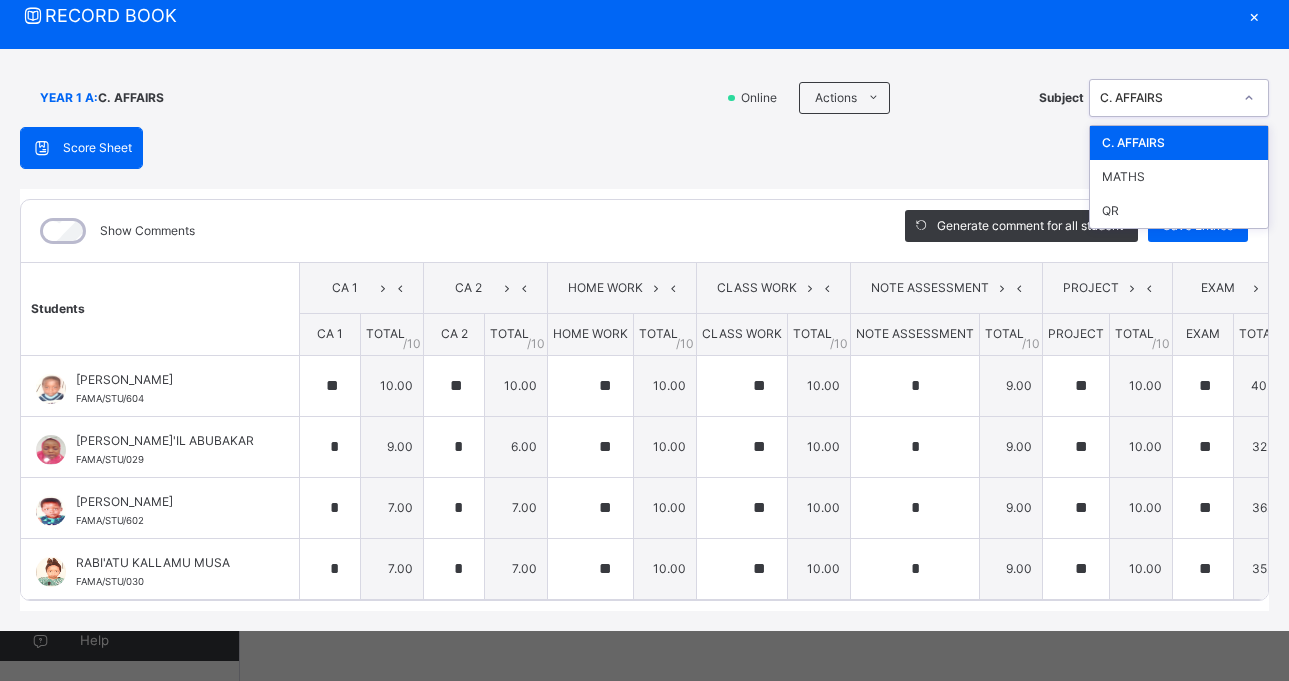 click 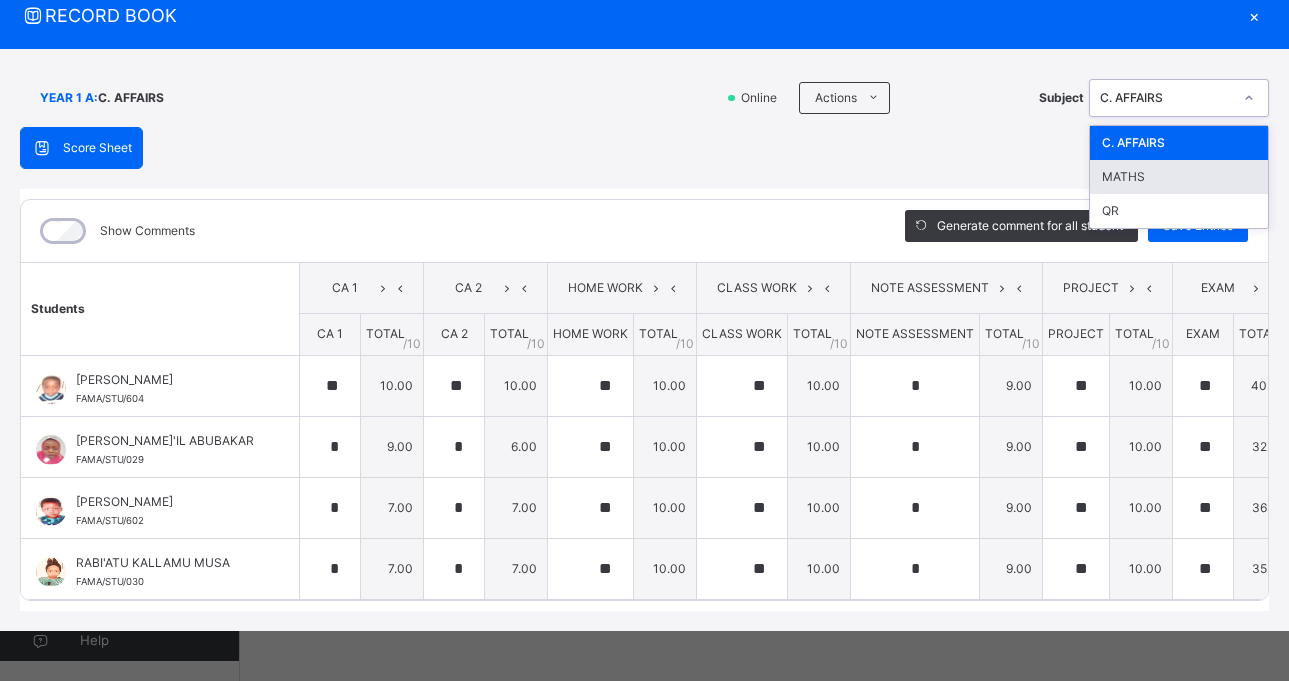 click on "MATHS" at bounding box center [1179, 177] 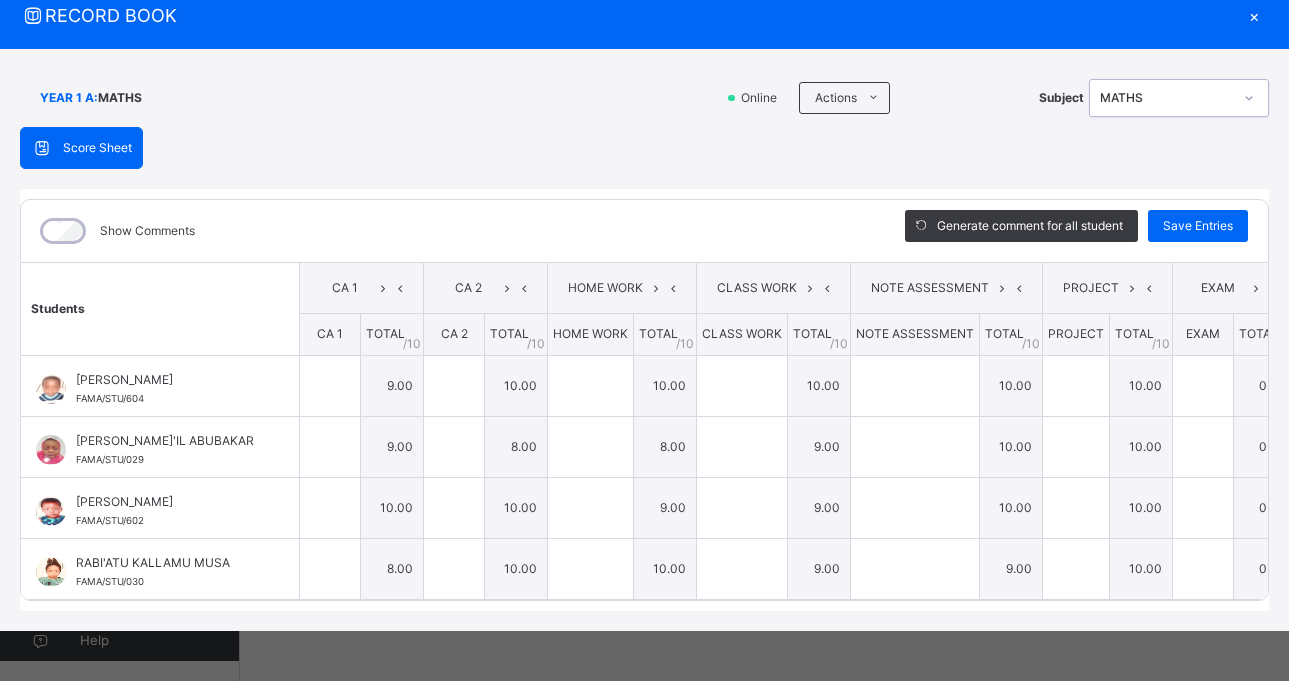 type on "*" 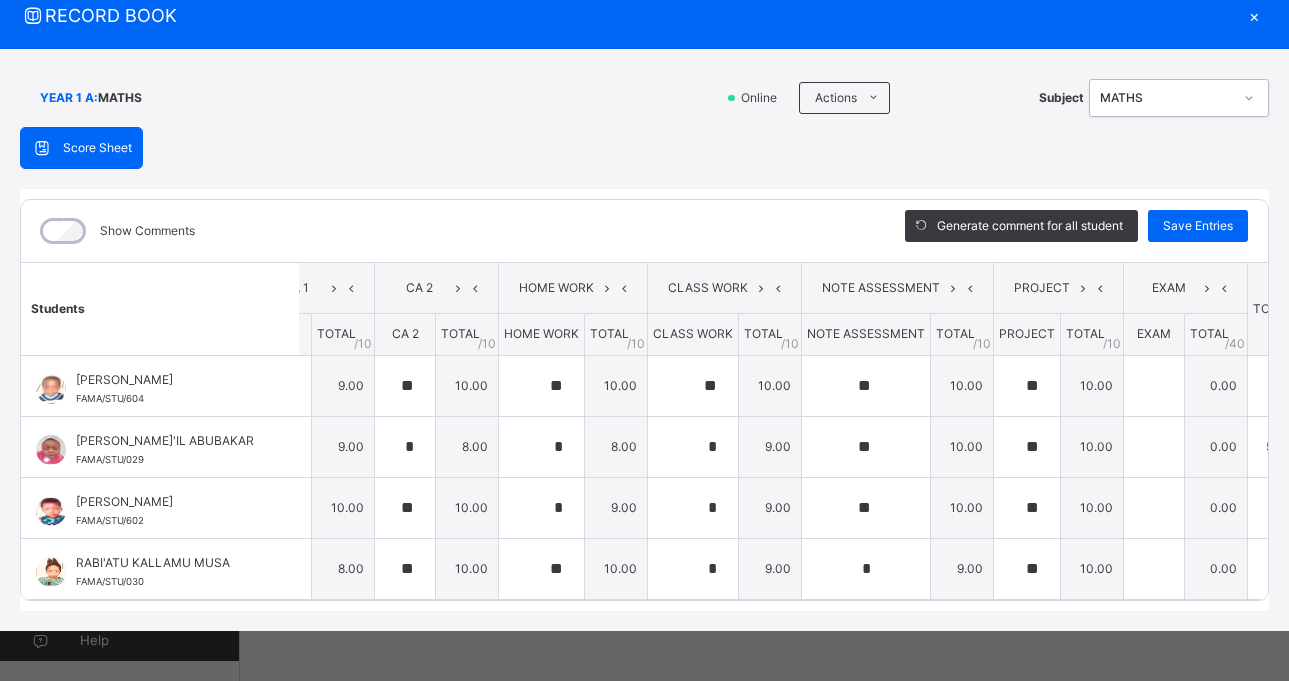 scroll, scrollTop: 0, scrollLeft: 50, axis: horizontal 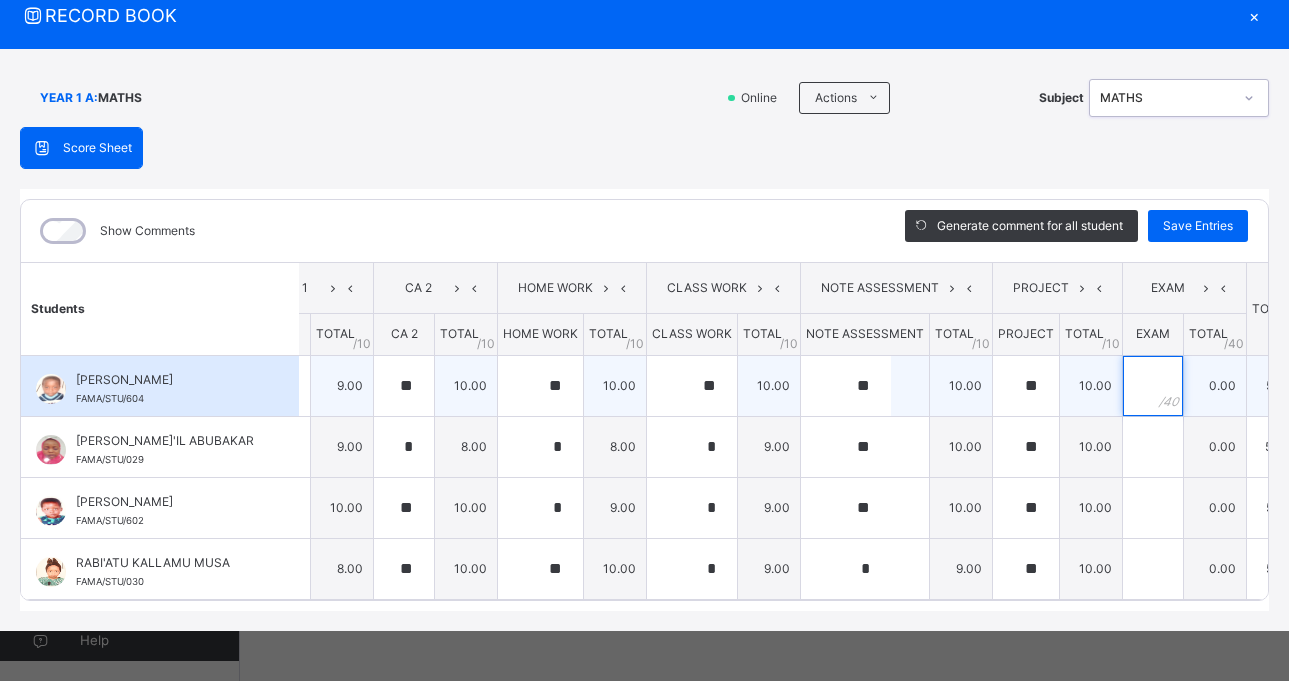 click at bounding box center (1153, 386) 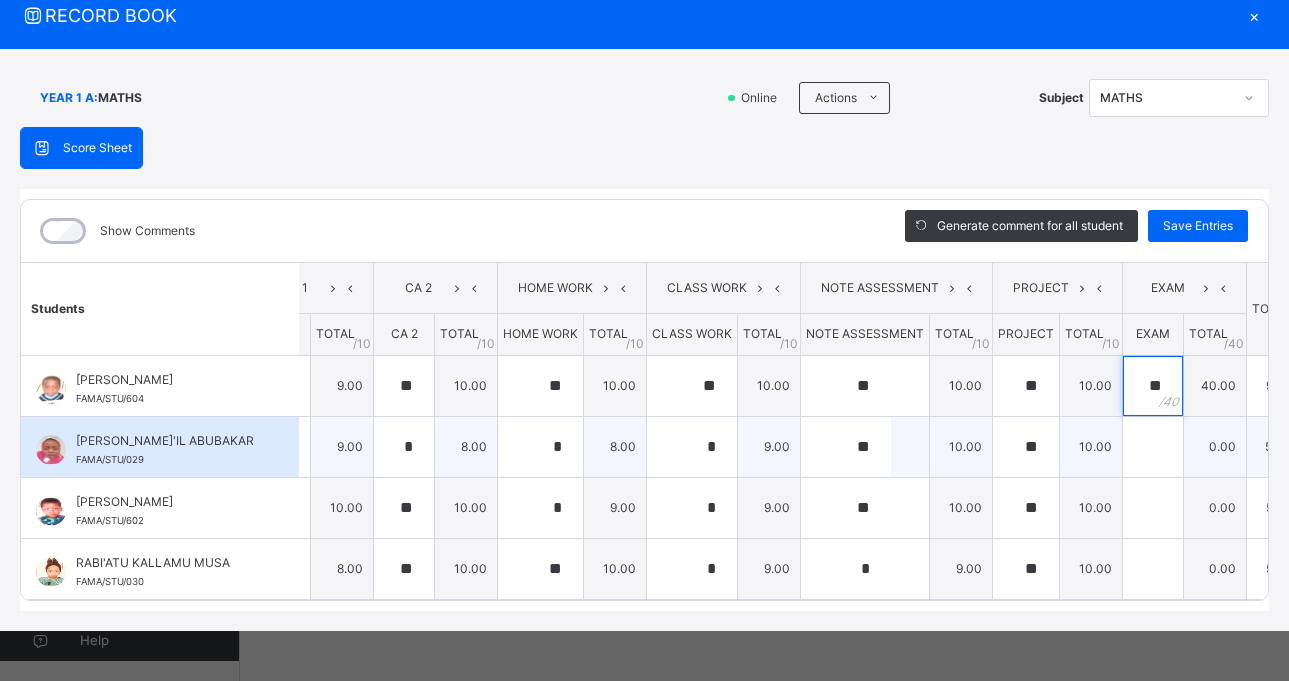 type on "**" 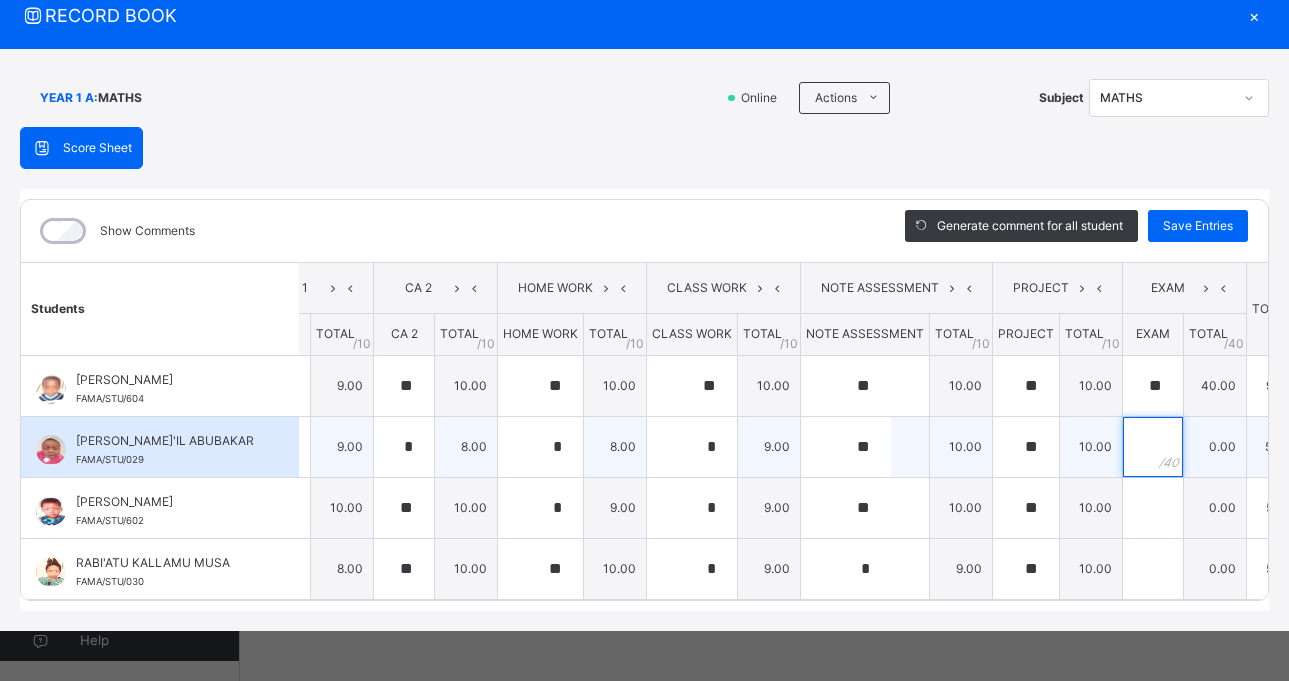 click at bounding box center [1153, 447] 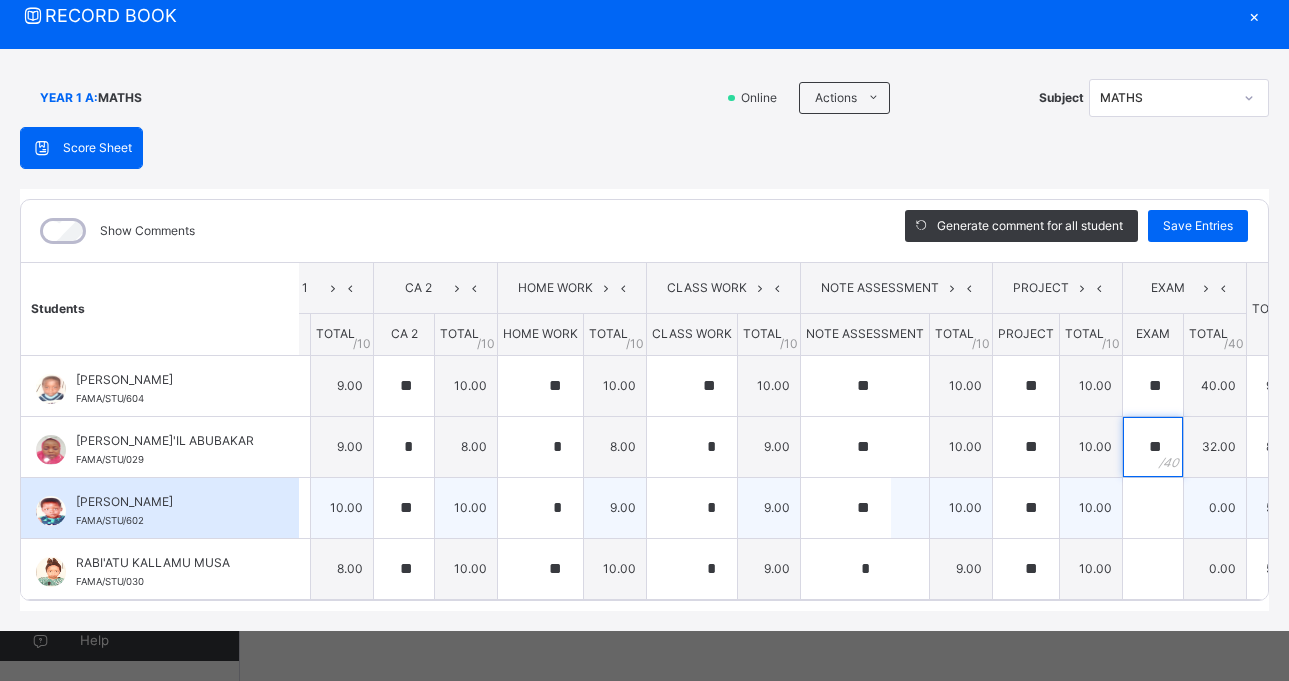 type on "**" 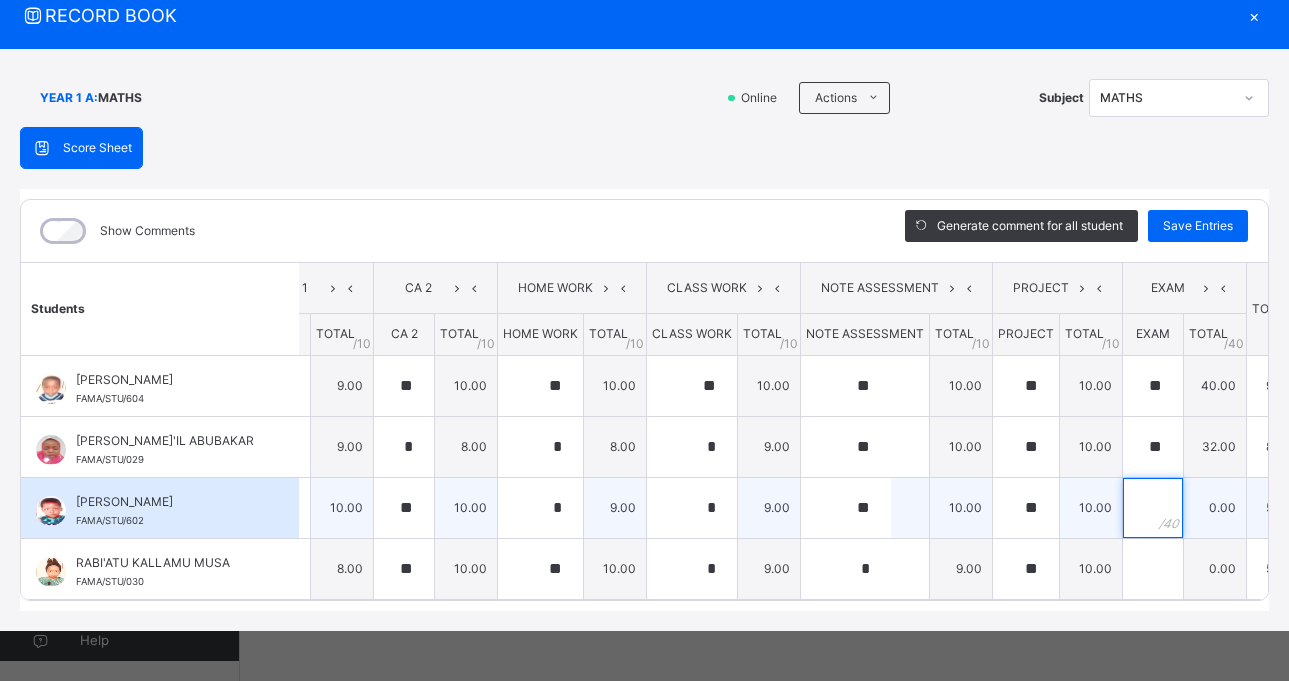 click at bounding box center [1153, 508] 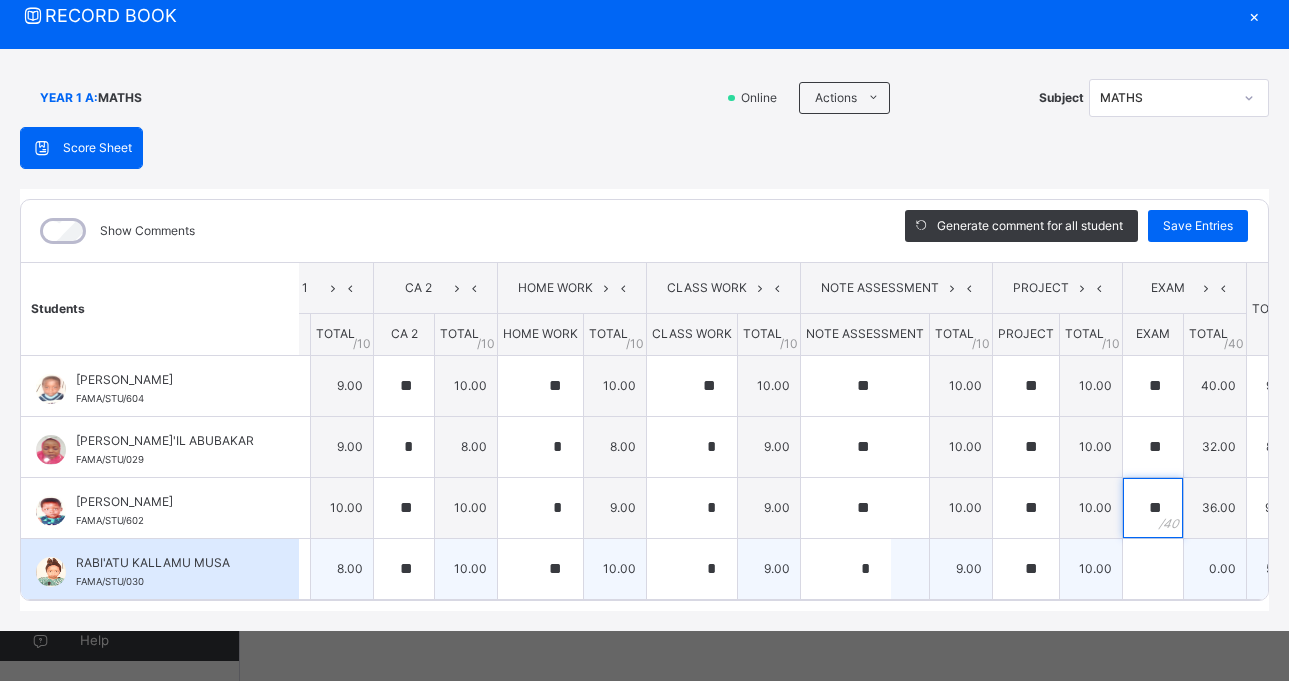 type on "**" 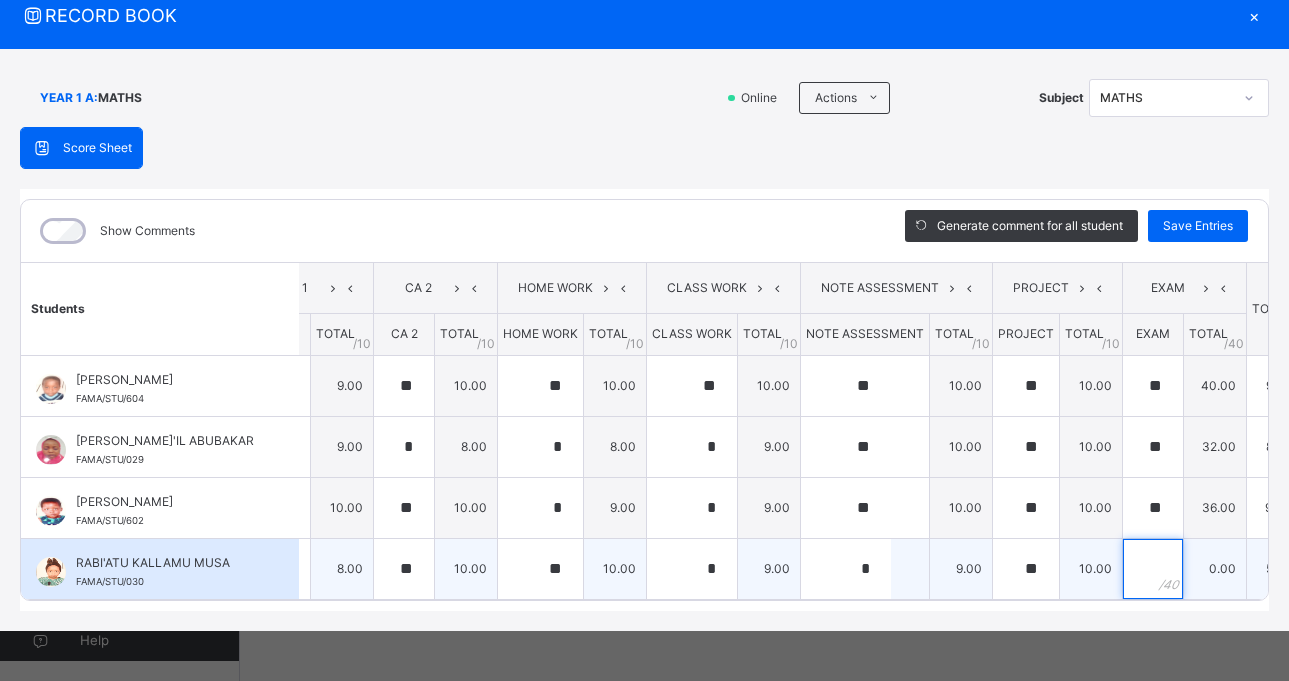 click at bounding box center (1153, 569) 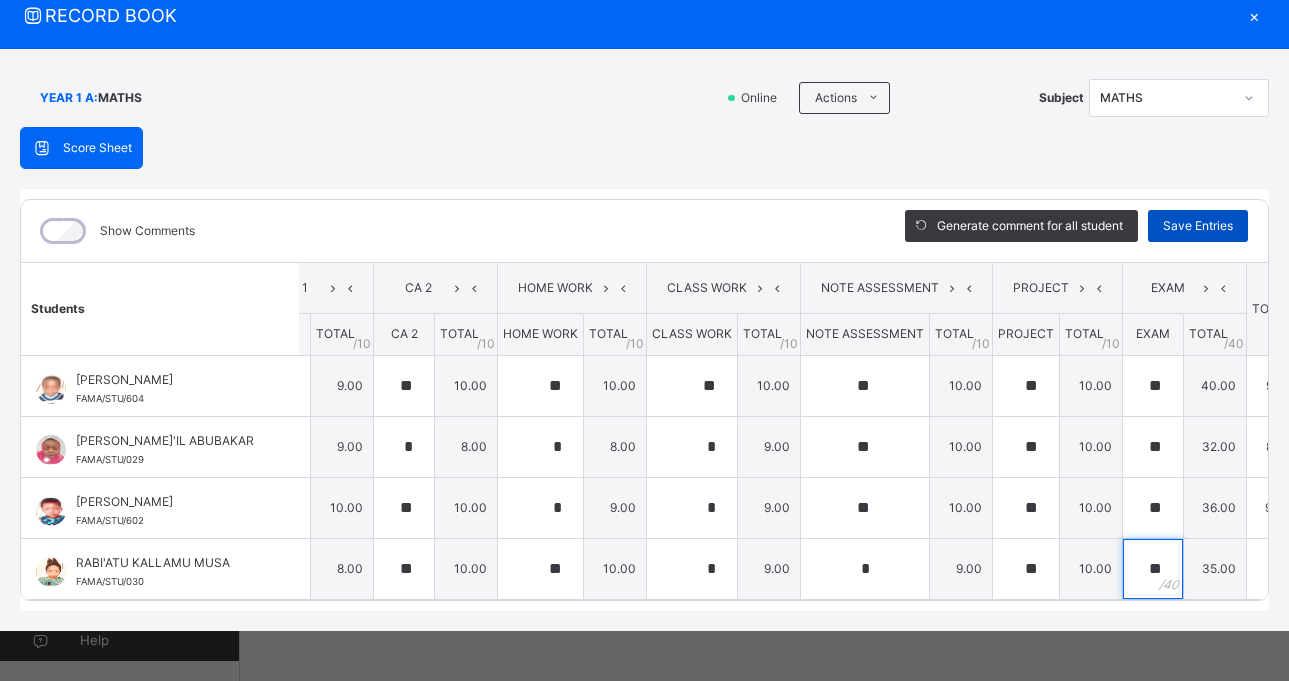 type on "**" 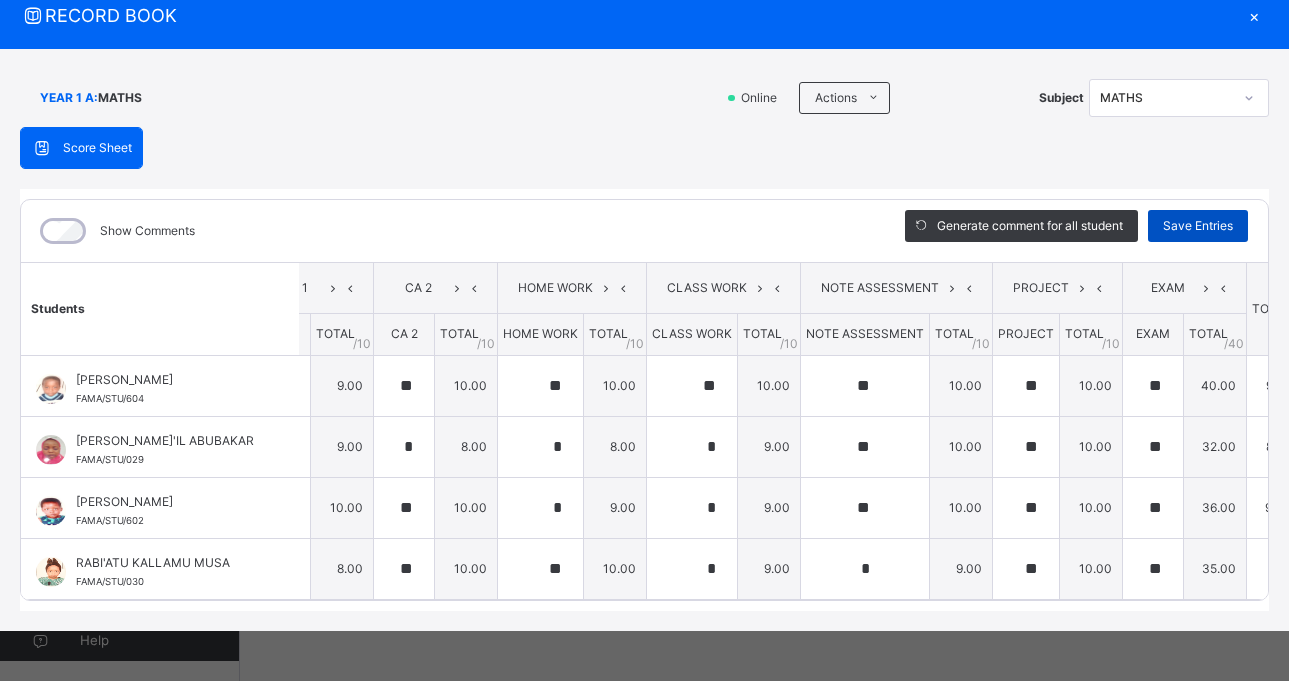 click on "Save Entries" at bounding box center (1198, 226) 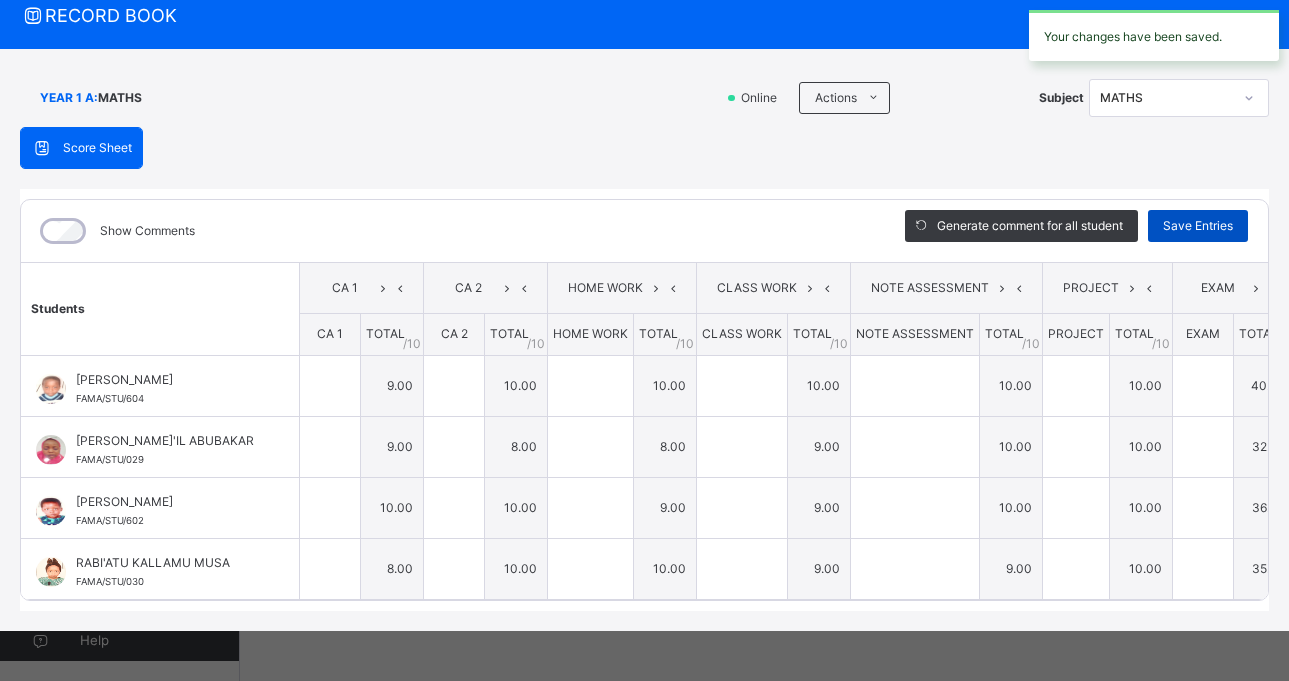 type on "*" 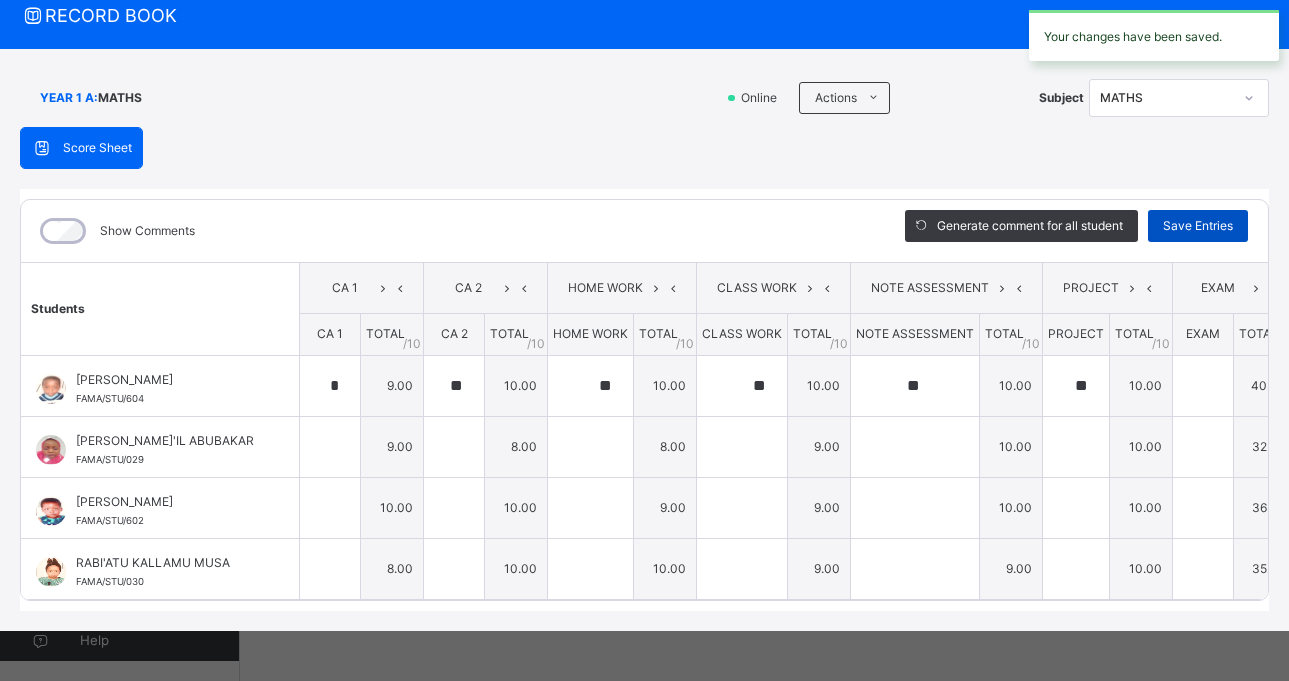 type on "**" 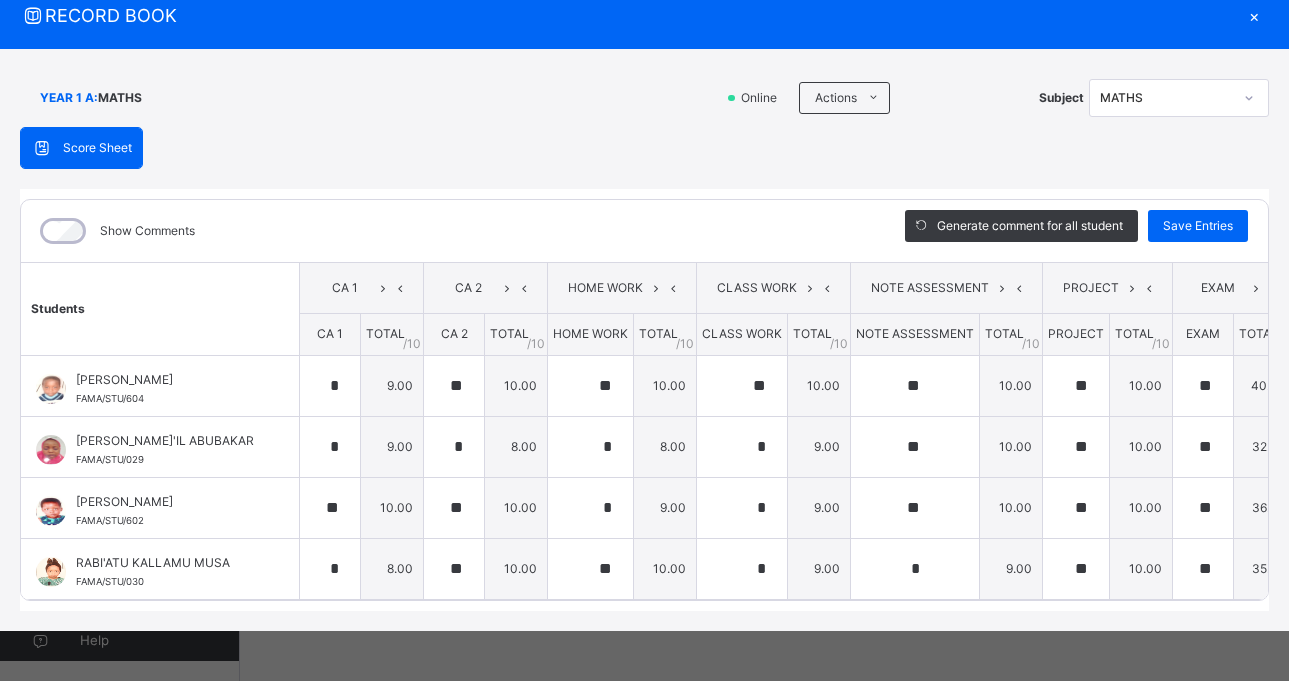 scroll, scrollTop: 0, scrollLeft: 50, axis: horizontal 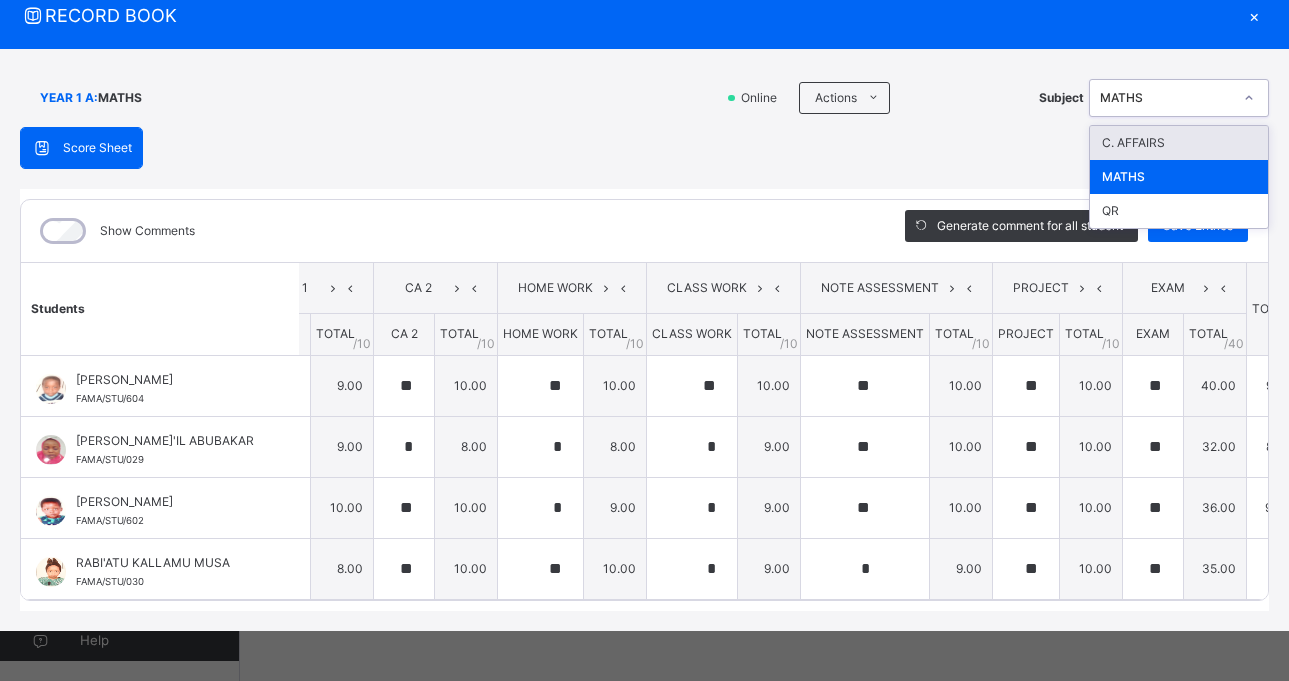 click at bounding box center [1249, 98] 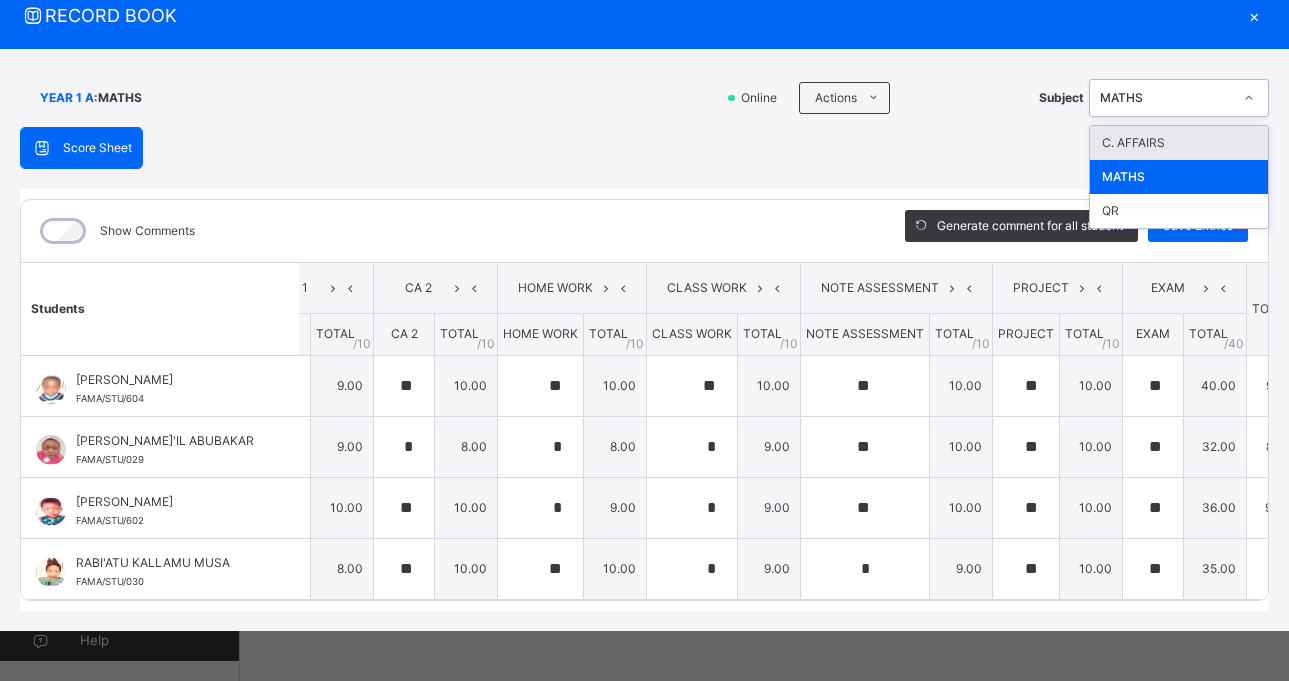 click on "C. AFFAIRS" at bounding box center (1179, 143) 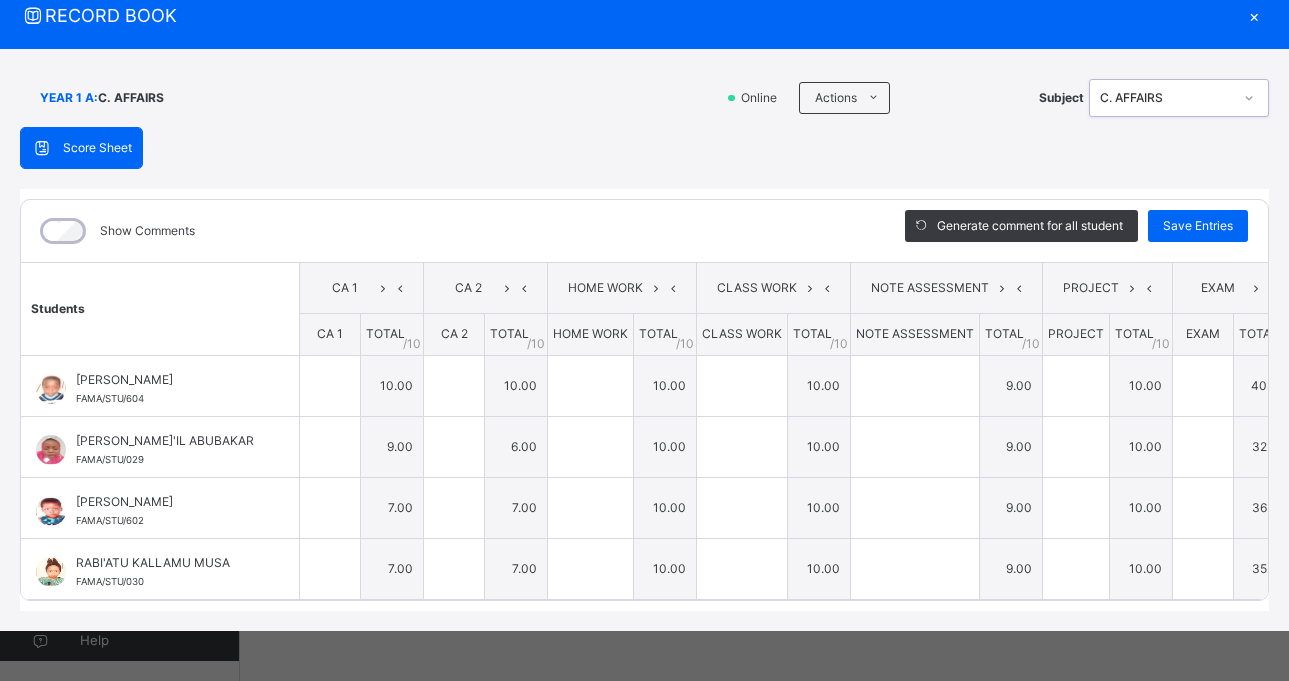 type on "**" 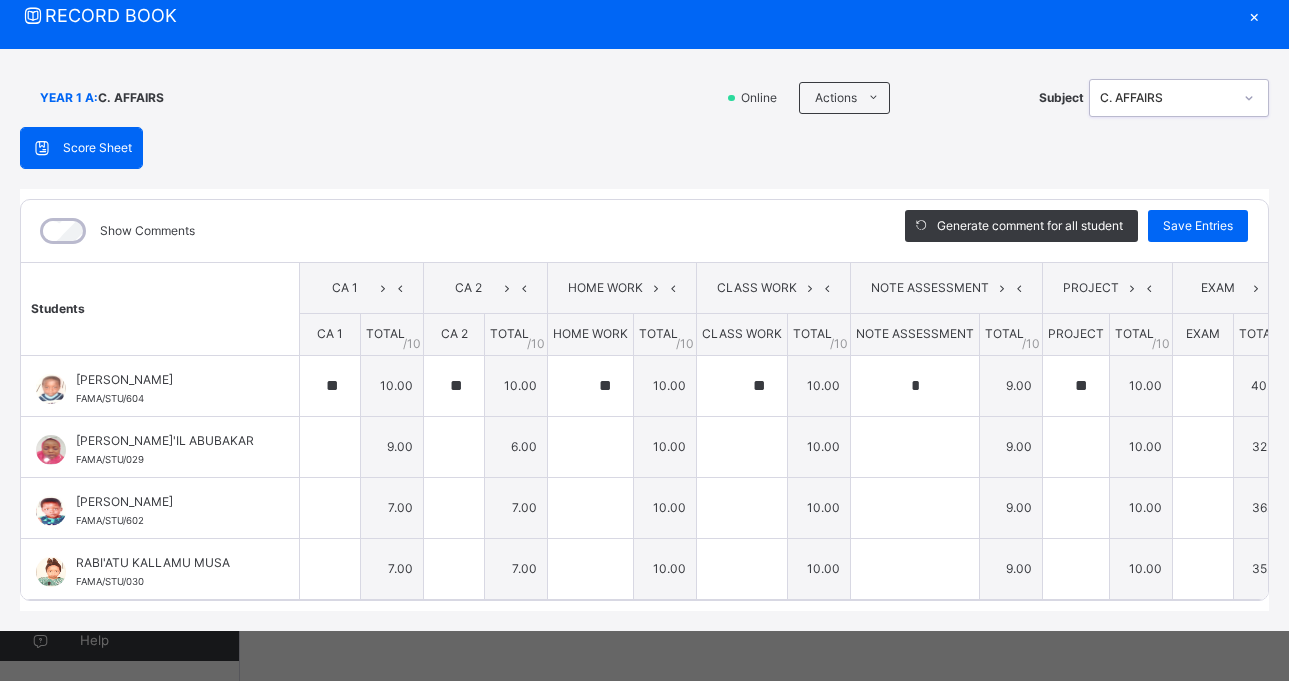type on "**" 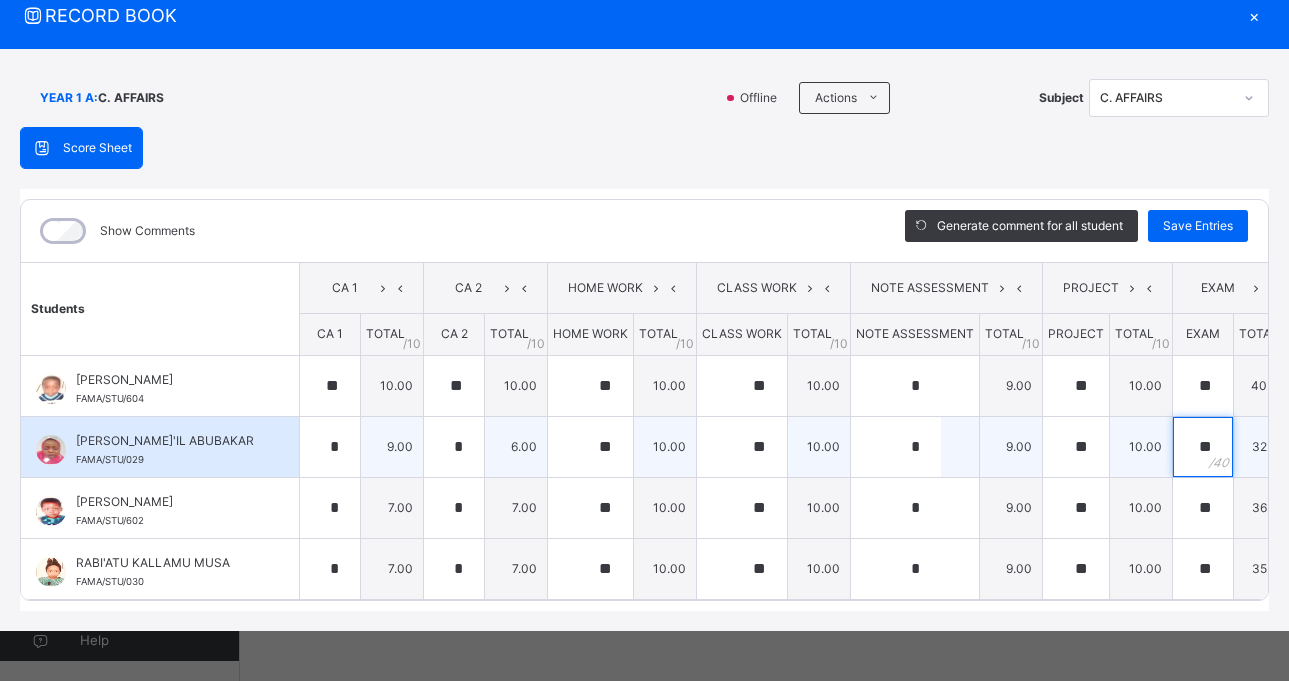 click on "**" at bounding box center [1203, 447] 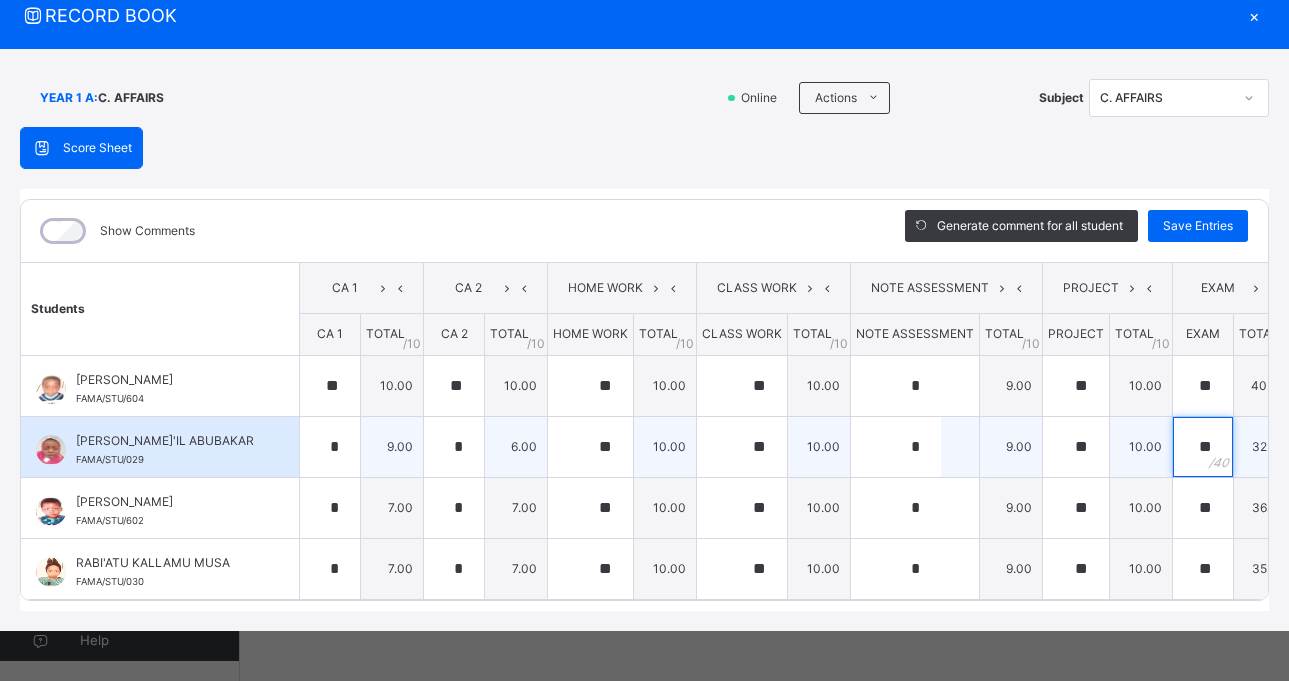 type on "*" 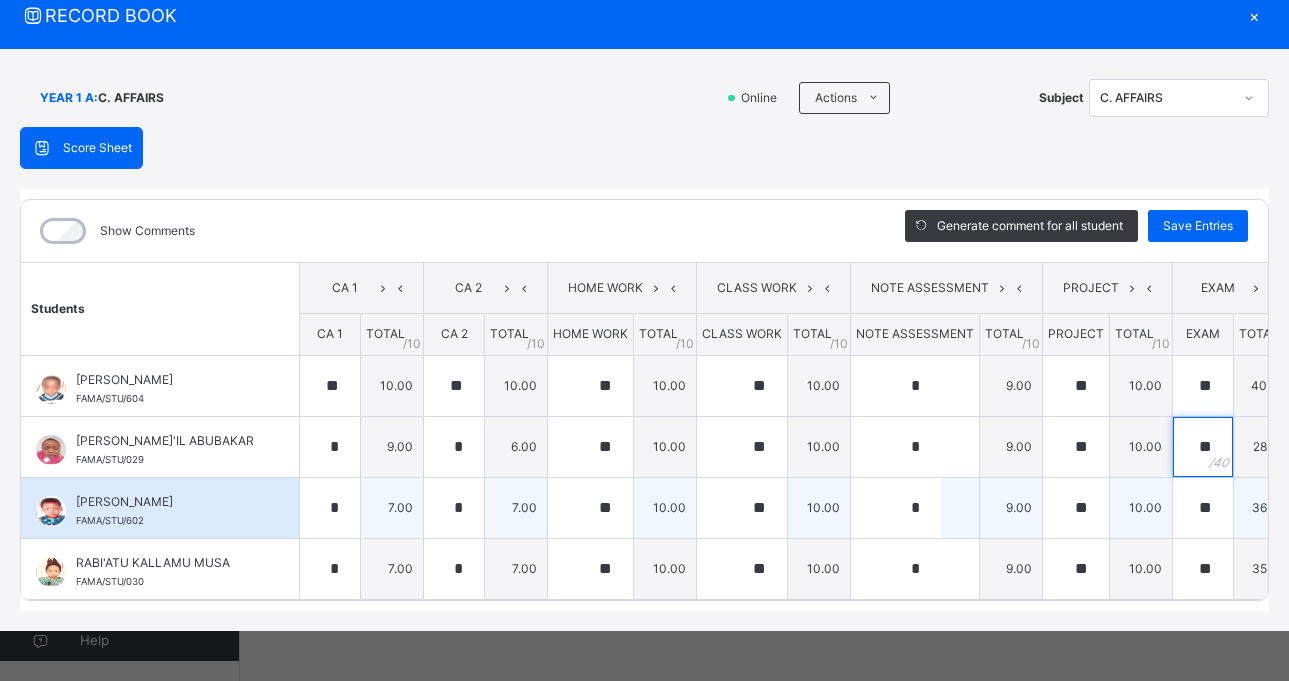 type on "**" 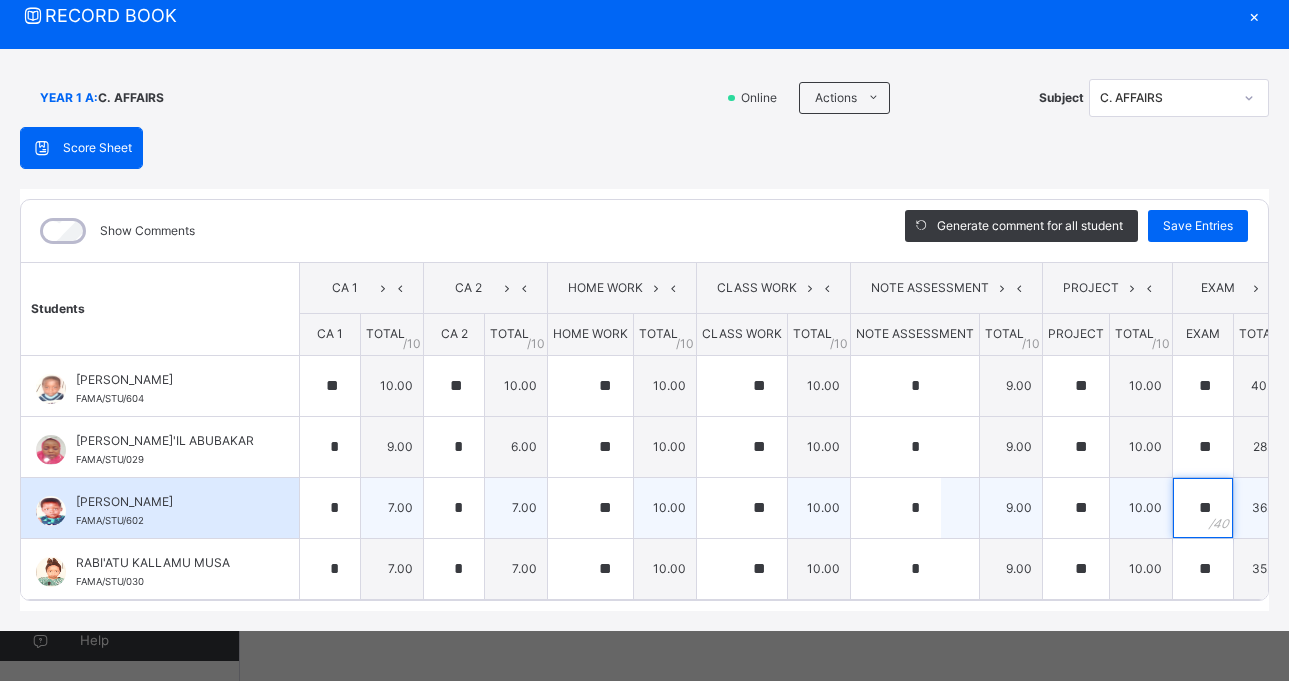 click on "**" at bounding box center (1203, 508) 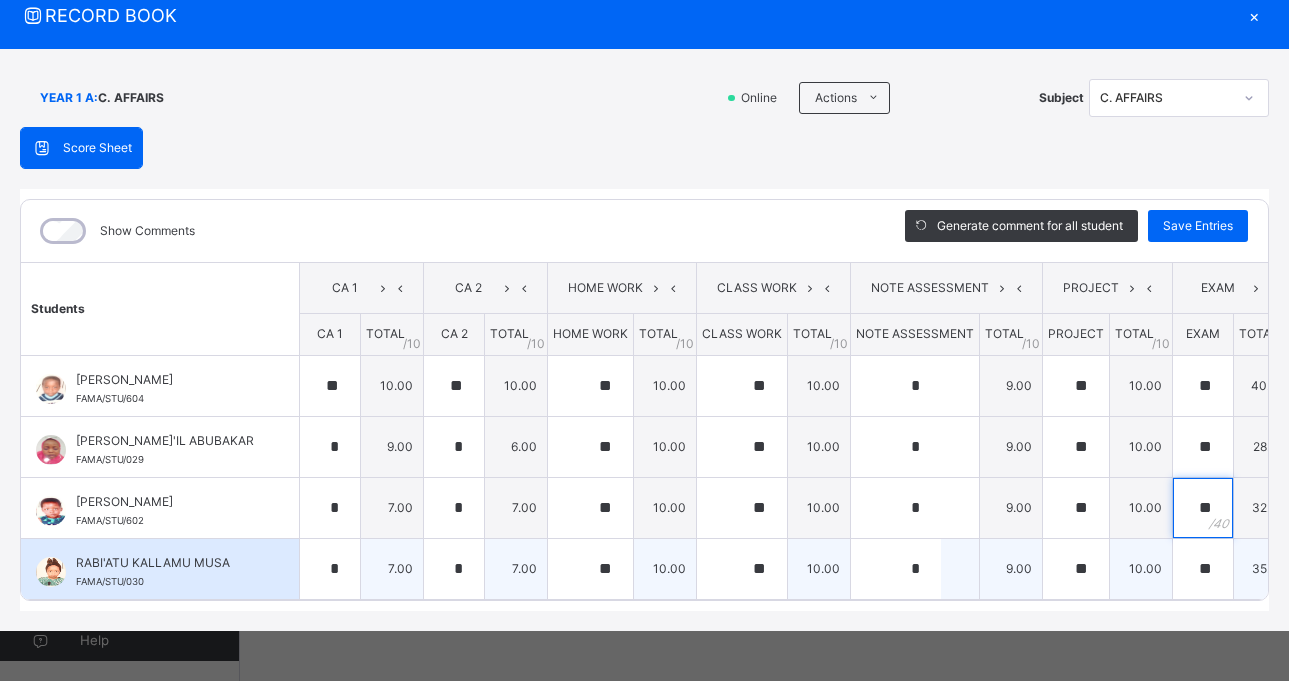type on "**" 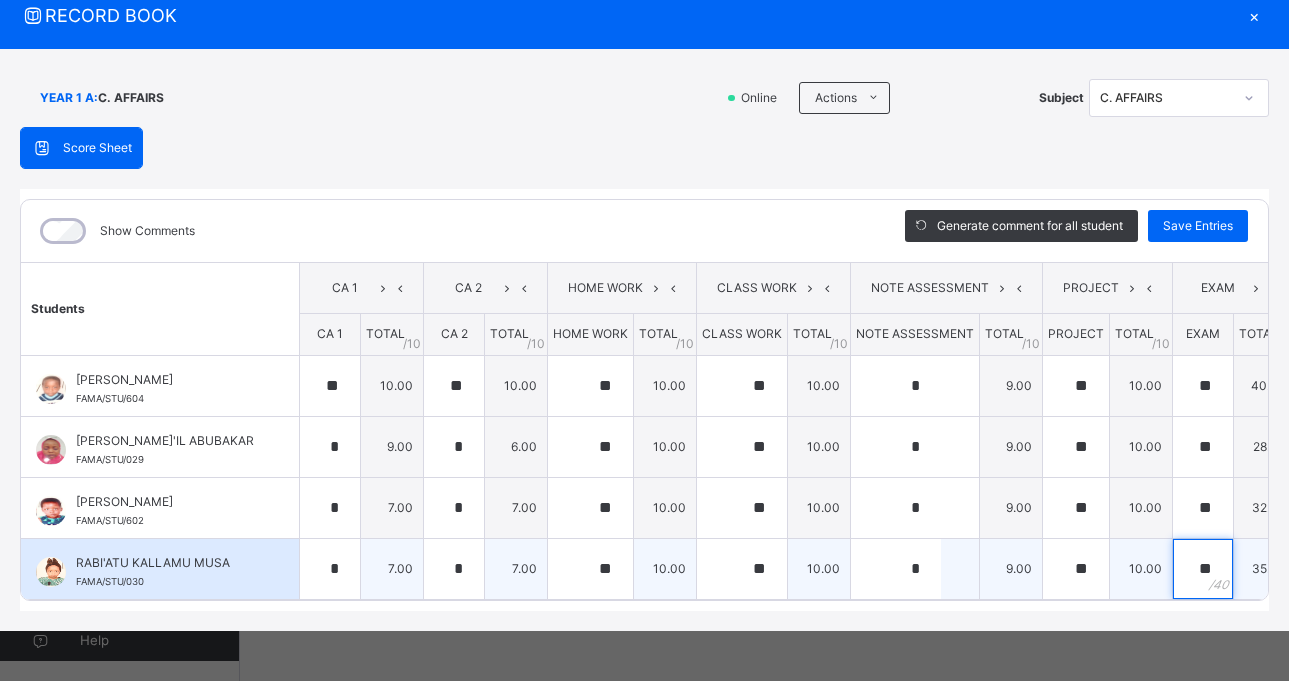 click on "**" at bounding box center (1203, 569) 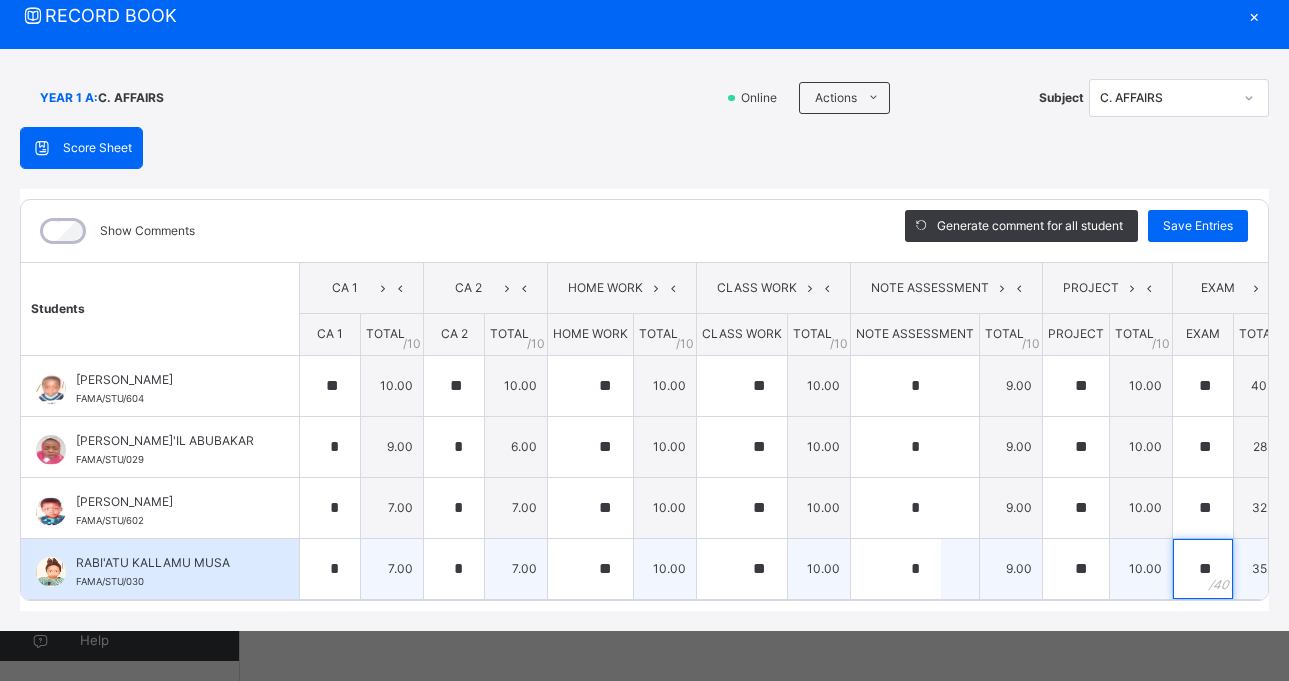 type on "*" 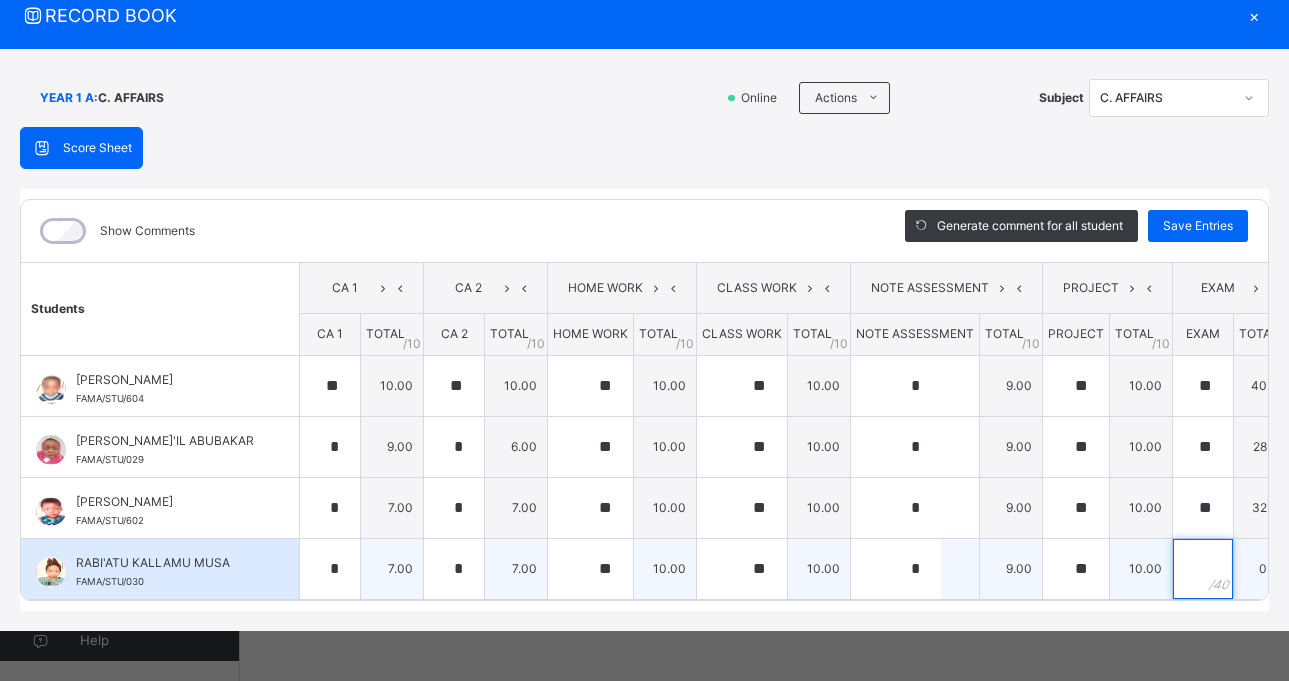 type on "*" 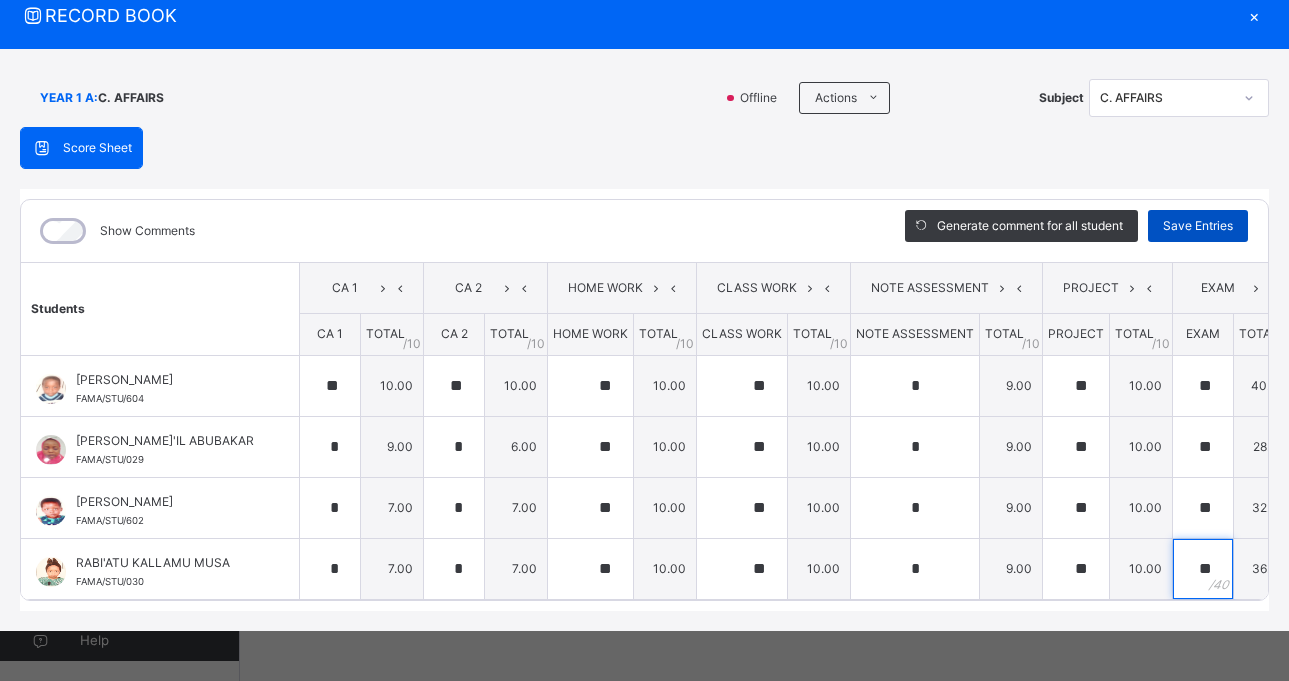 type on "**" 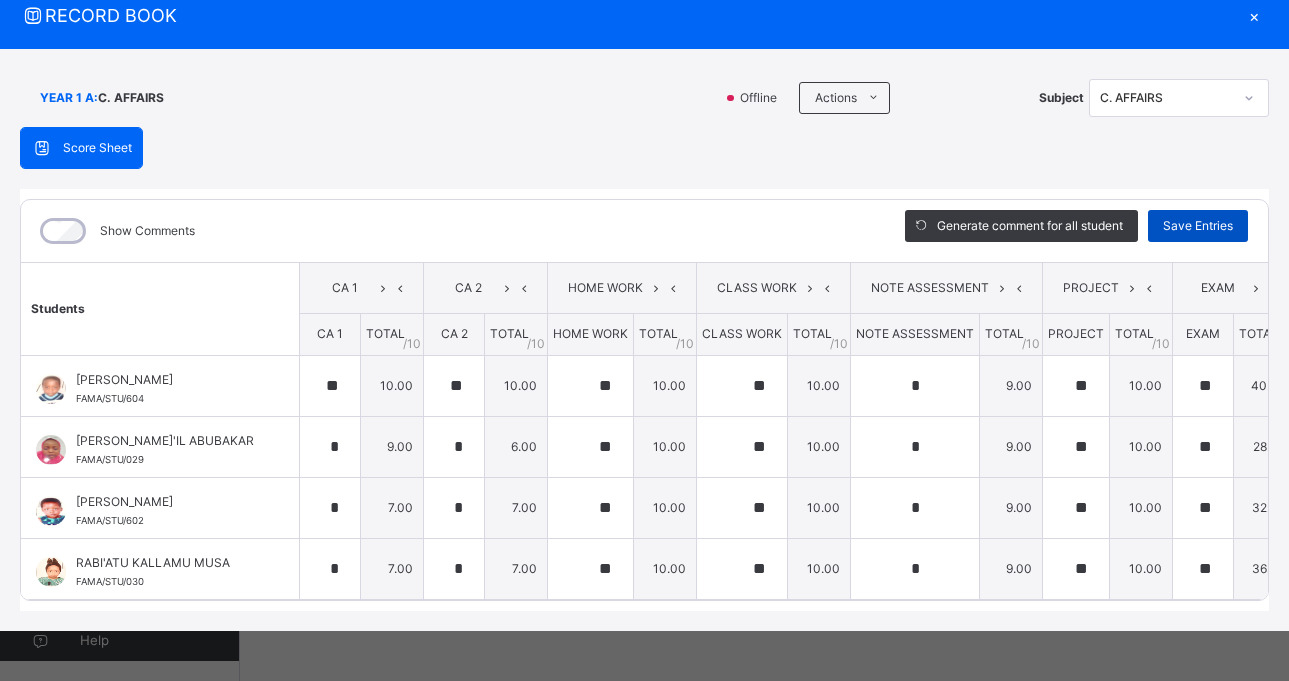 click on "Save Entries" at bounding box center (1198, 226) 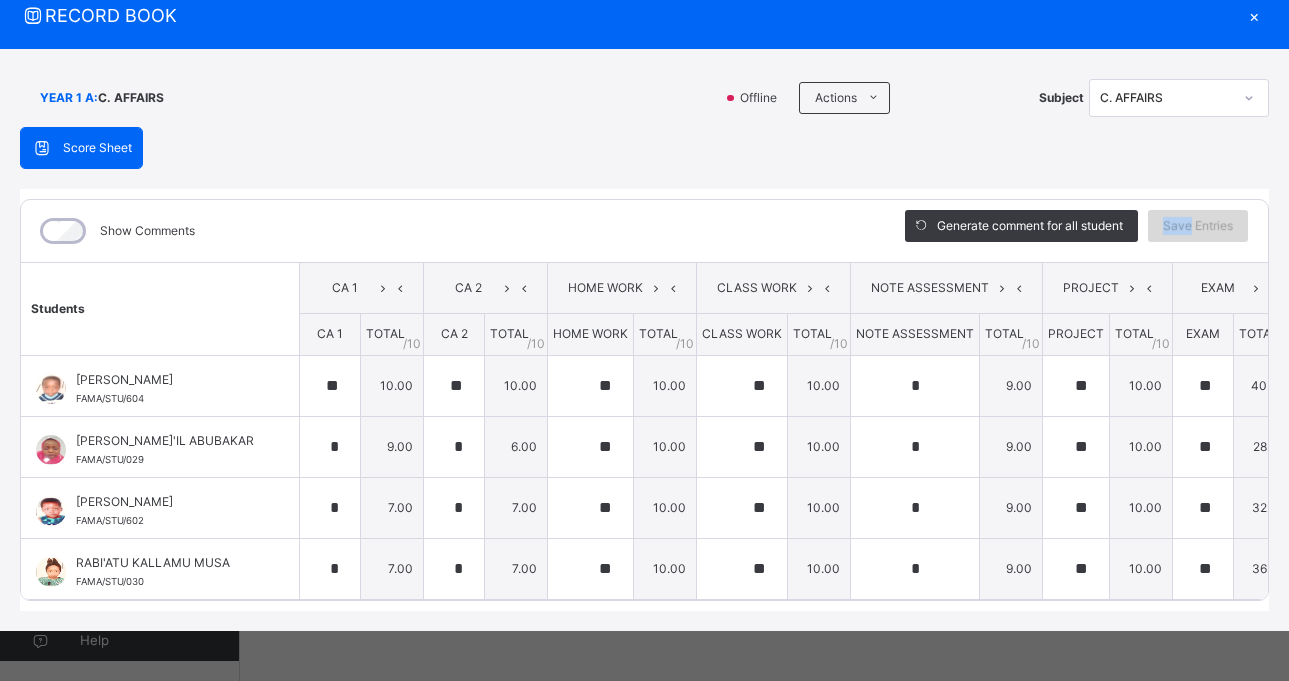 click on "Save Entries" at bounding box center [1198, 226] 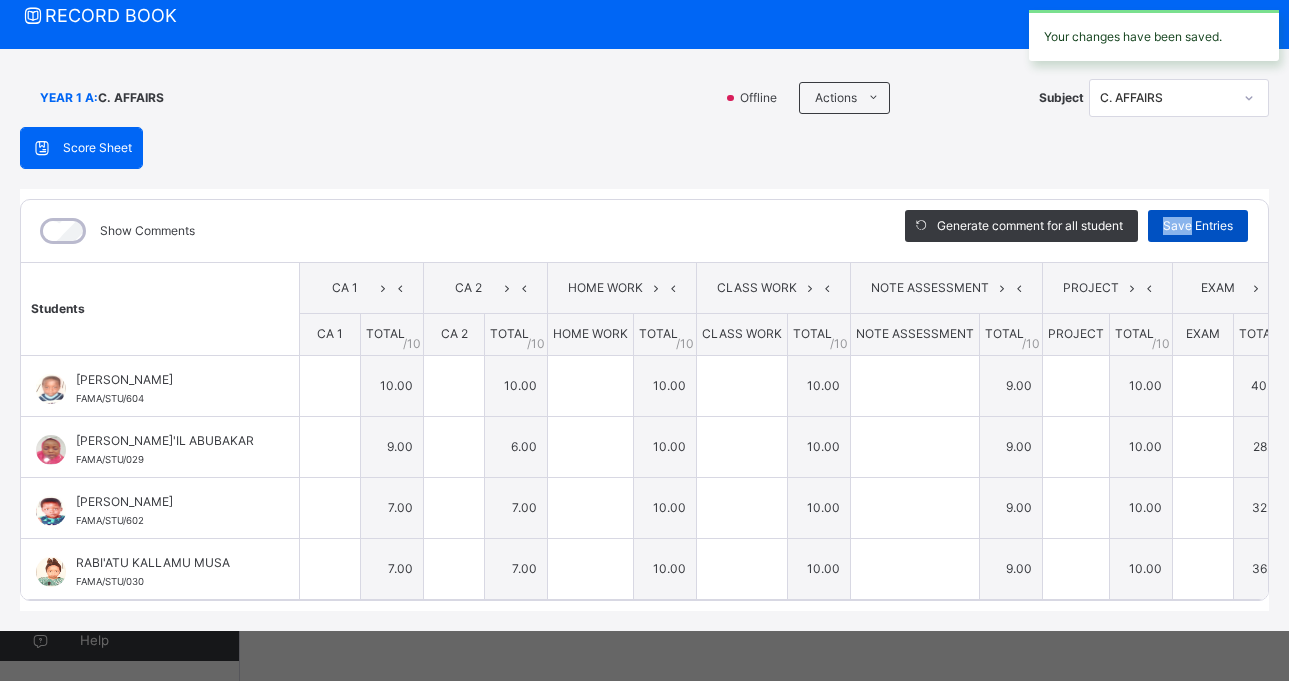 type on "**" 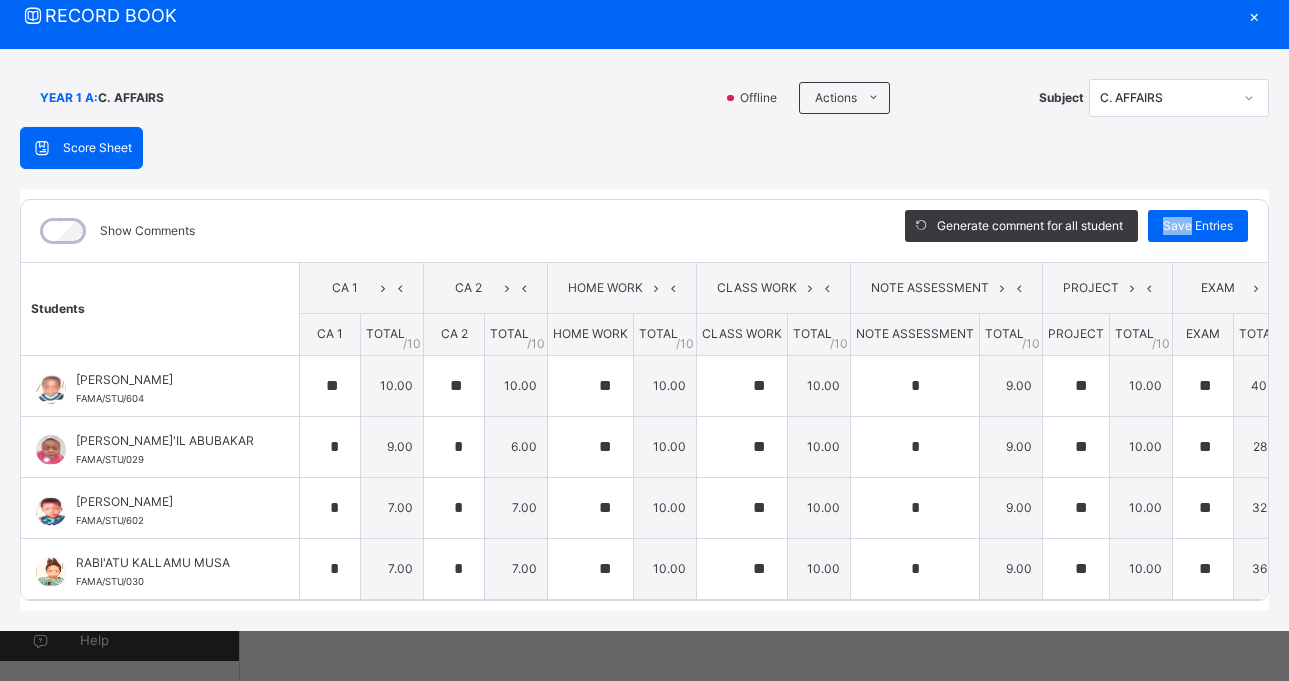 scroll, scrollTop: 0, scrollLeft: 50, axis: horizontal 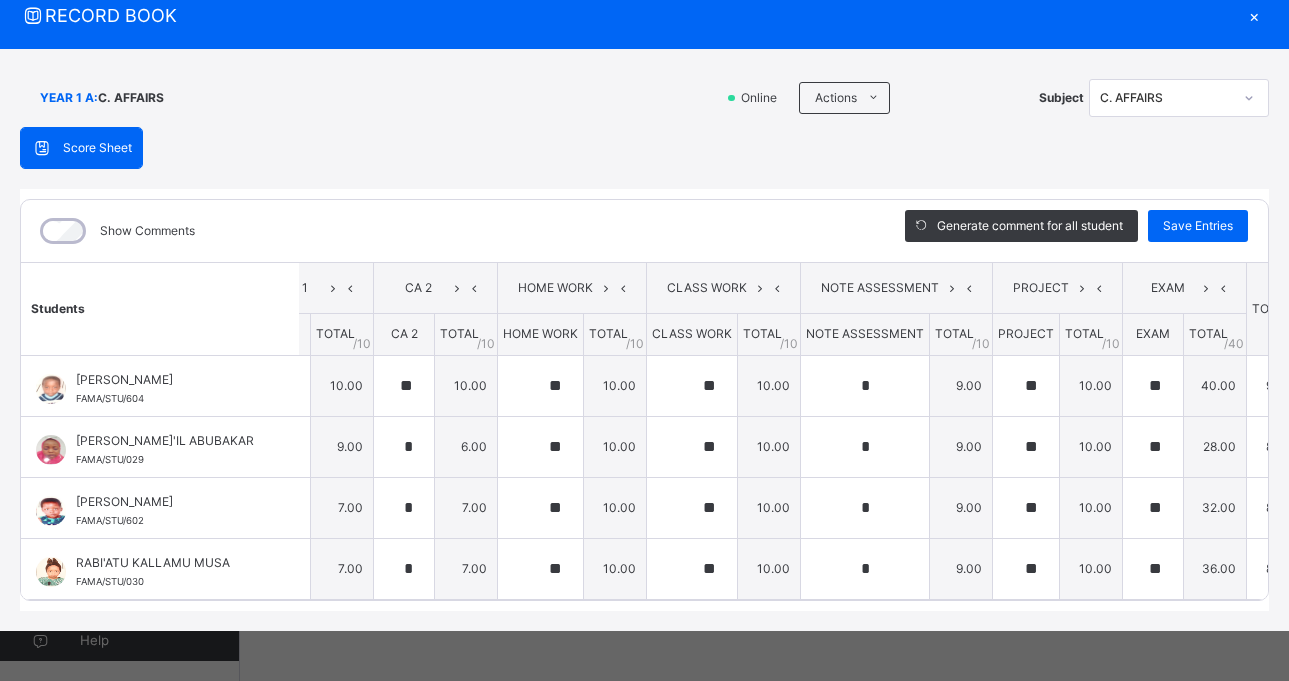 click 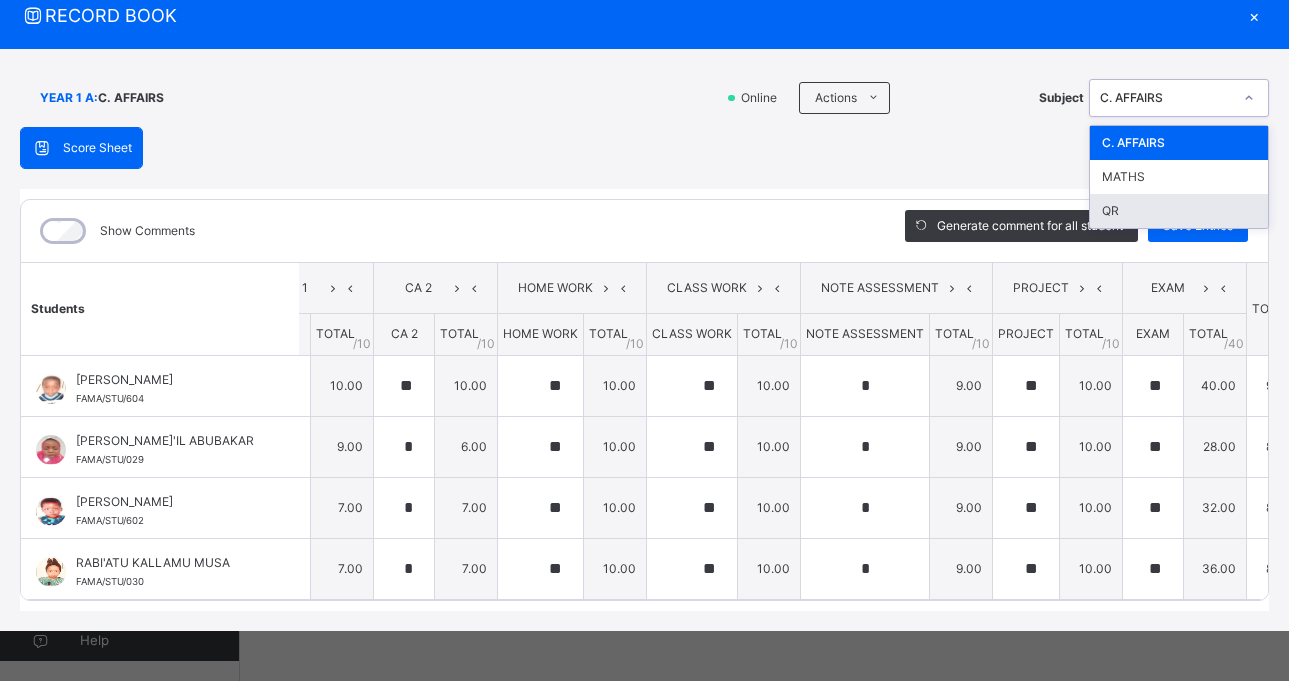click on "QR" at bounding box center (1179, 211) 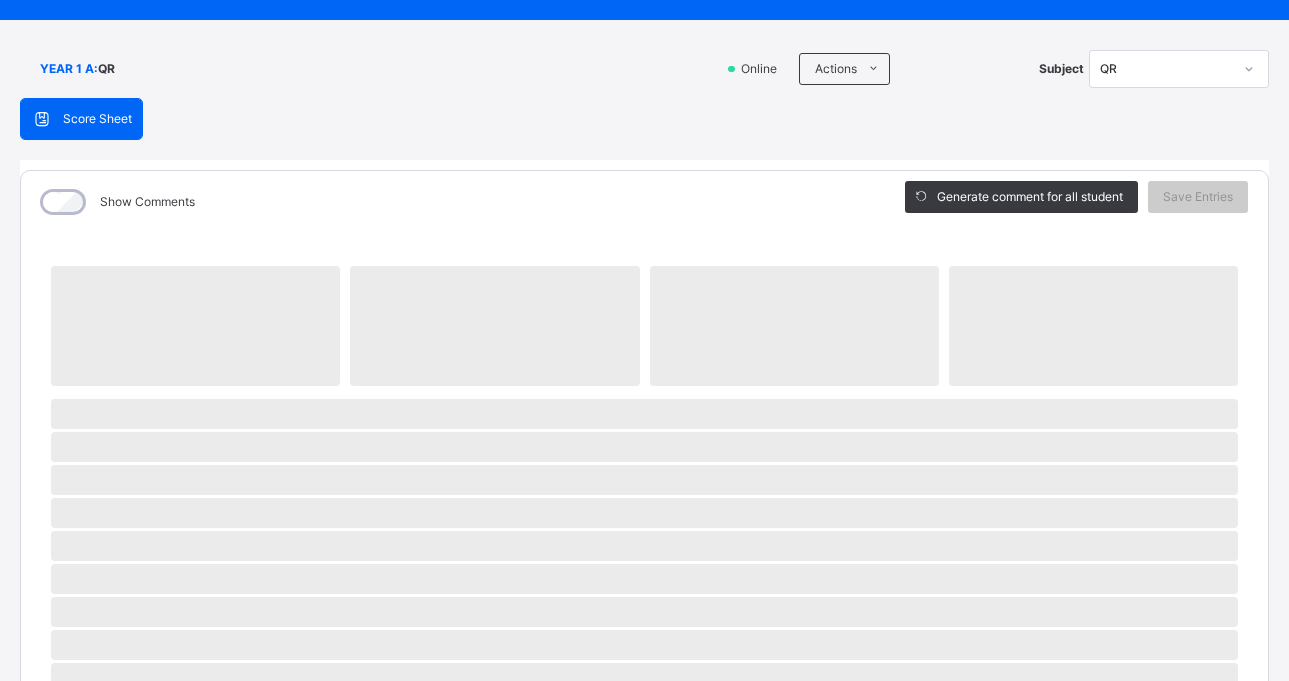 click on "Generate comment for all student   Save Entries" at bounding box center [1076, 202] 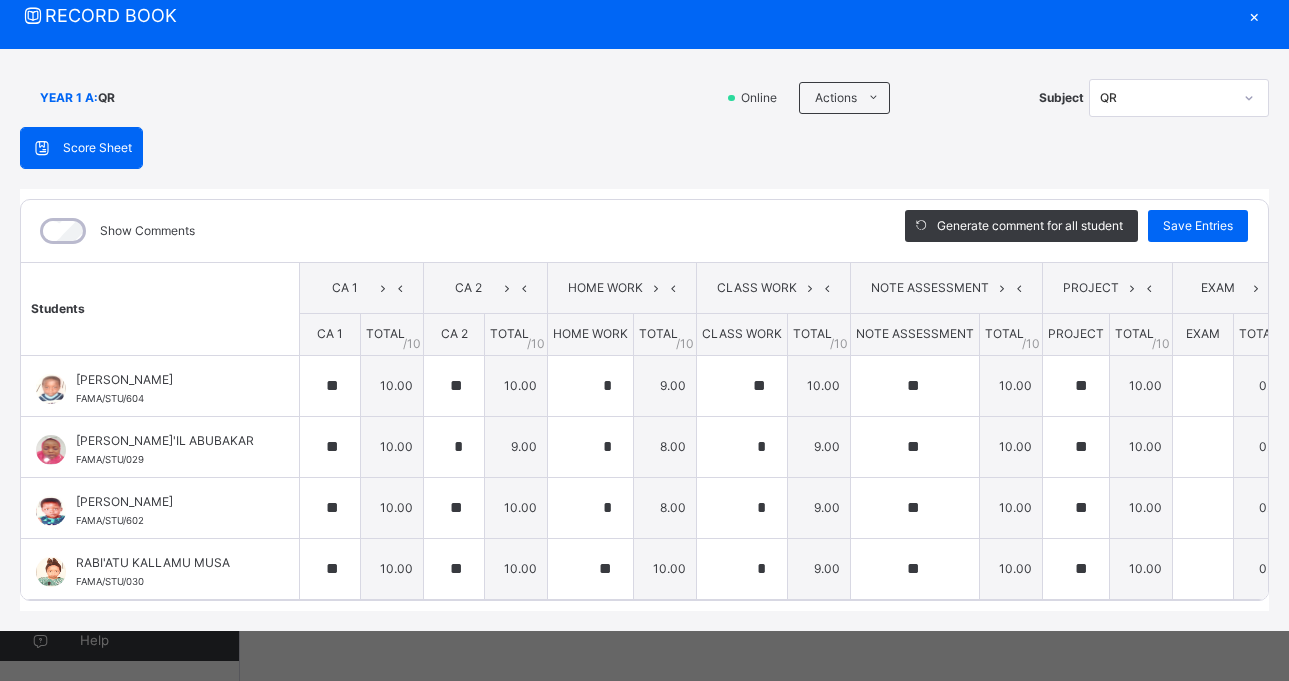 click on "Generate comment for all student   Save Entries" at bounding box center (1076, 231) 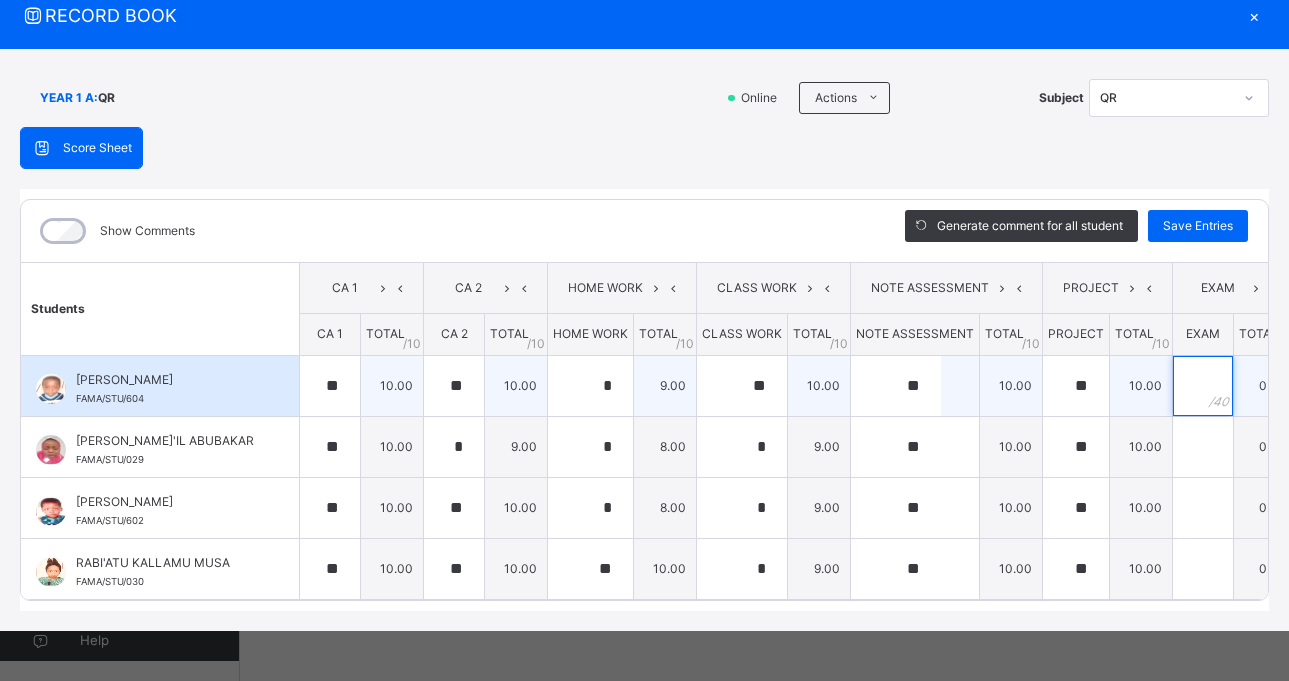 click at bounding box center (1203, 386) 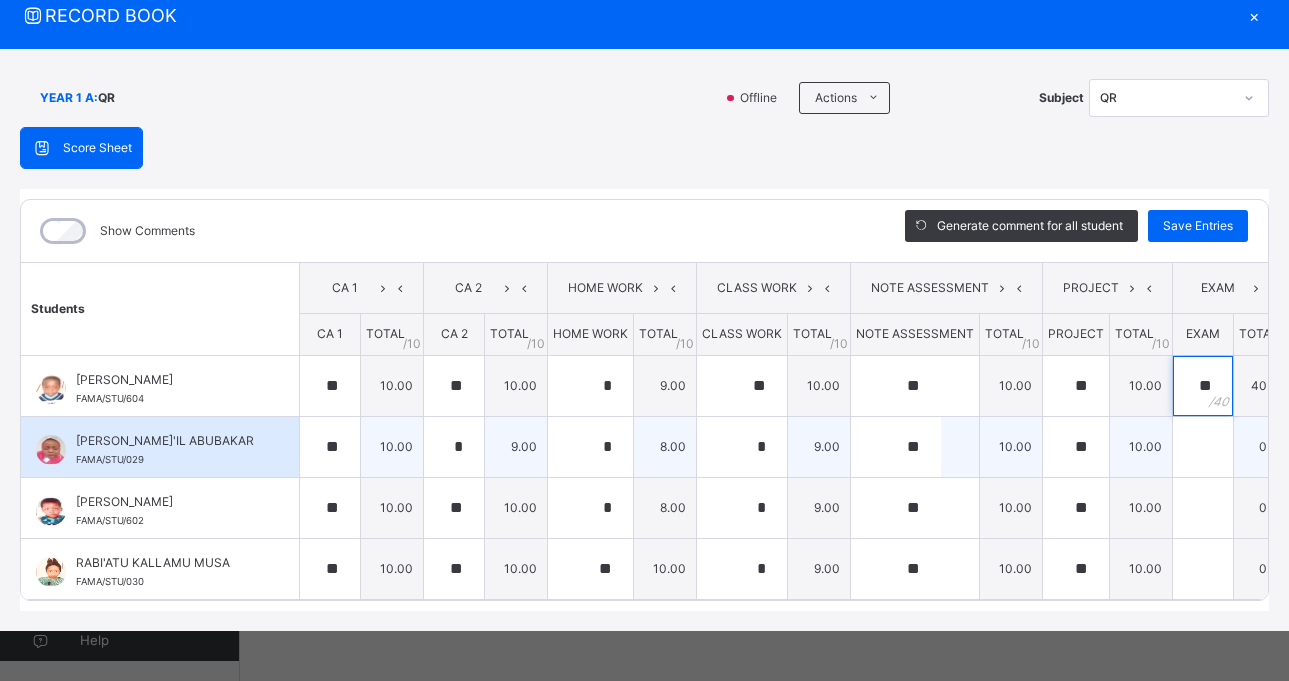 type on "**" 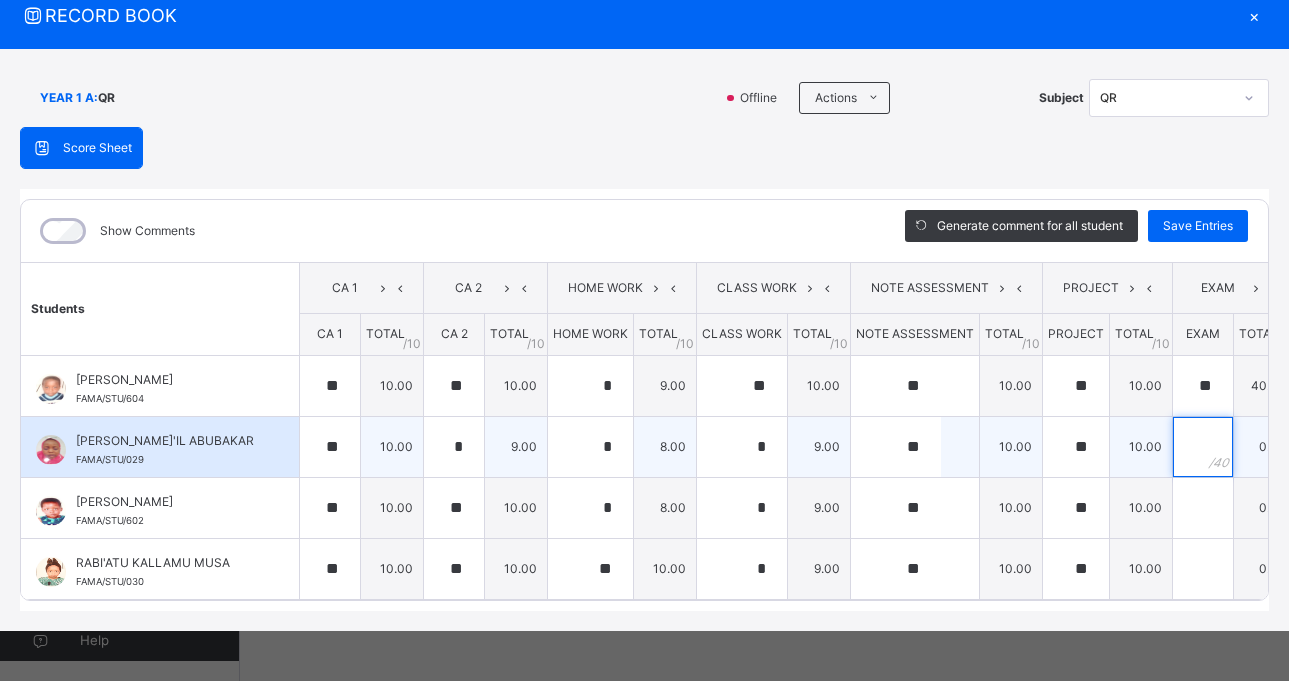 click at bounding box center (1203, 447) 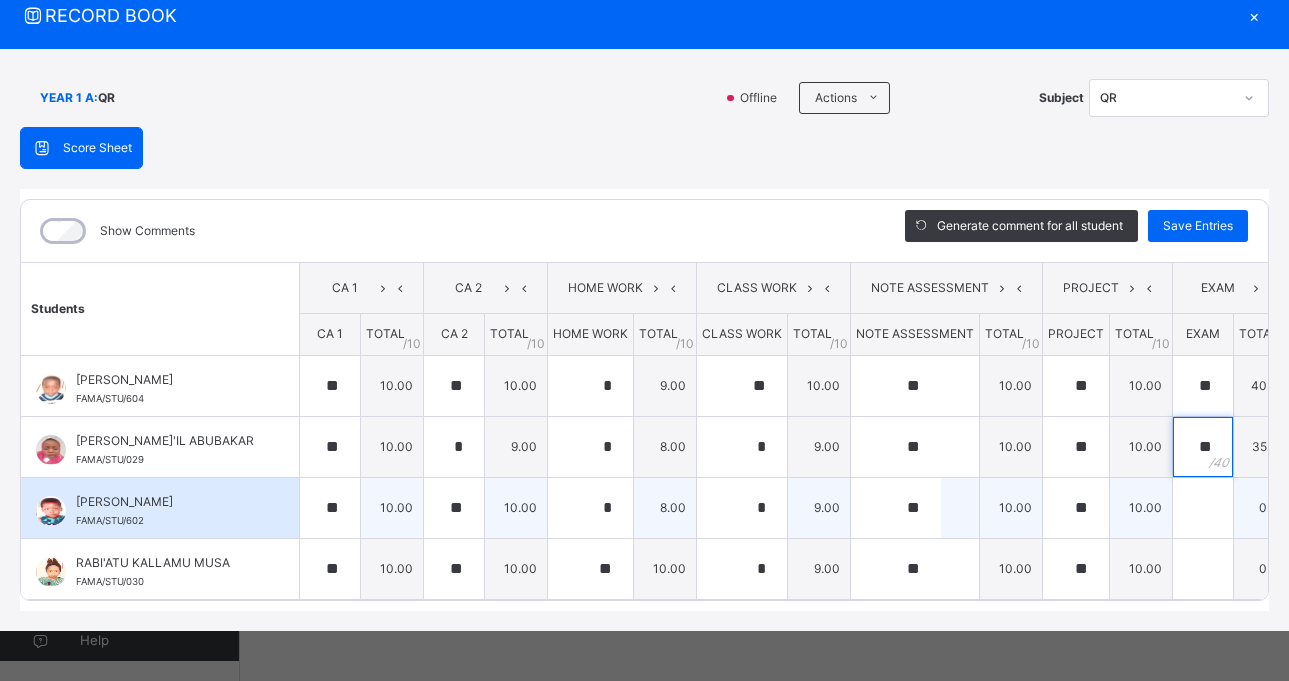 type on "**" 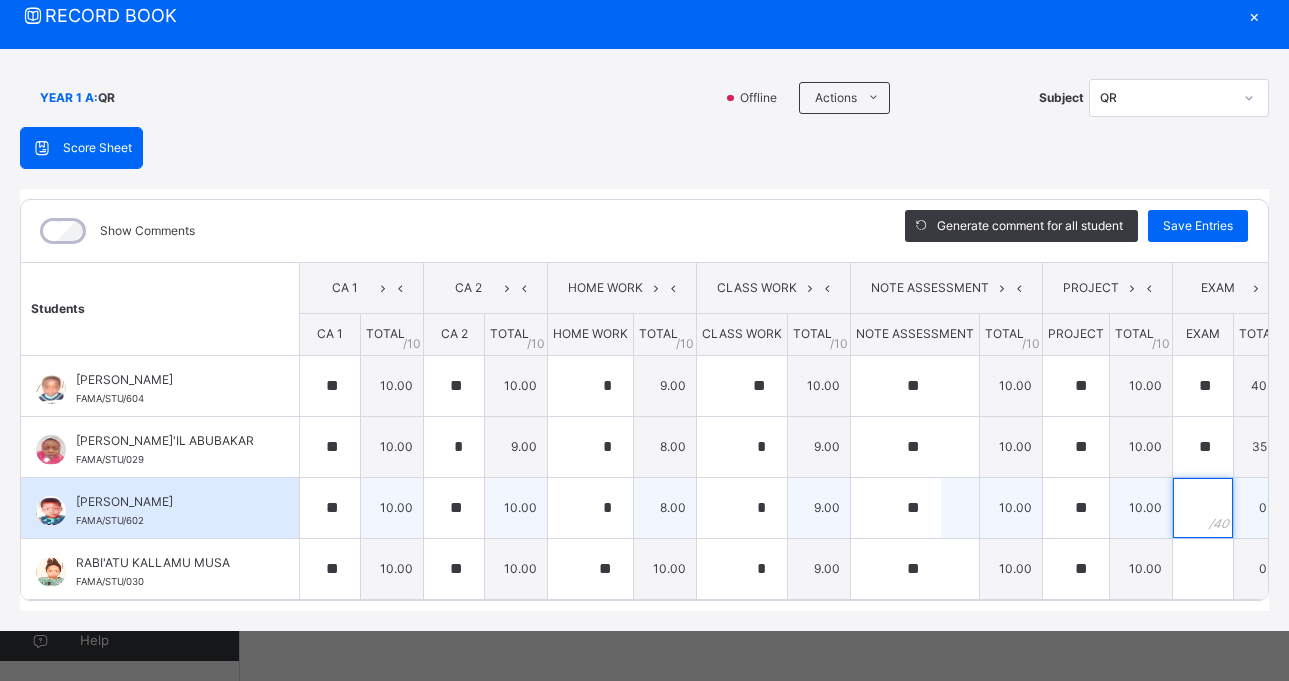 click at bounding box center [1203, 508] 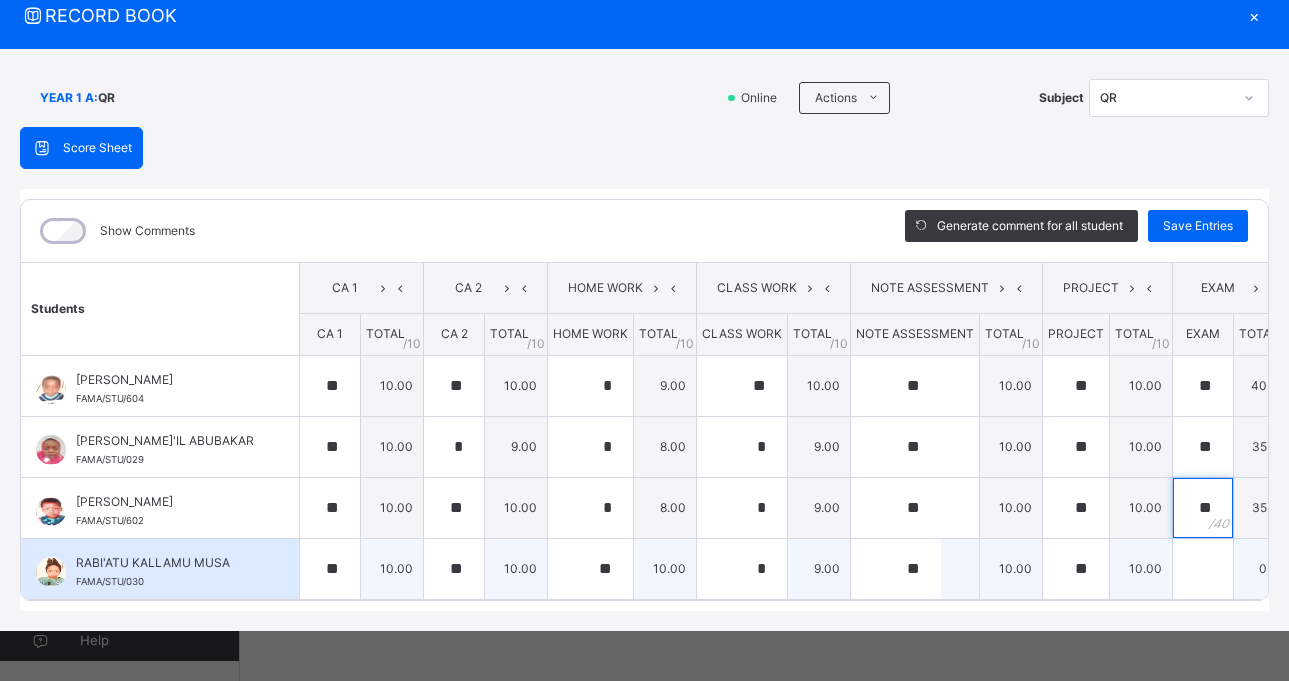 type on "**" 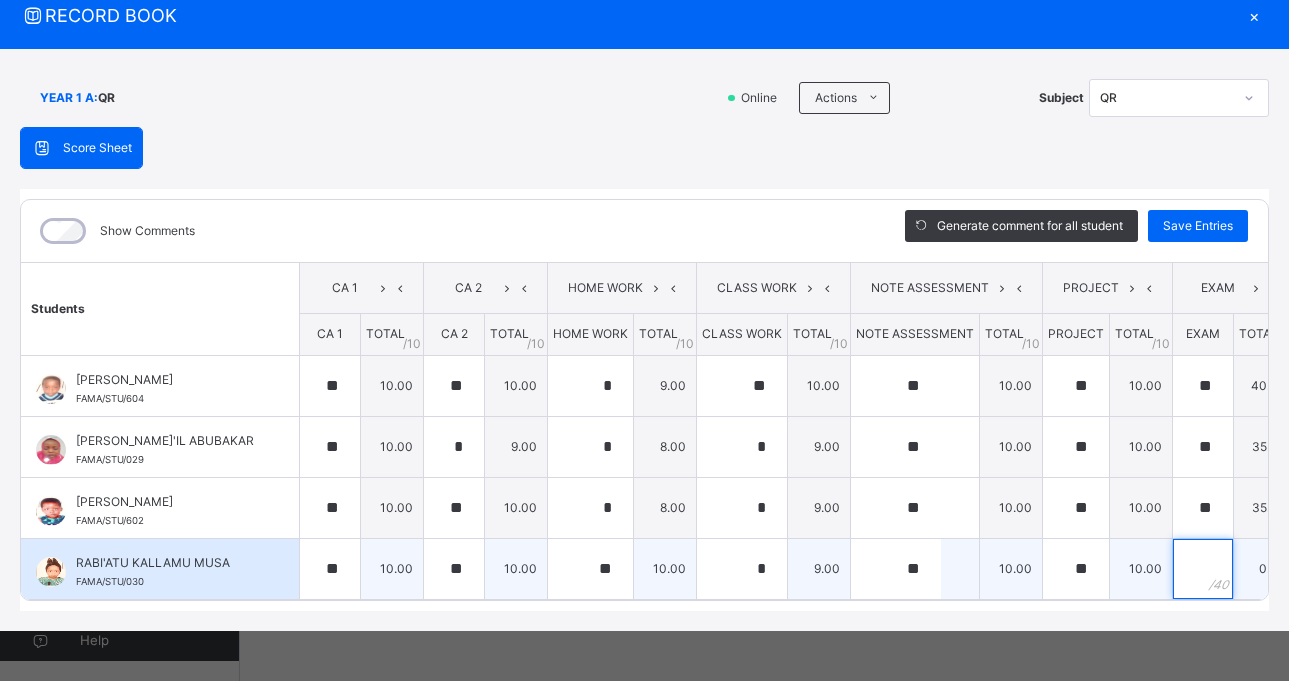 click at bounding box center [1203, 569] 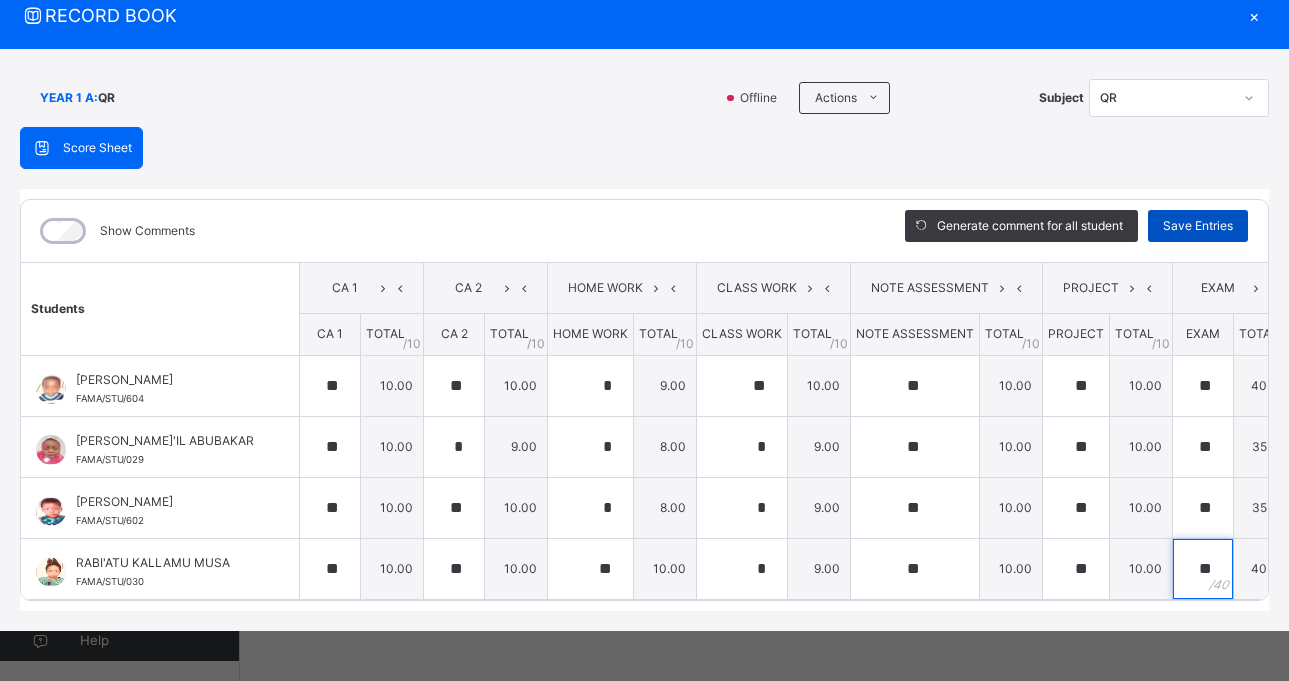 type on "**" 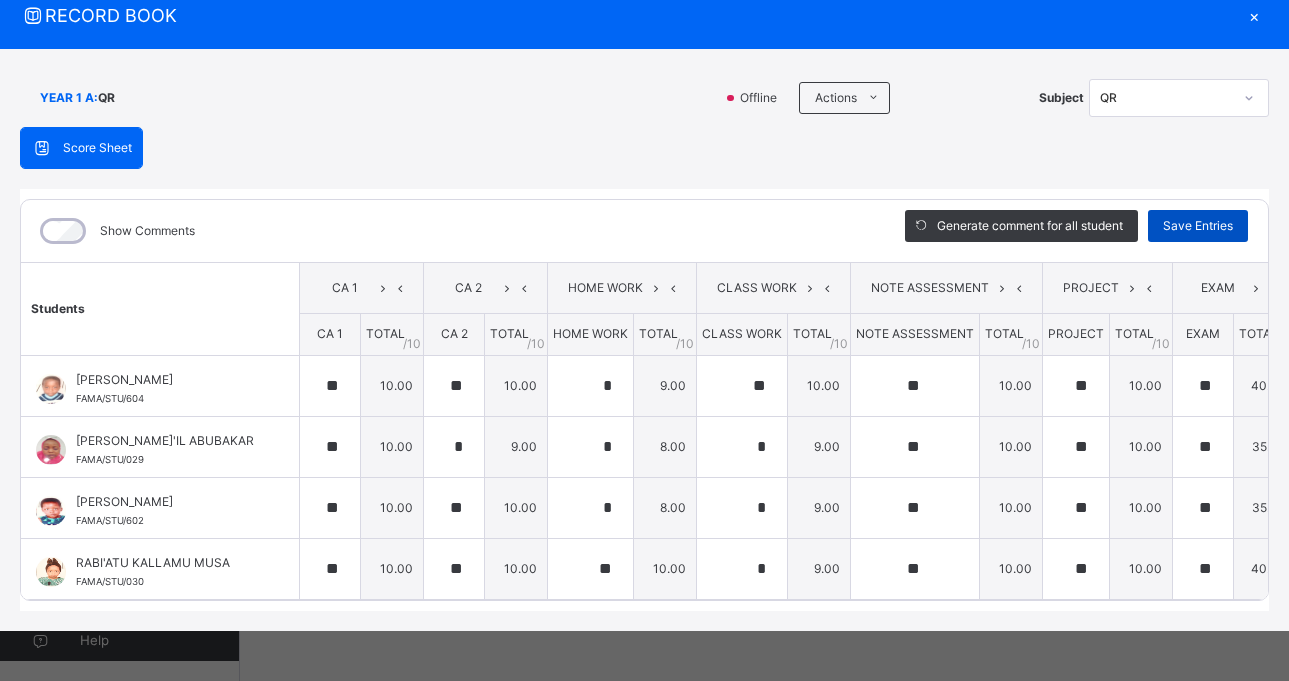 click on "Save Entries" at bounding box center (1198, 226) 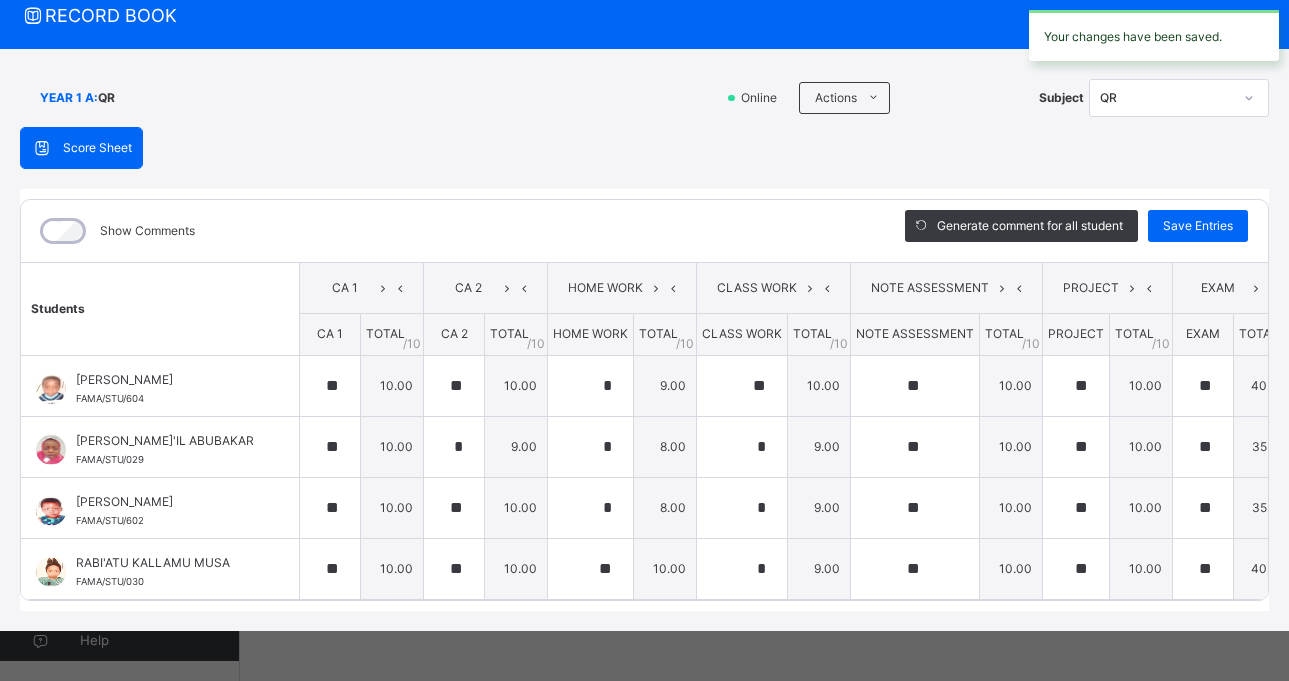 scroll, scrollTop: 0, scrollLeft: 50, axis: horizontal 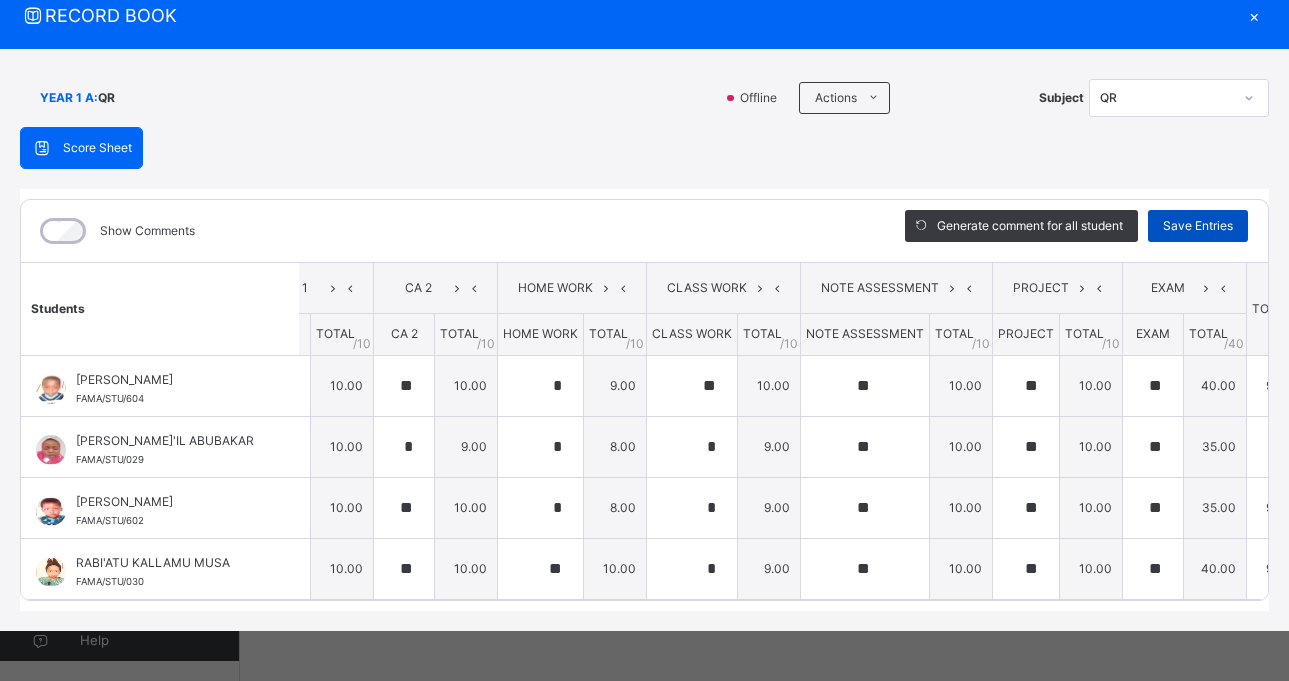 click on "Save Entries" at bounding box center [1198, 226] 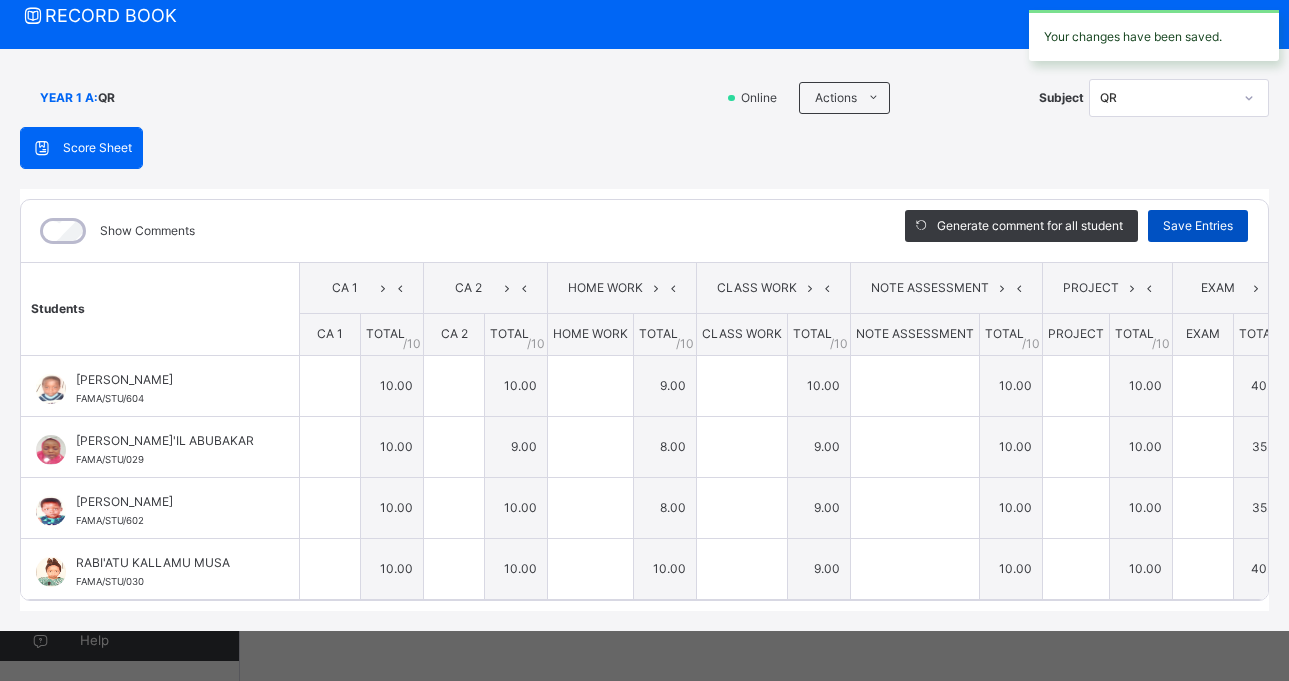 type on "**" 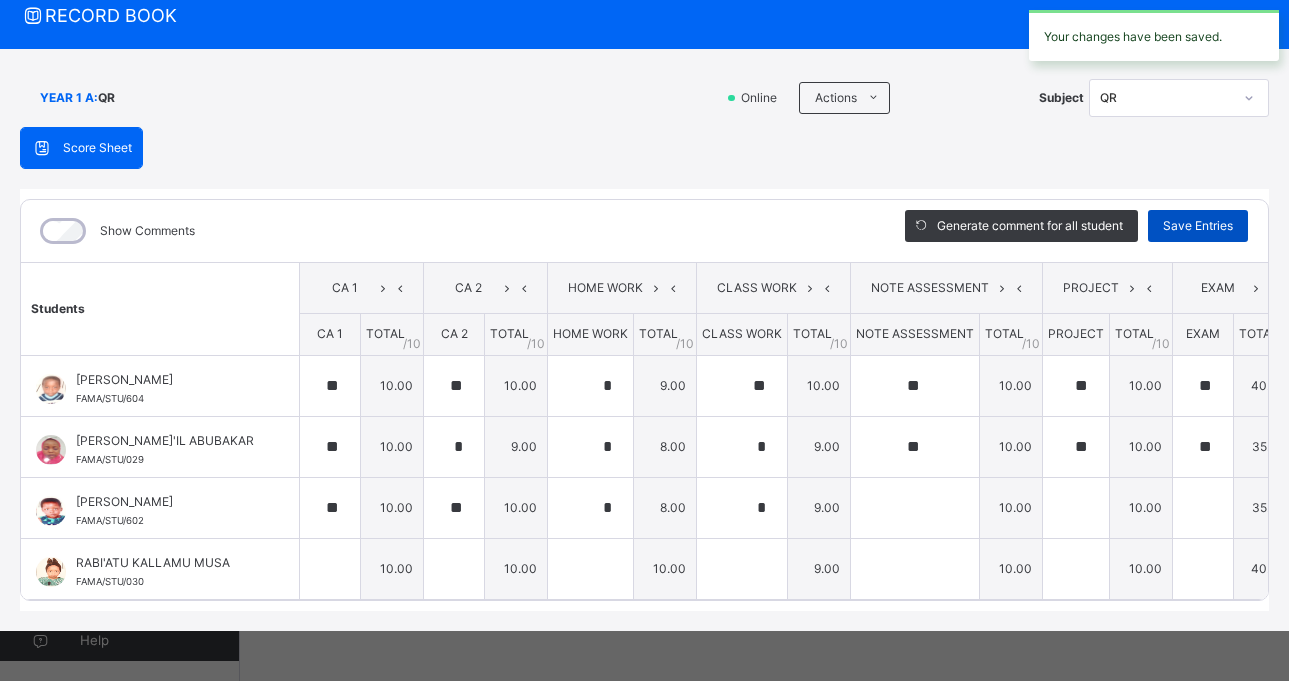type on "**" 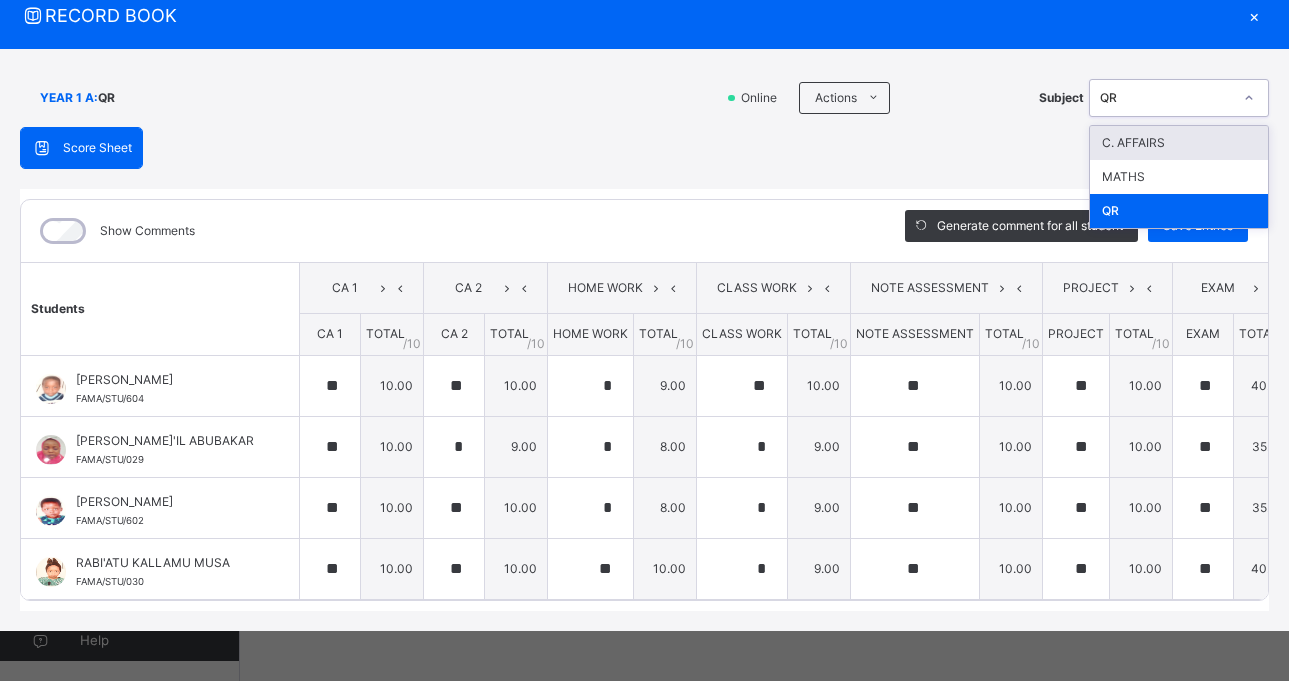 click 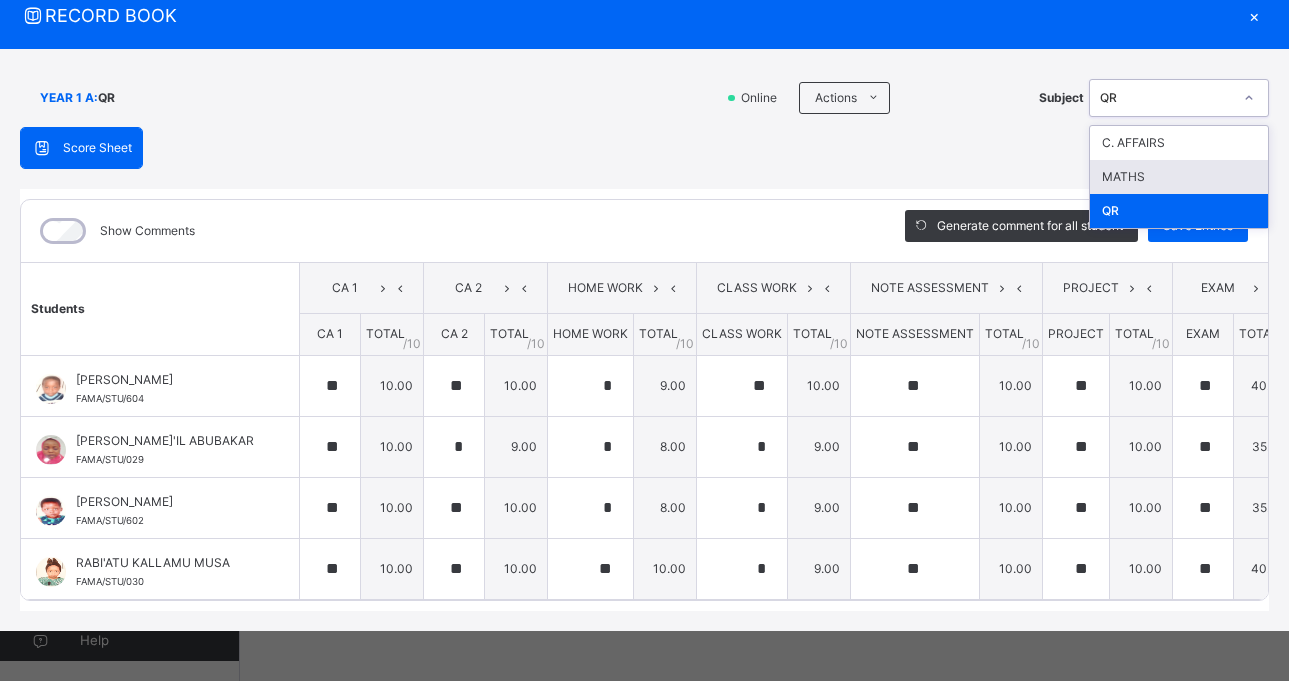 click on "MATHS" at bounding box center [1179, 177] 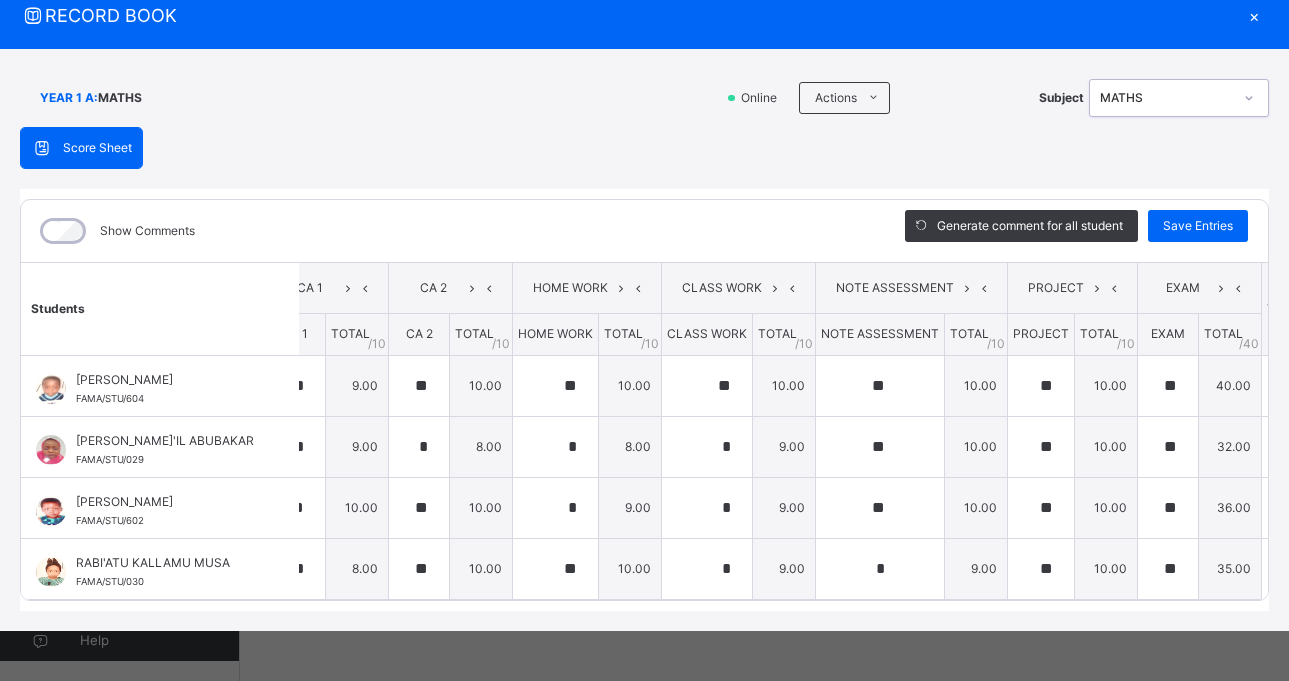 scroll, scrollTop: 0, scrollLeft: 50, axis: horizontal 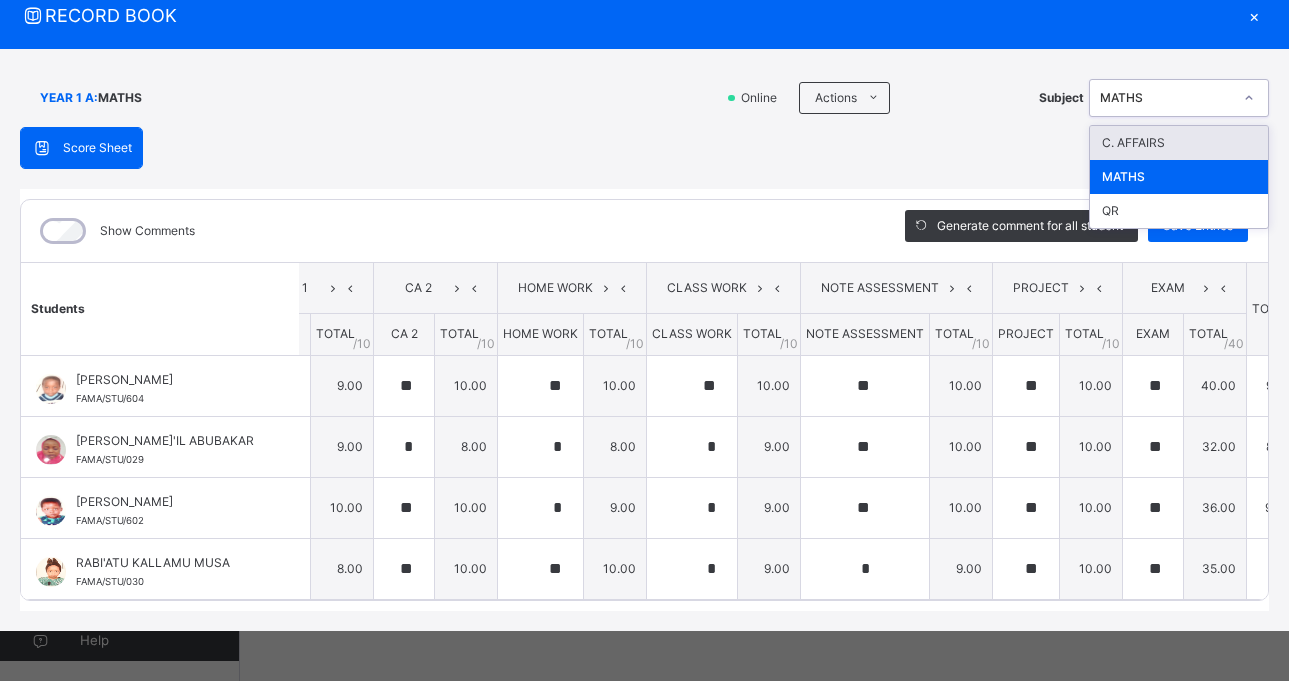 click at bounding box center (1249, 98) 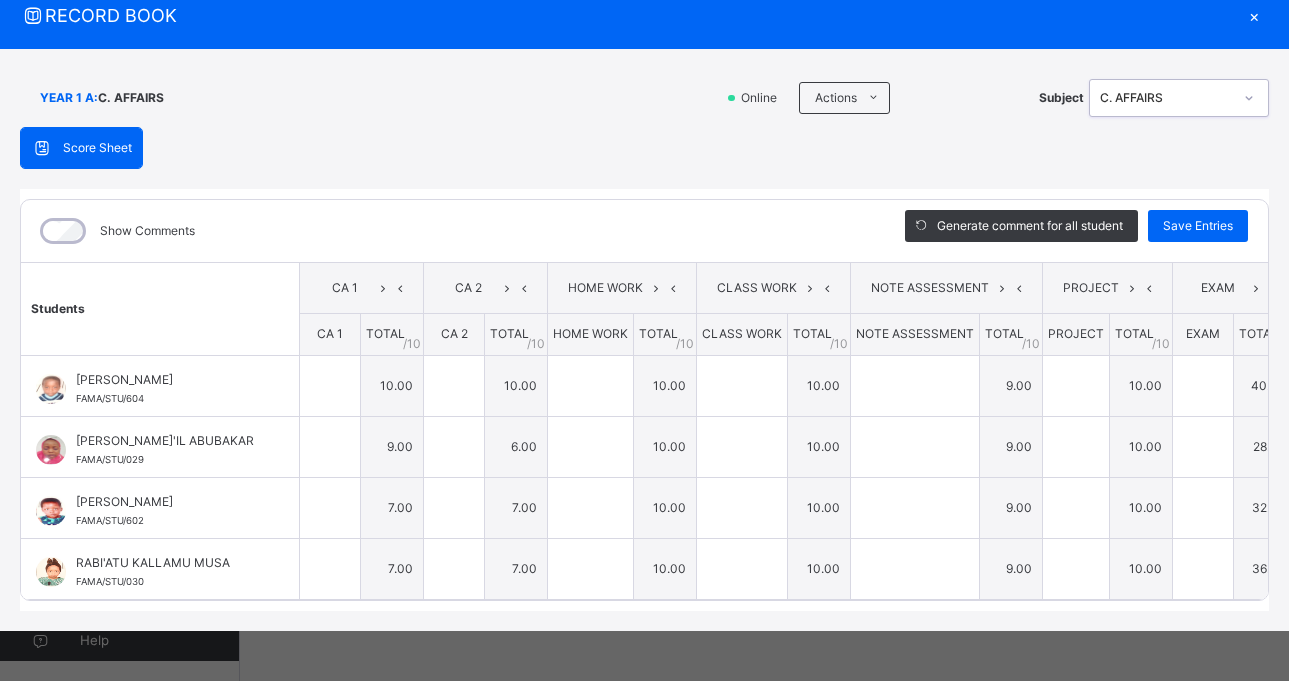 type on "**" 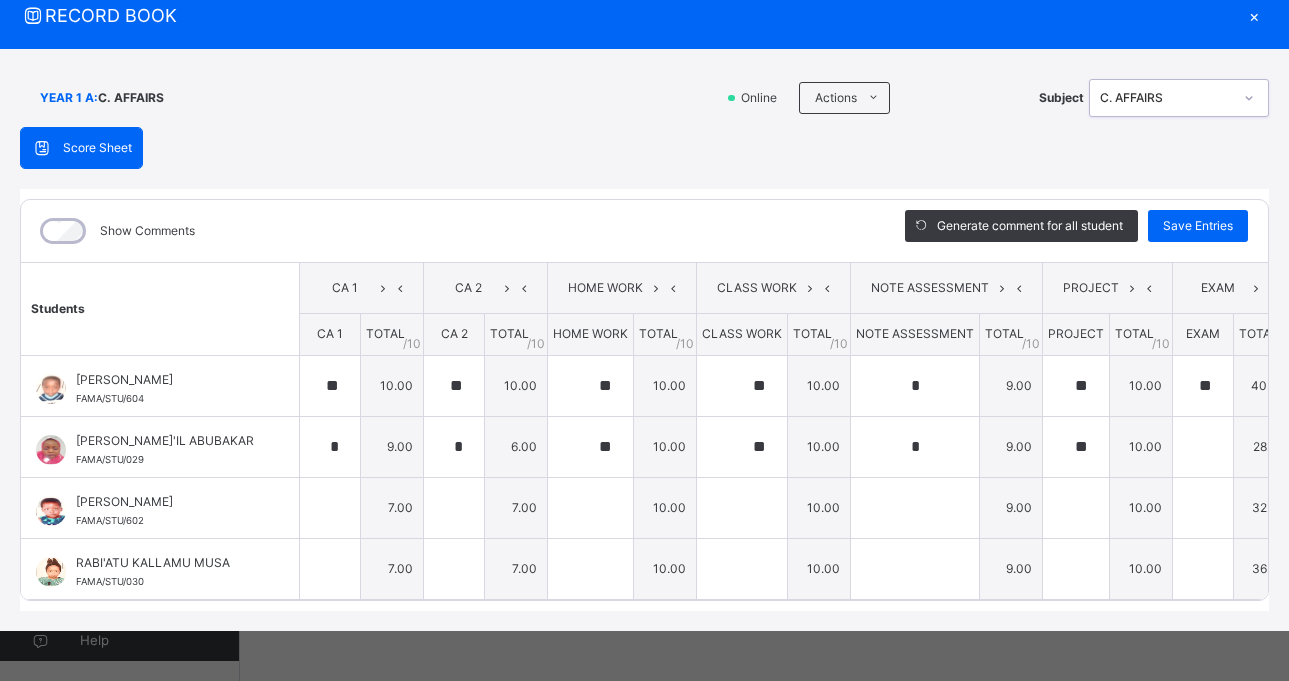 type on "**" 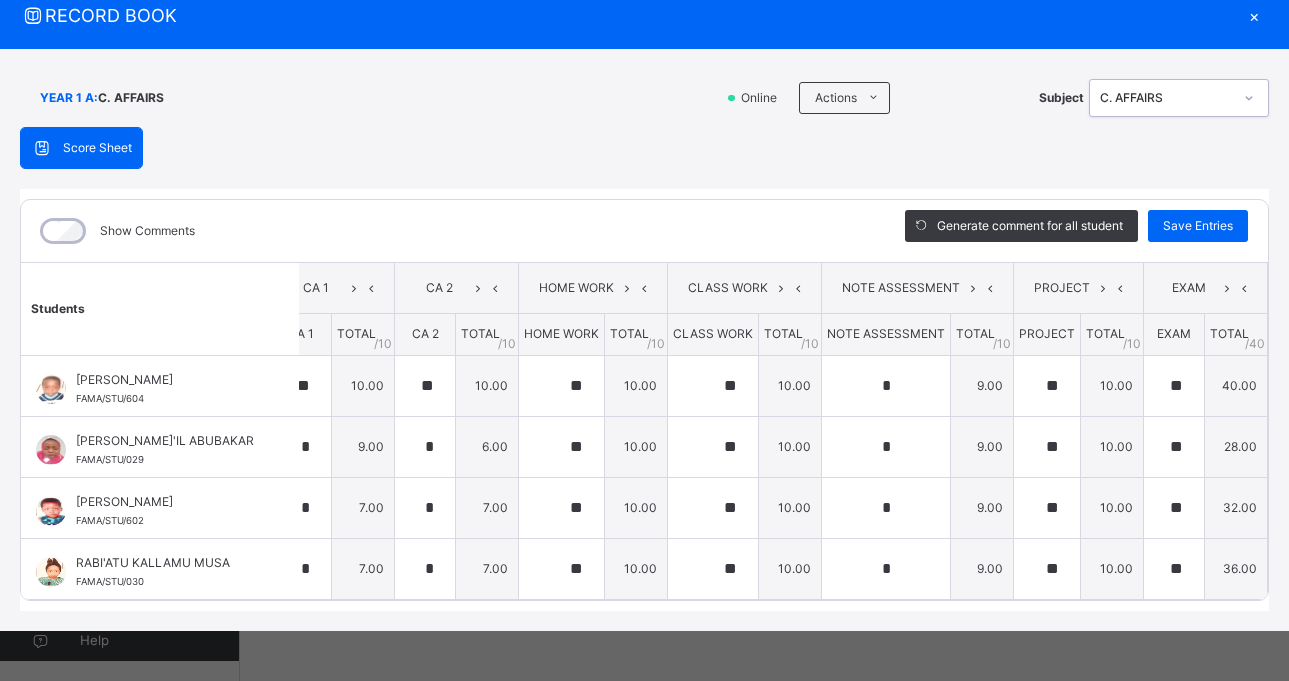 scroll, scrollTop: 0, scrollLeft: 40, axis: horizontal 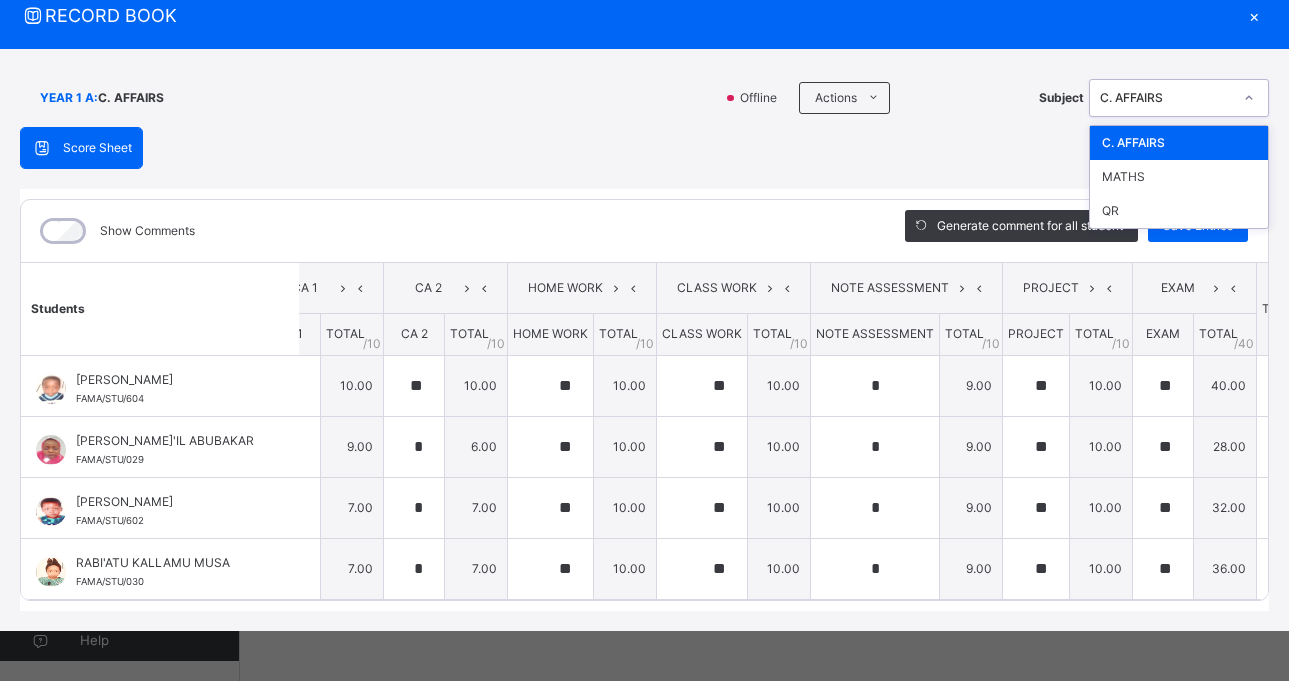 click 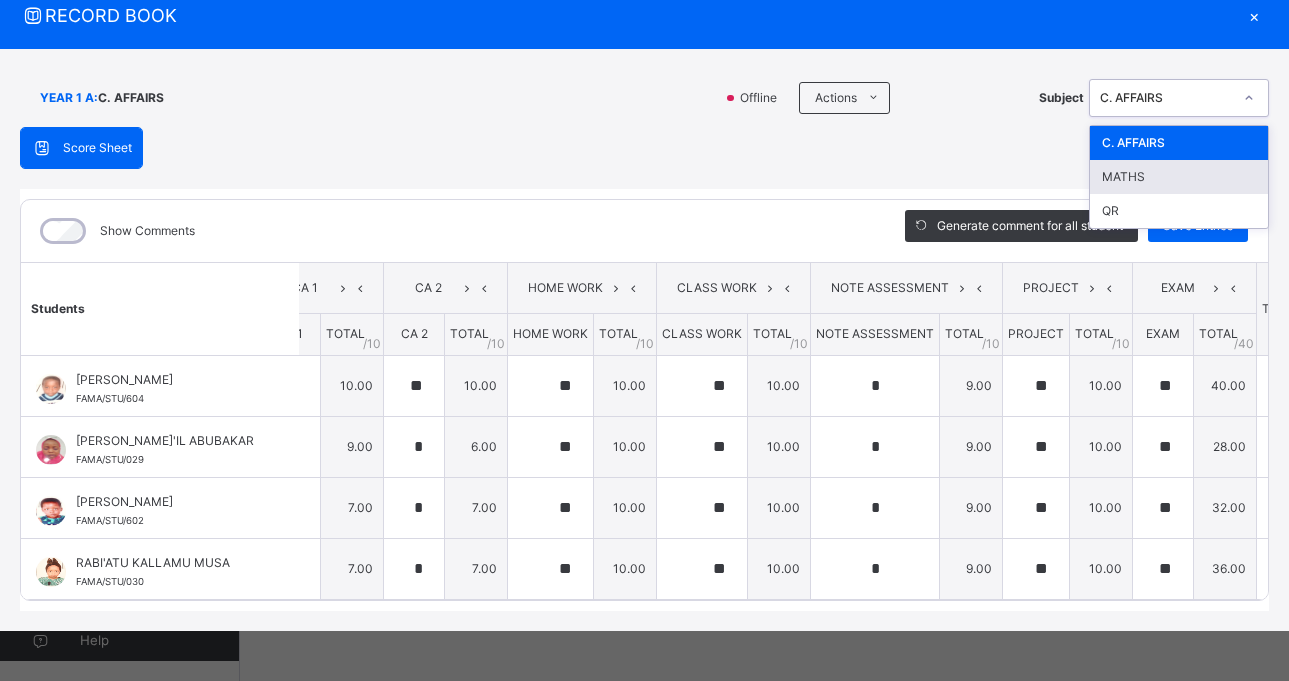 click on "MATHS" at bounding box center (1179, 177) 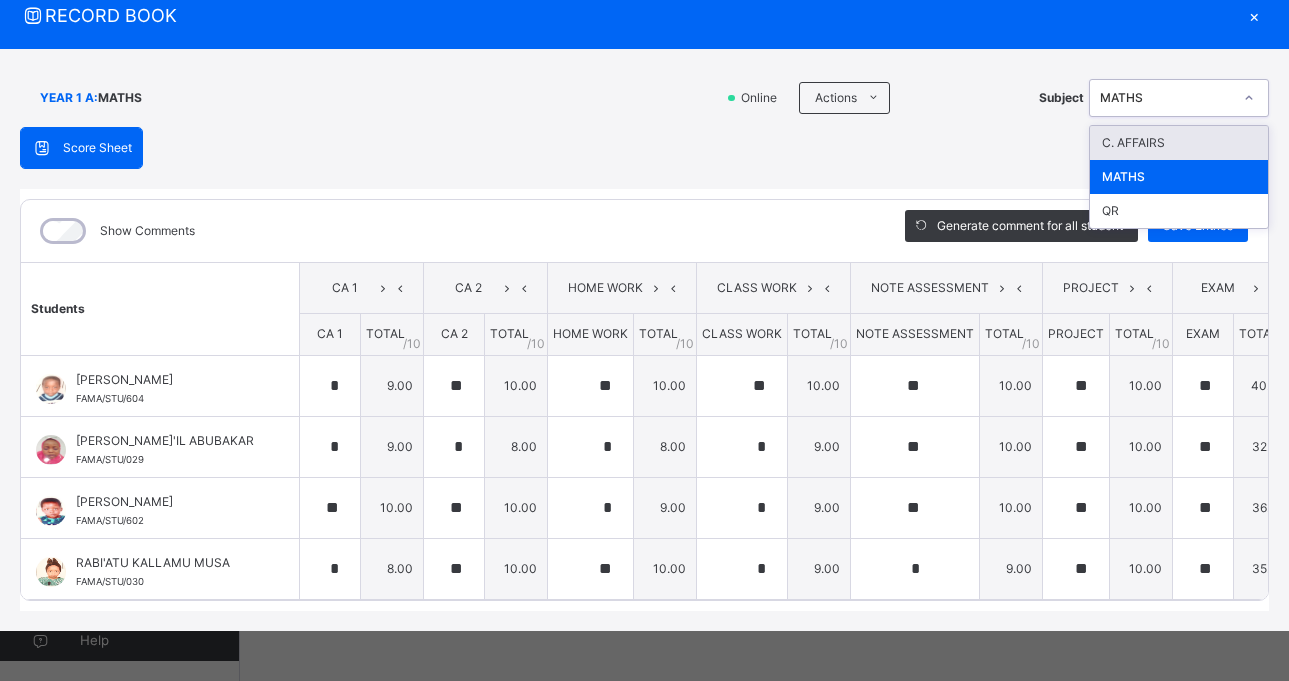 click 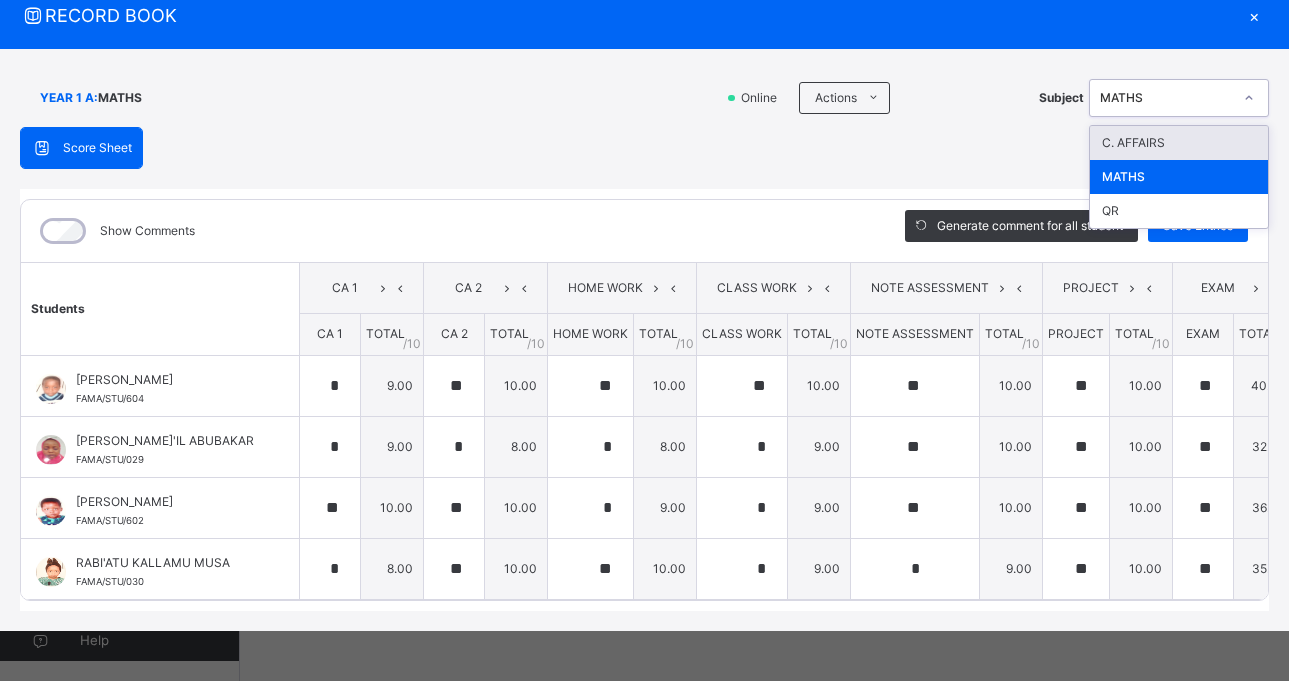 click on "C. AFFAIRS" at bounding box center [1179, 143] 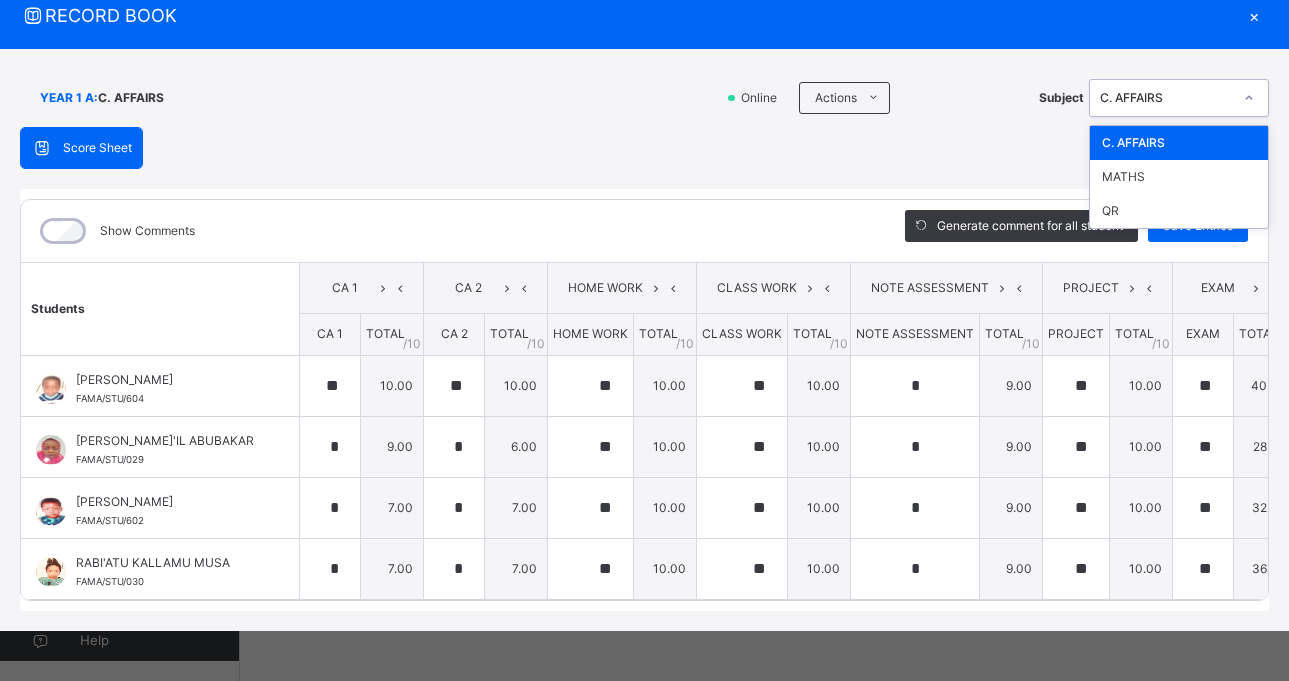 click at bounding box center [1249, 98] 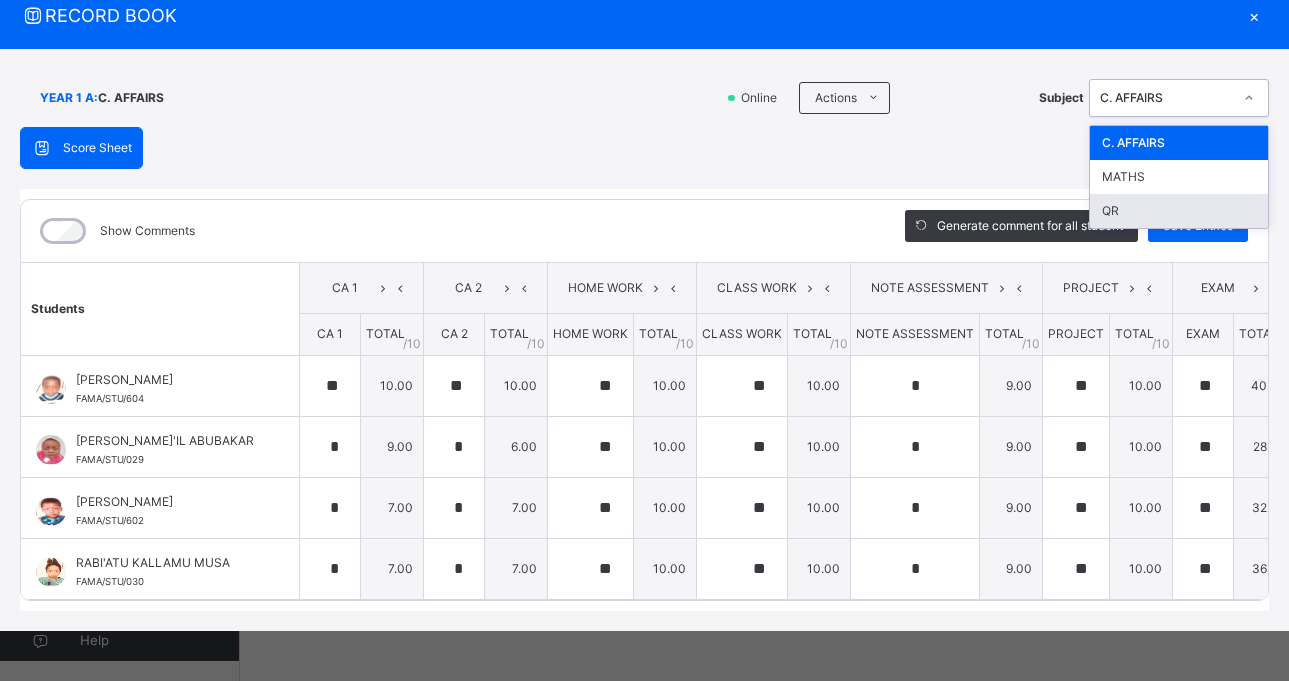 click on "QR" at bounding box center (1179, 211) 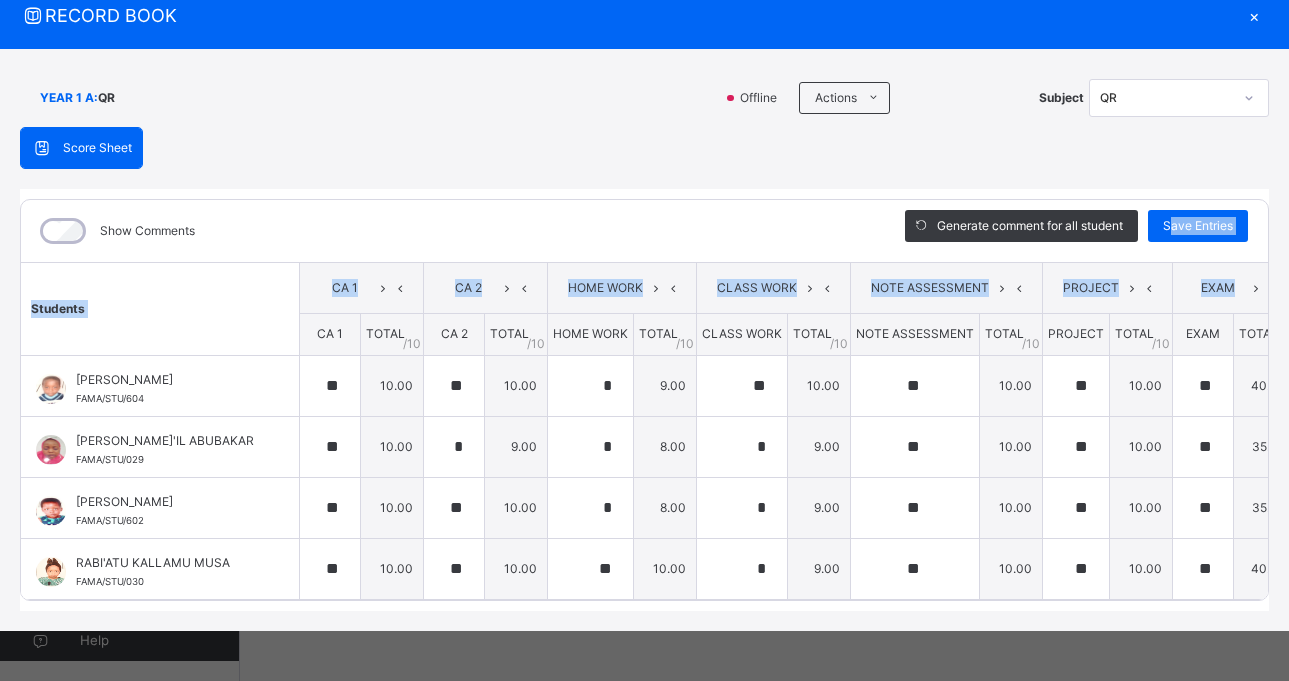 drag, startPoint x: 1188, startPoint y: 181, endPoint x: 1159, endPoint y: 283, distance: 106.04244 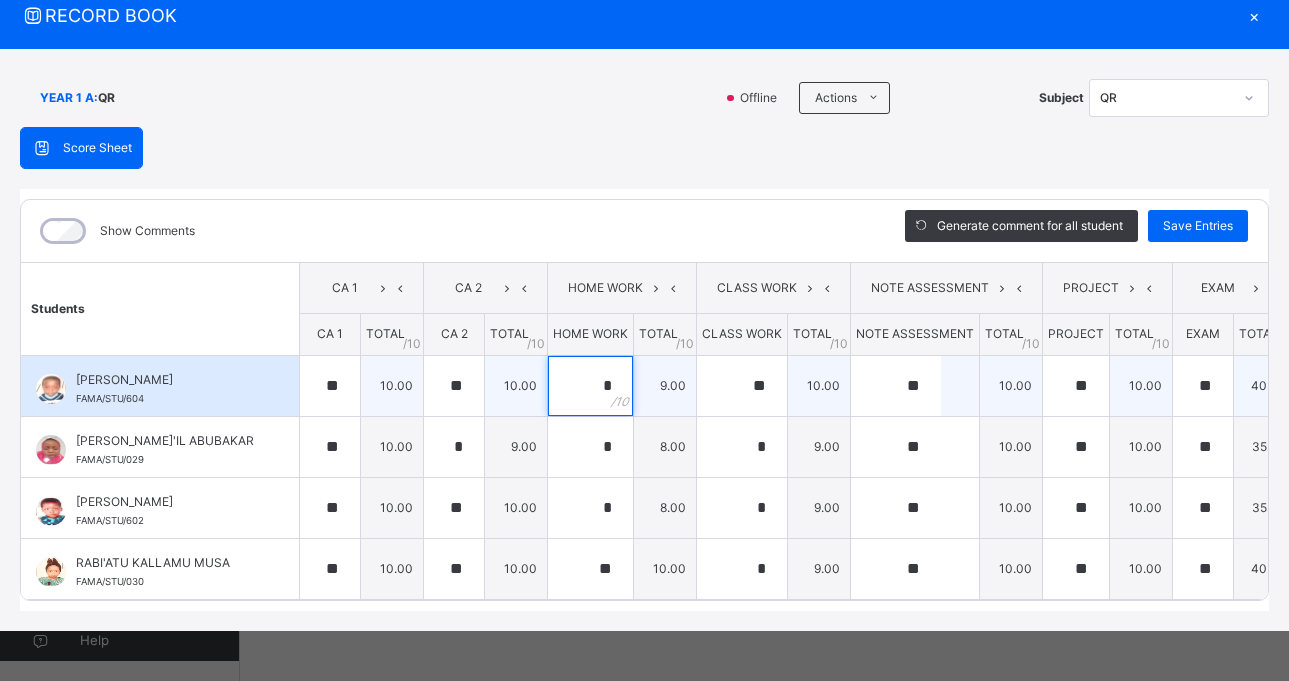 click on "*" at bounding box center (590, 386) 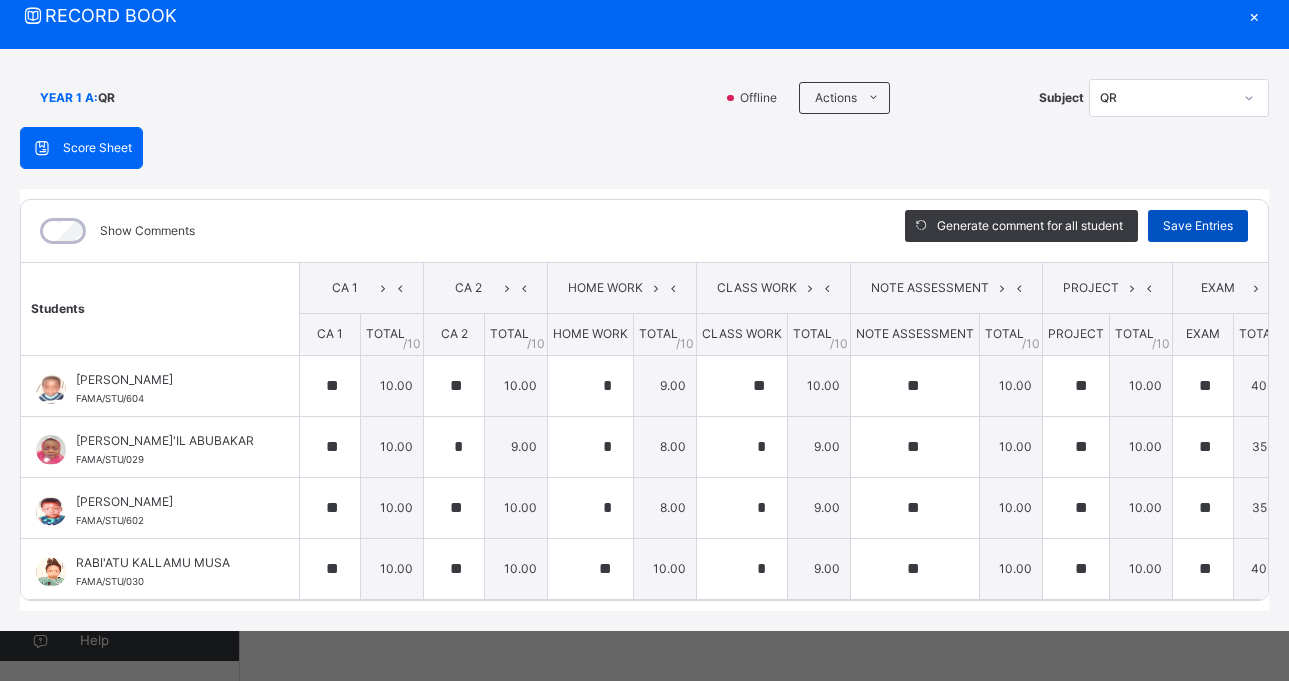 click on "Save Entries" at bounding box center (1198, 226) 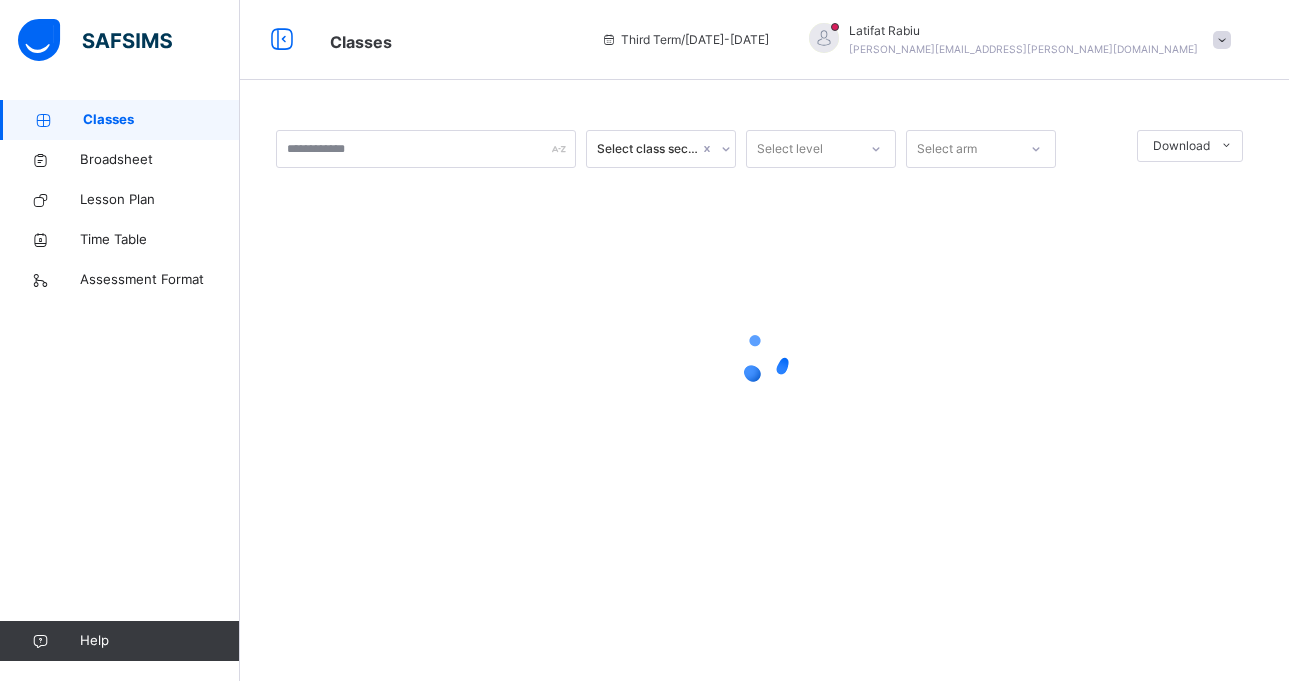 scroll, scrollTop: 0, scrollLeft: 0, axis: both 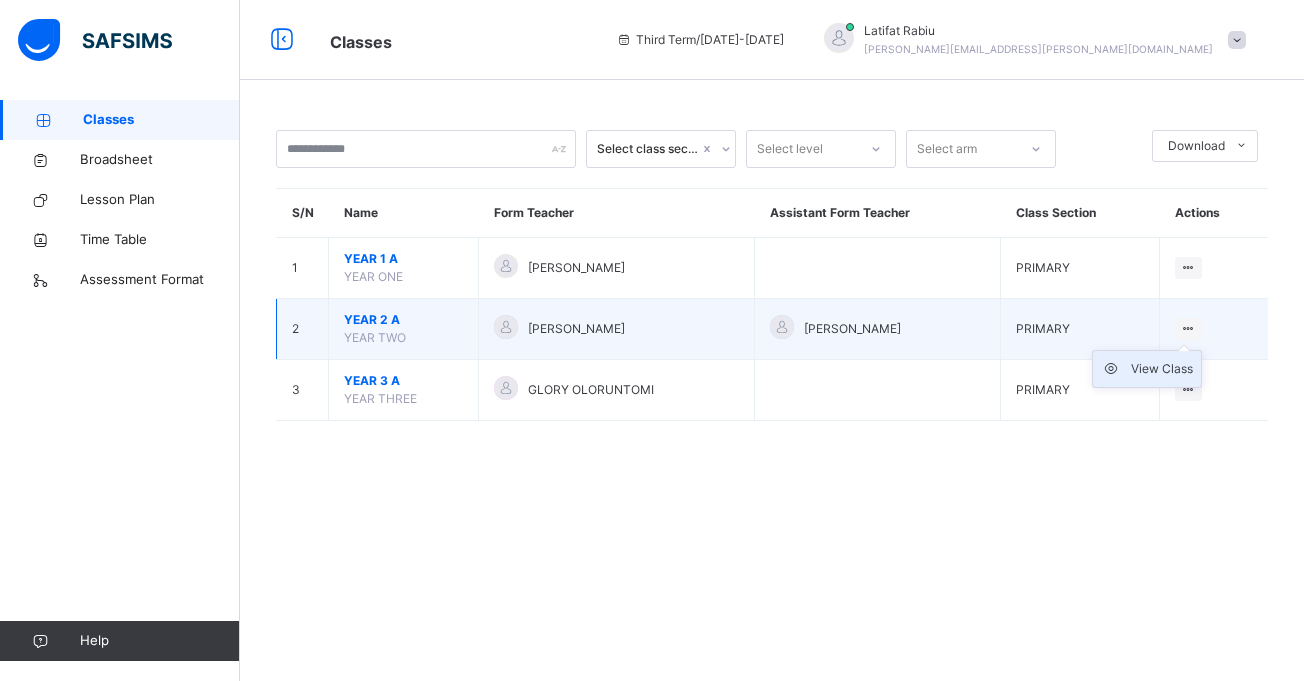 click on "View Class" at bounding box center (1147, 369) 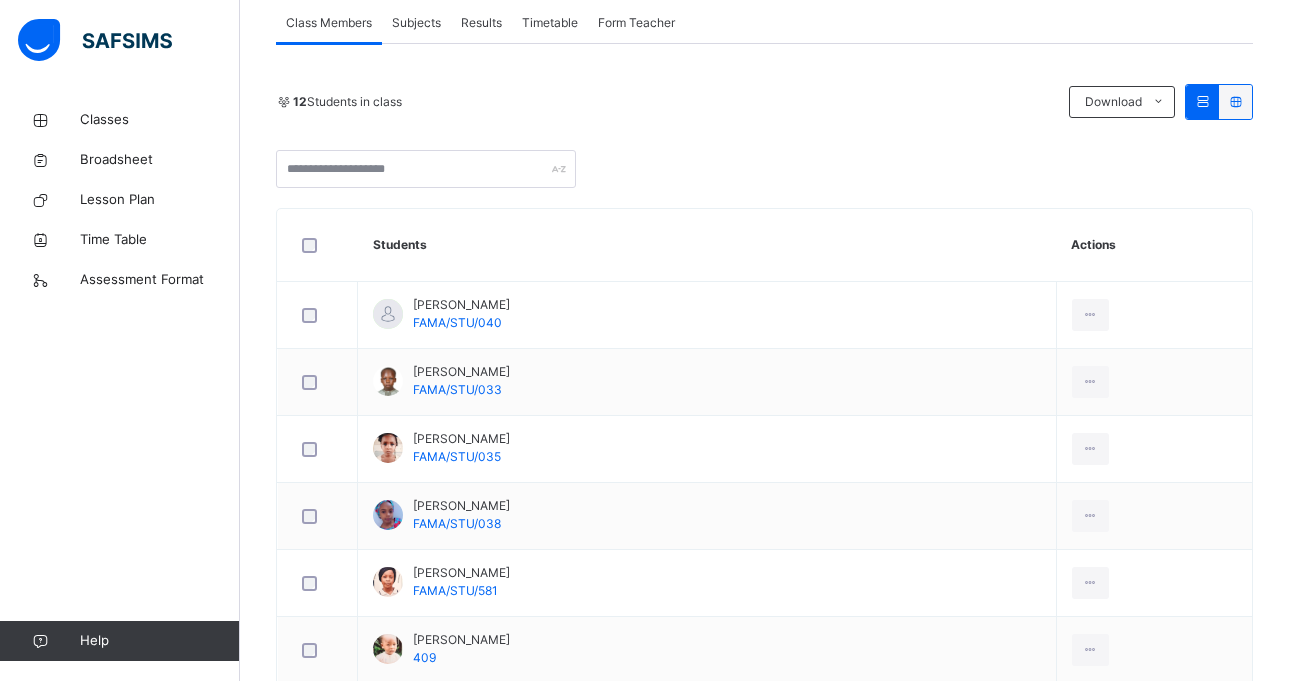 scroll, scrollTop: 413, scrollLeft: 0, axis: vertical 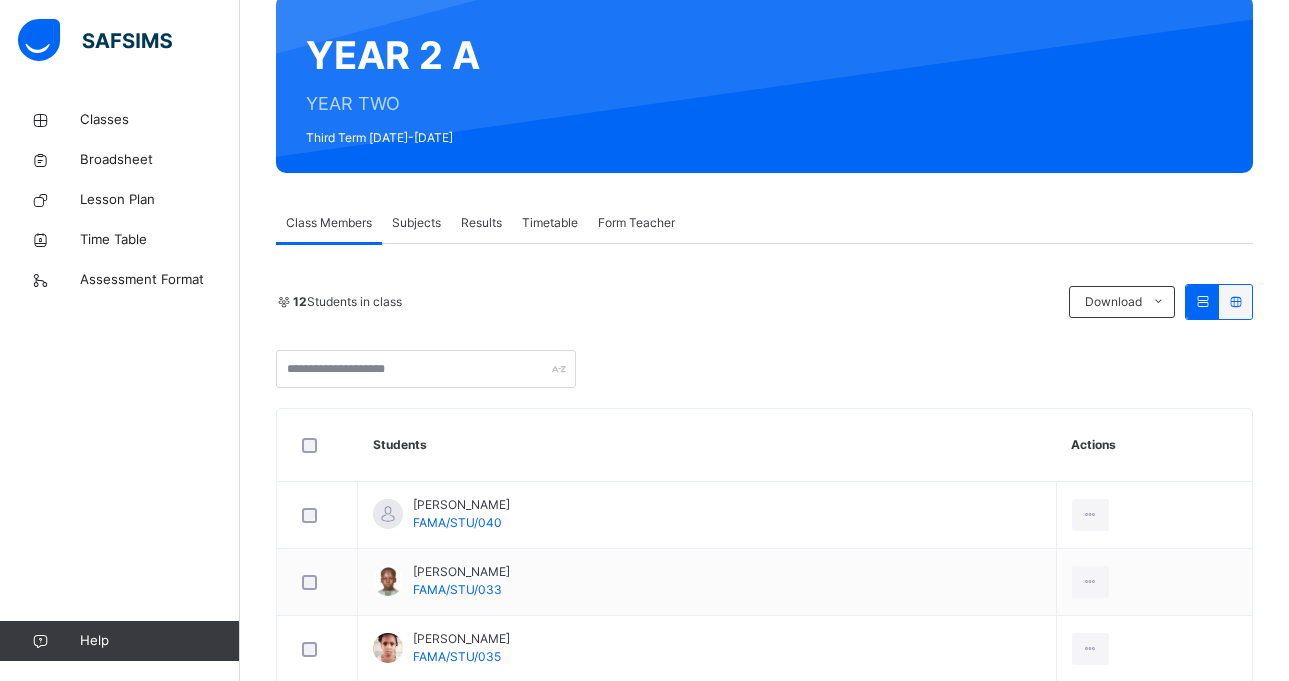 click on "Subjects" at bounding box center (416, 223) 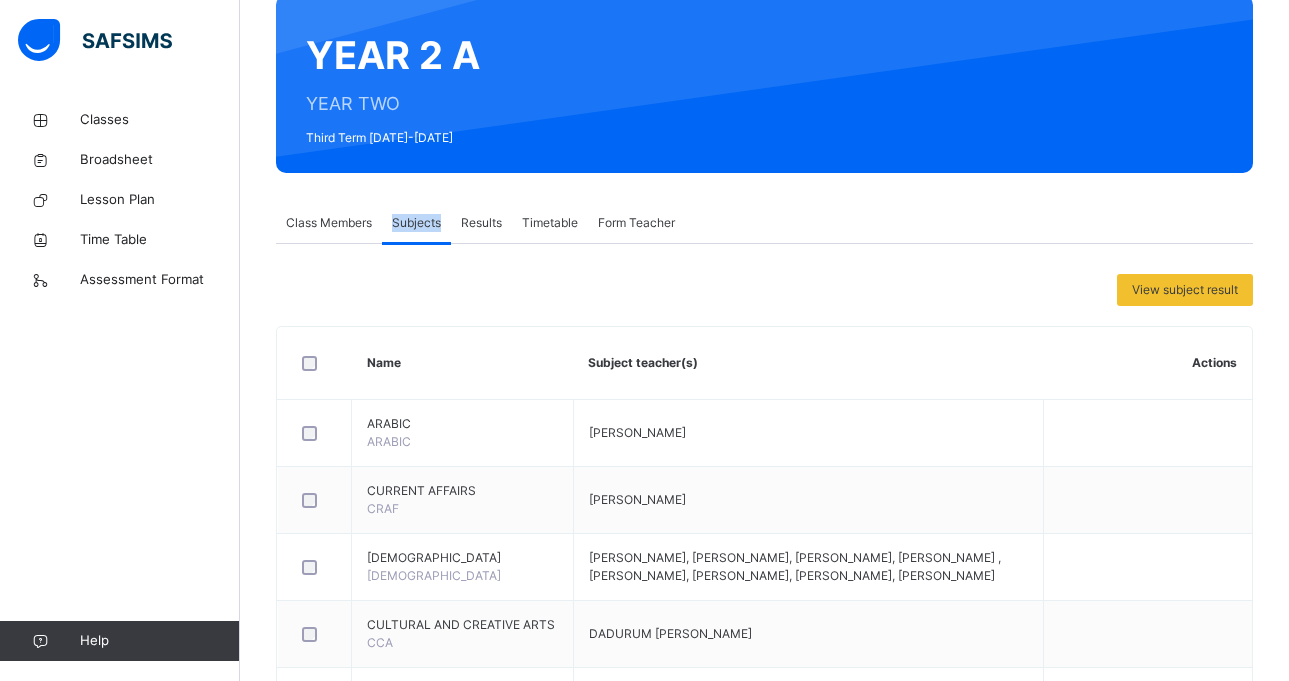click on "Subjects" at bounding box center [416, 223] 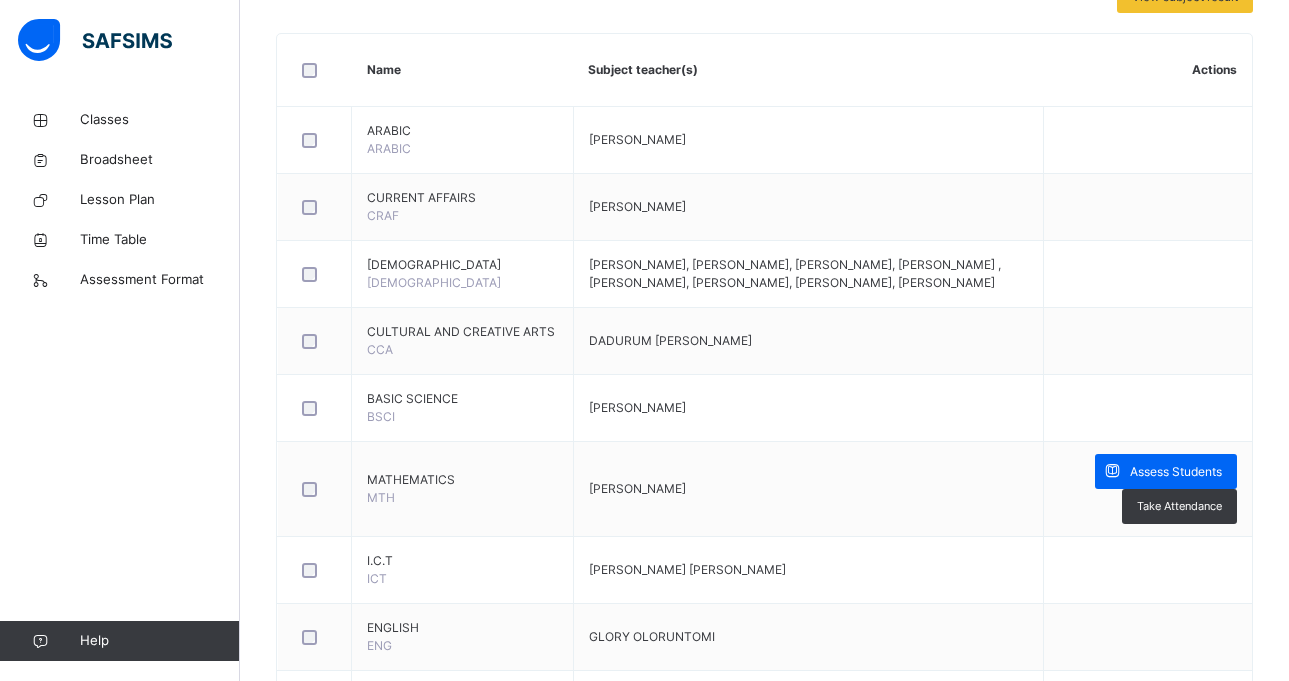 scroll, scrollTop: 506, scrollLeft: 0, axis: vertical 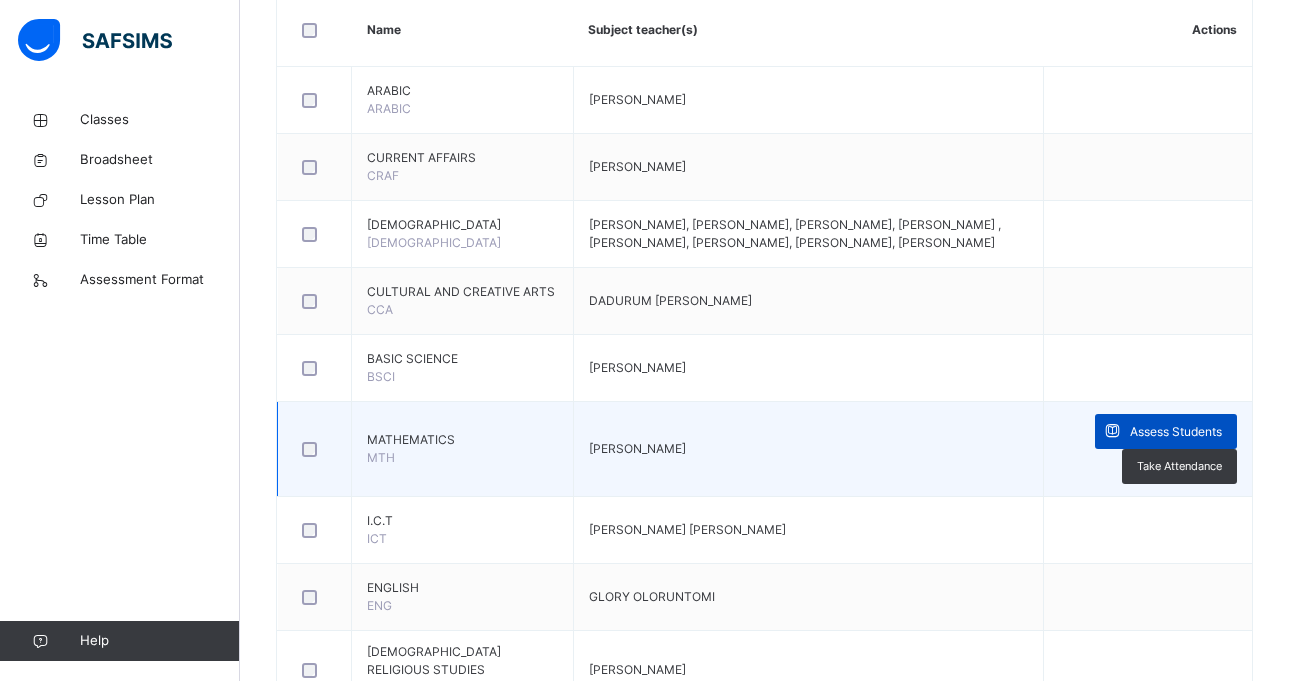 click on "Assess Students" at bounding box center [1176, 432] 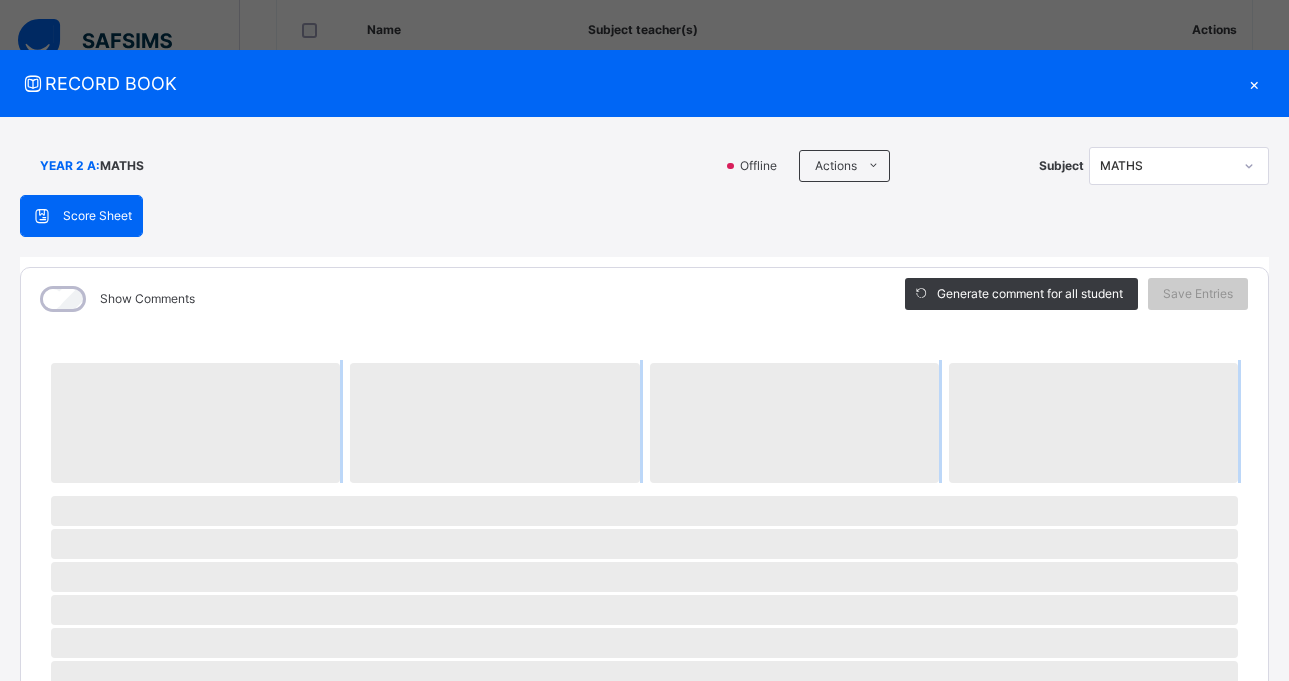 click on "Show Comments   Generate comment for all student   Save Entries Class Level:  YEAR 2   A Subject:  MATHS Session:  2024/2025 Session Session:  Third Term ‌ ‌ ‌ ‌ ‌ ‌ ‌ ‌ ‌ ‌ ‌ ‌ ‌ ‌ ‌ ‌ ‌ ‌ ‌ ‌ ‌ ‌ ‌ ‌ ‌ ‌ ‌ ‌ ‌   ×   Subject Teacher’s Comment Generate and see in full the comment developed by the AI with an option to regenerate the comment [PERSON_NAME] Bot Please wait while the [PERSON_NAME] Bot generates comments for all your students" at bounding box center [644, 808] 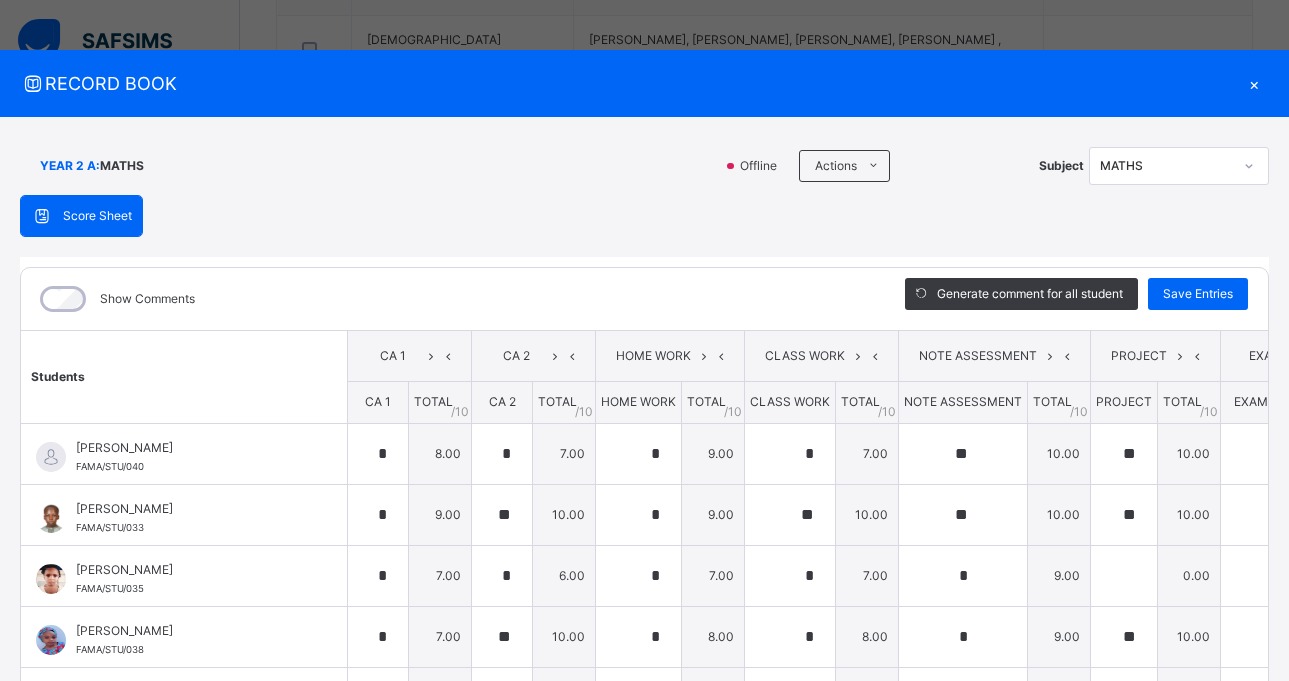scroll, scrollTop: 686, scrollLeft: 0, axis: vertical 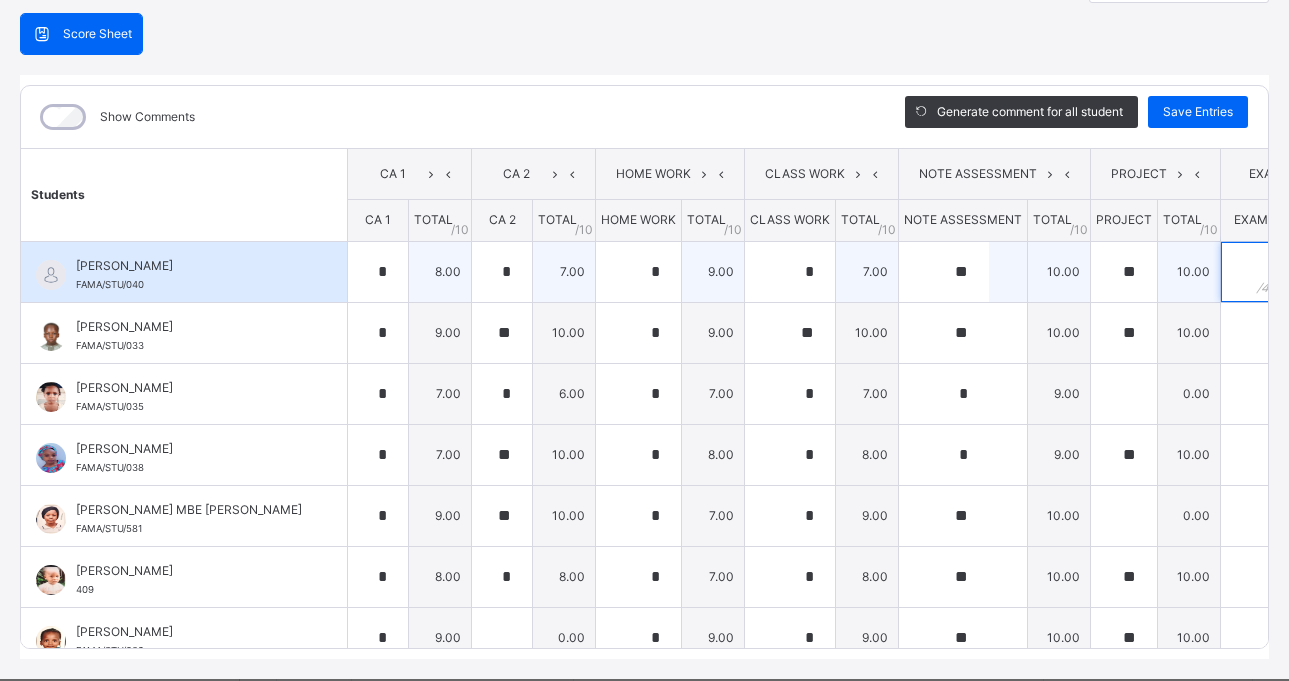 click at bounding box center (1251, 272) 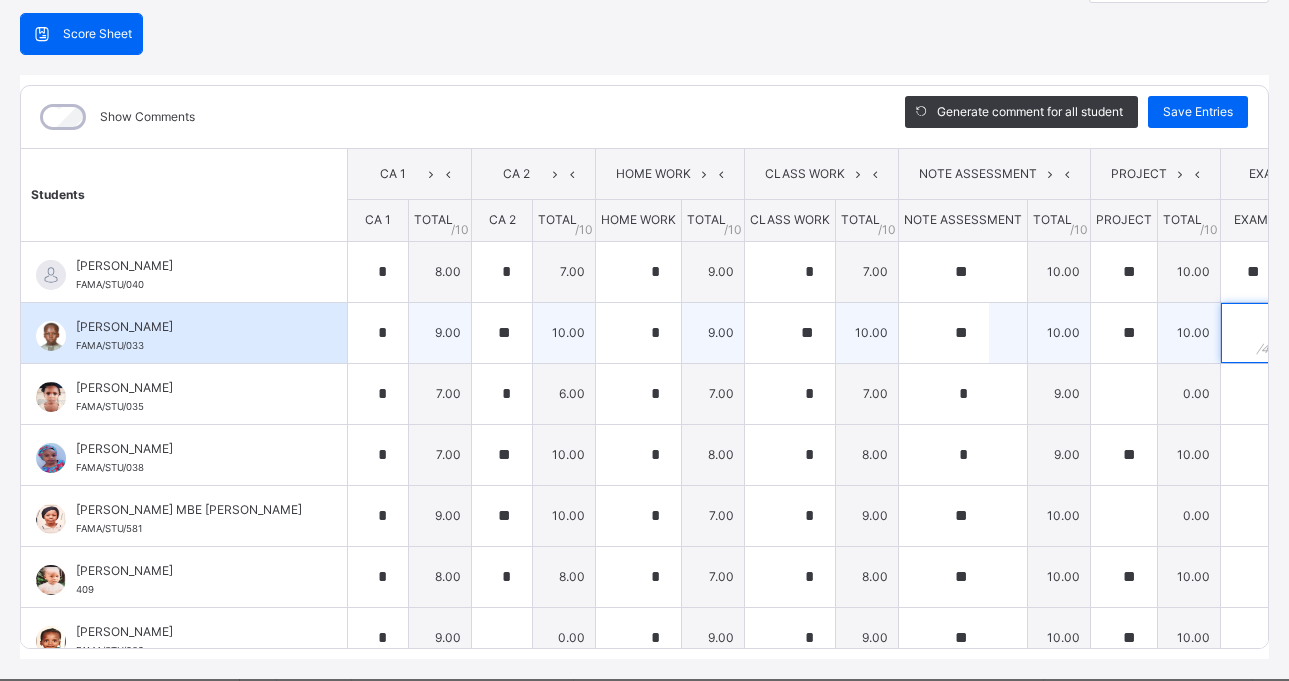 click at bounding box center [1251, 333] 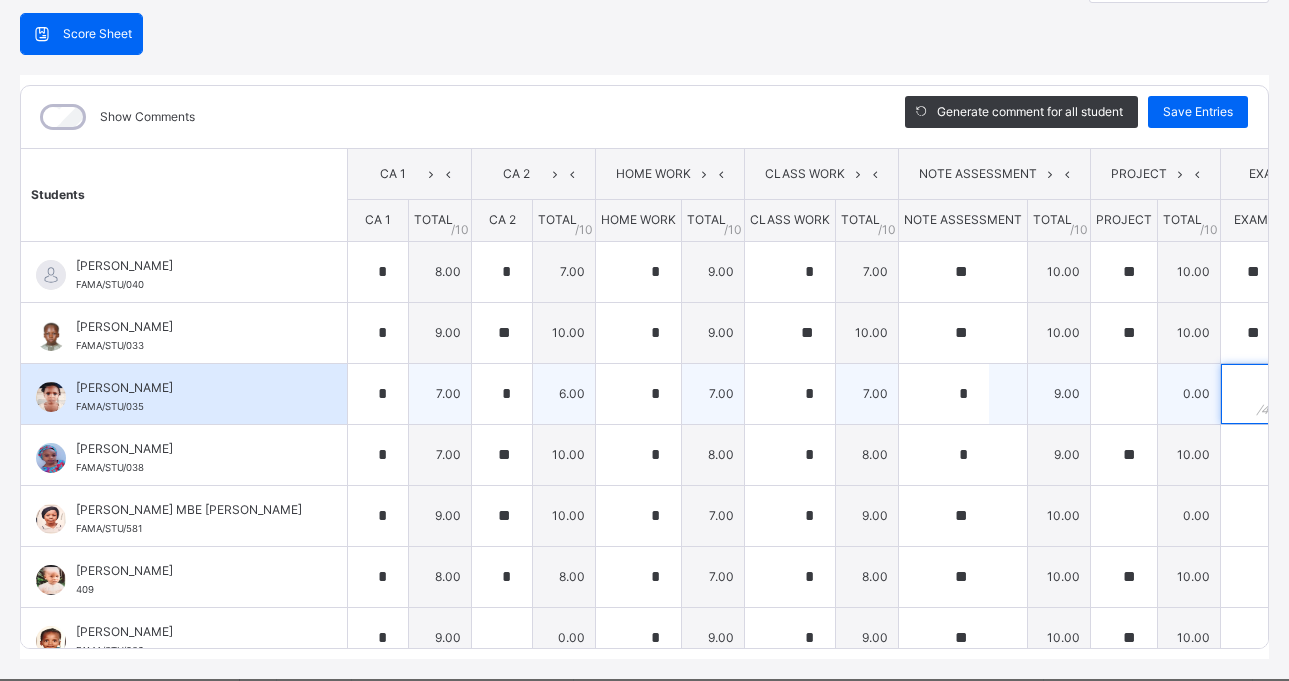 click at bounding box center (1251, 394) 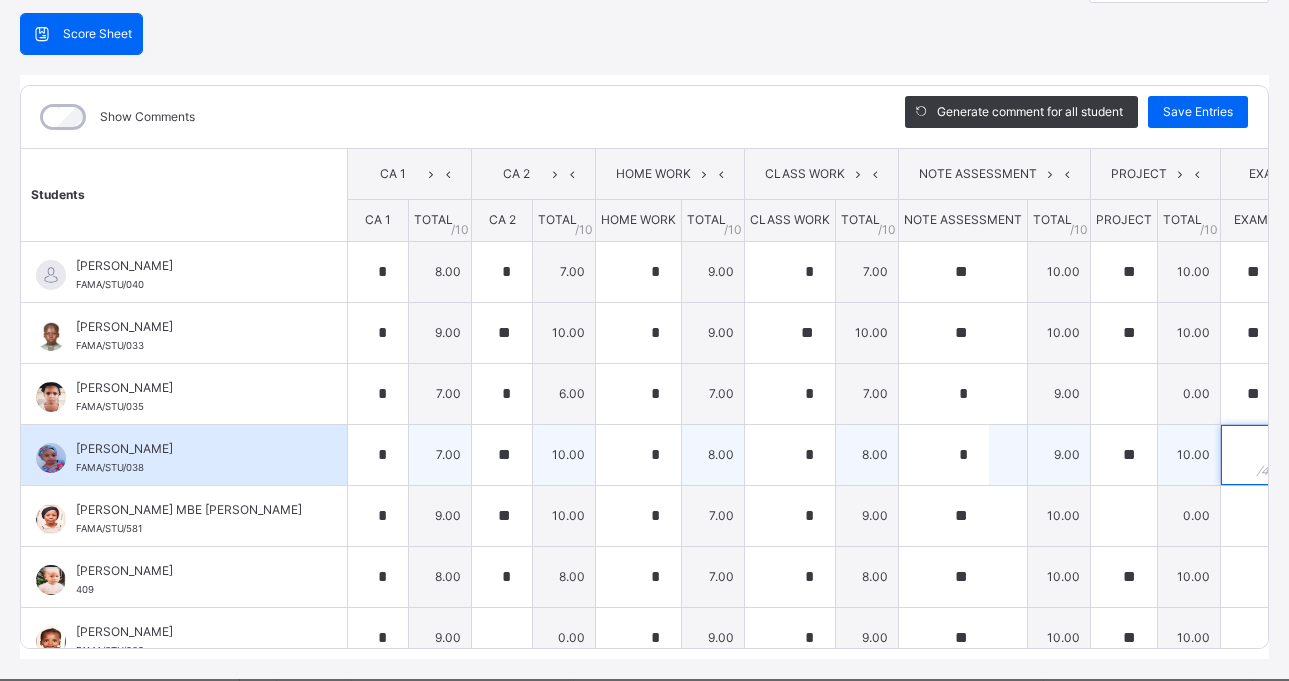 click at bounding box center [1251, 455] 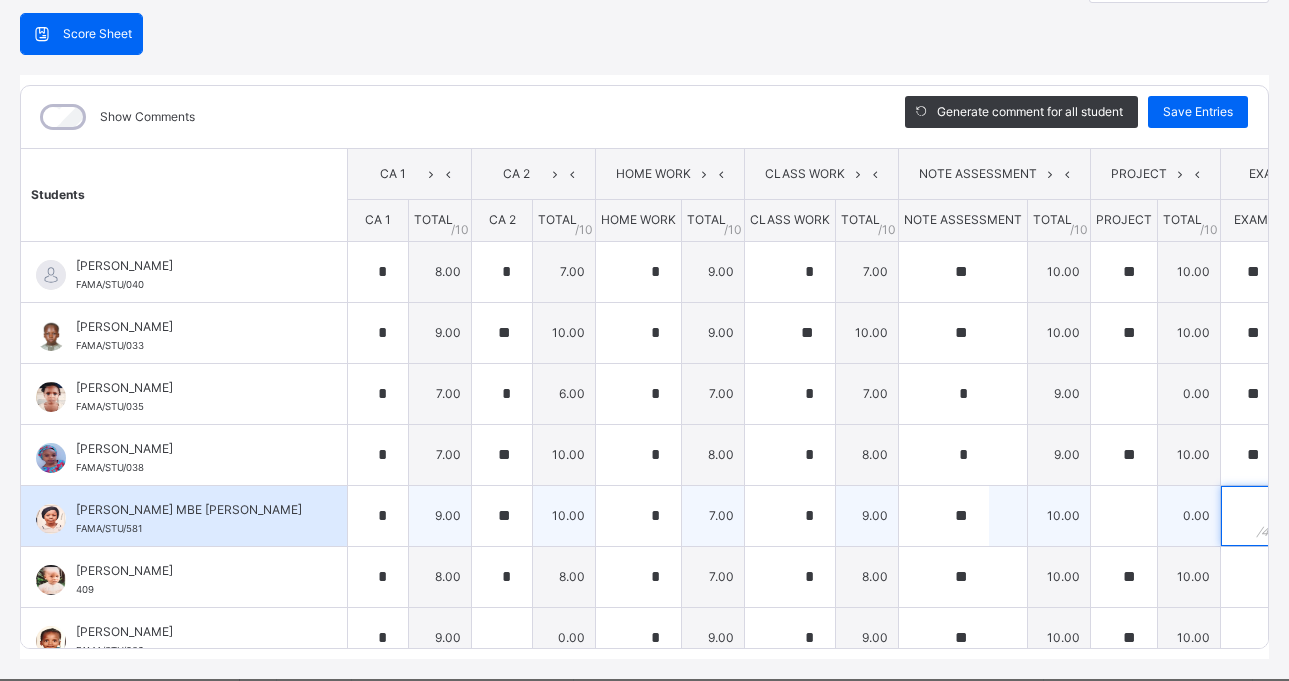 click at bounding box center (1251, 516) 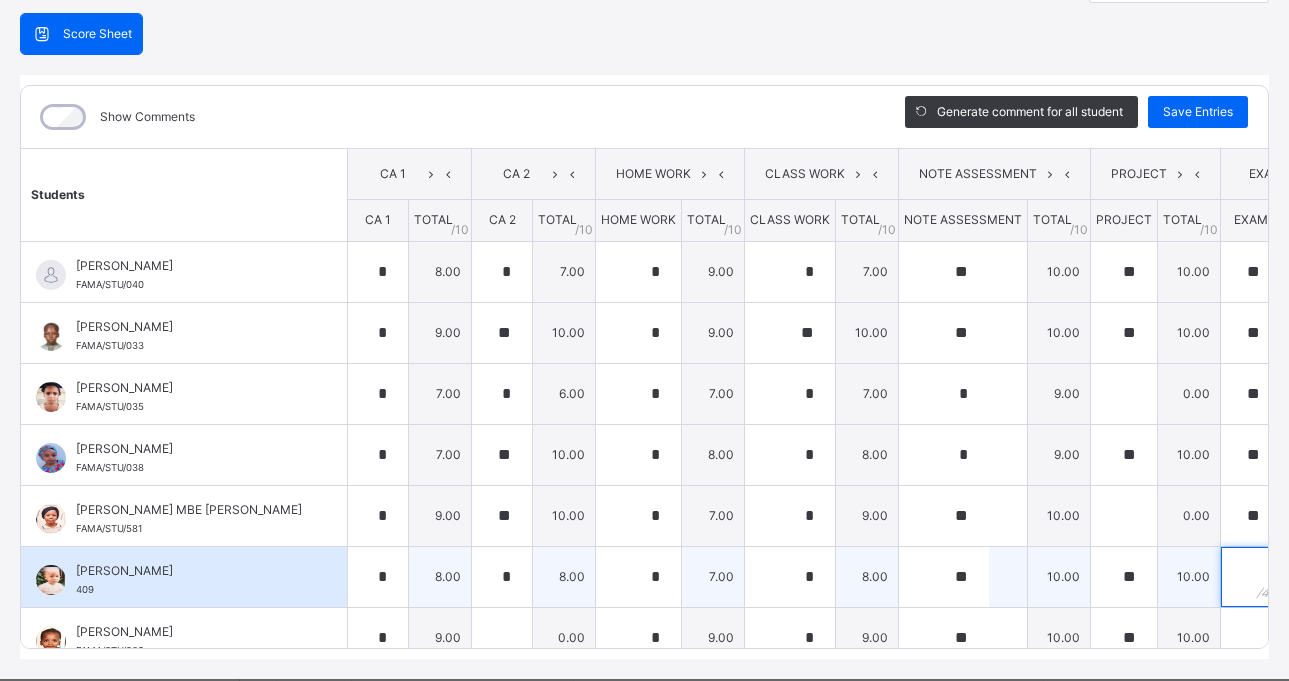 click at bounding box center (1251, 577) 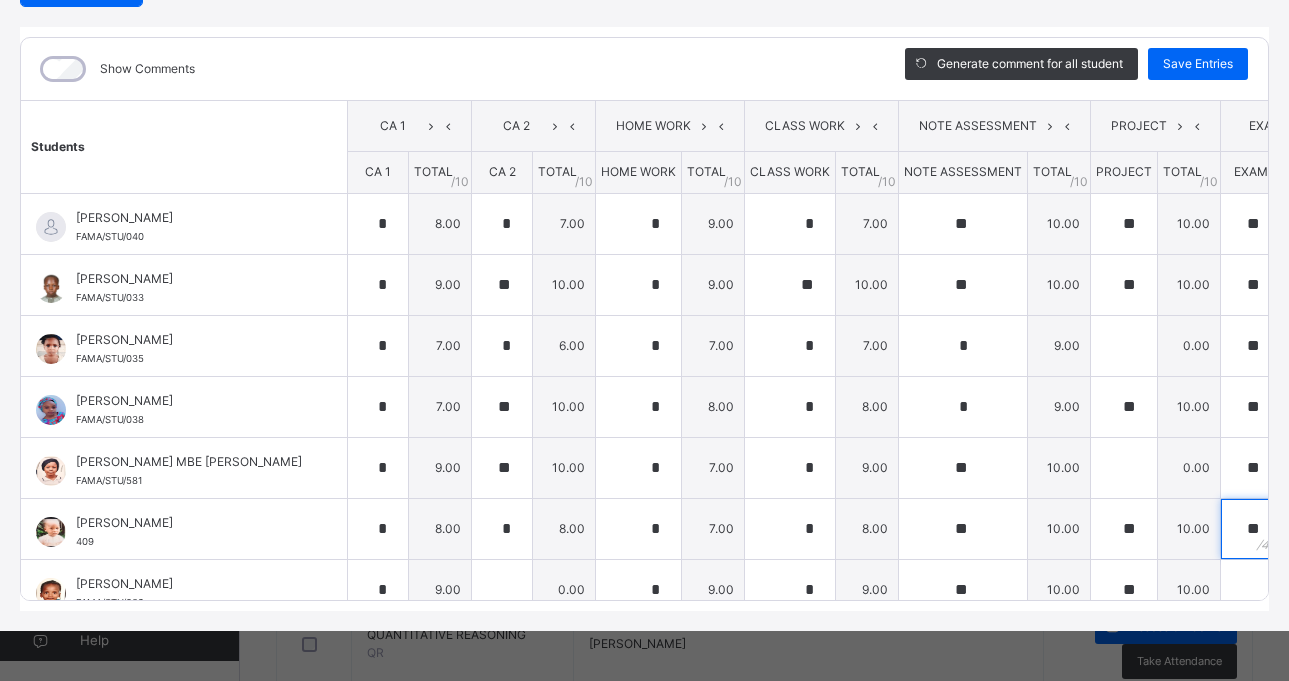 scroll, scrollTop: 245, scrollLeft: 0, axis: vertical 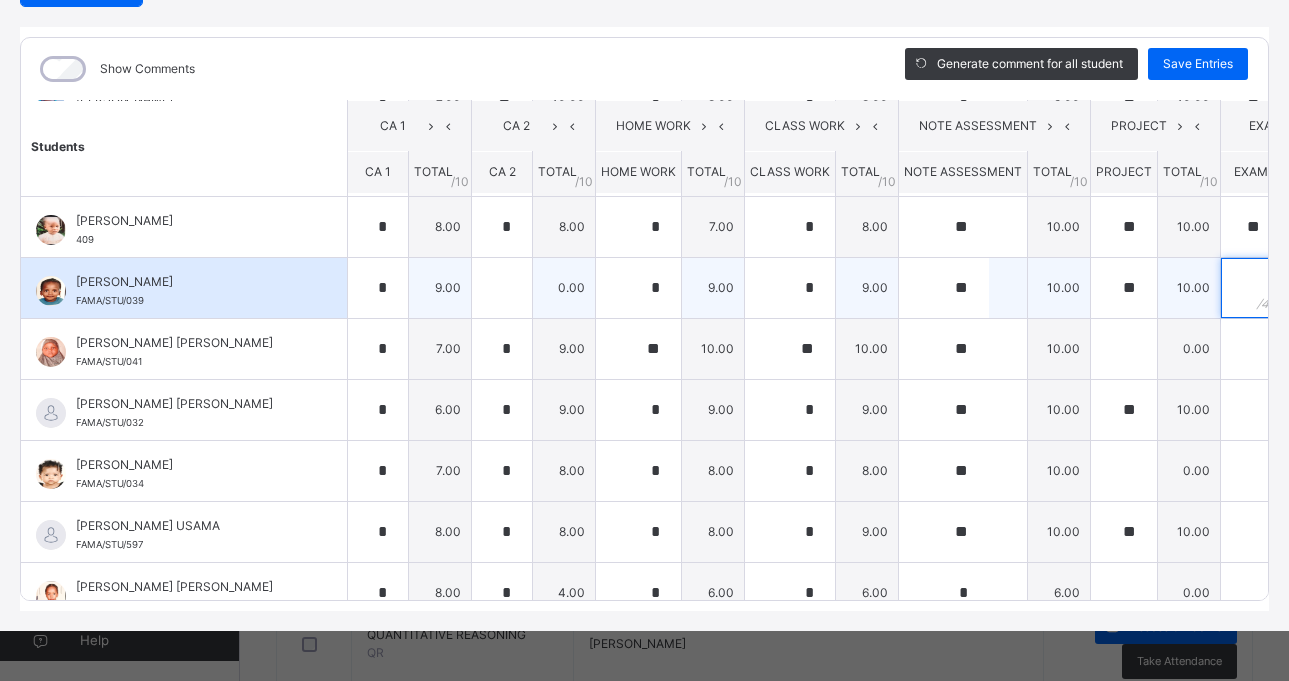 click at bounding box center (1251, 288) 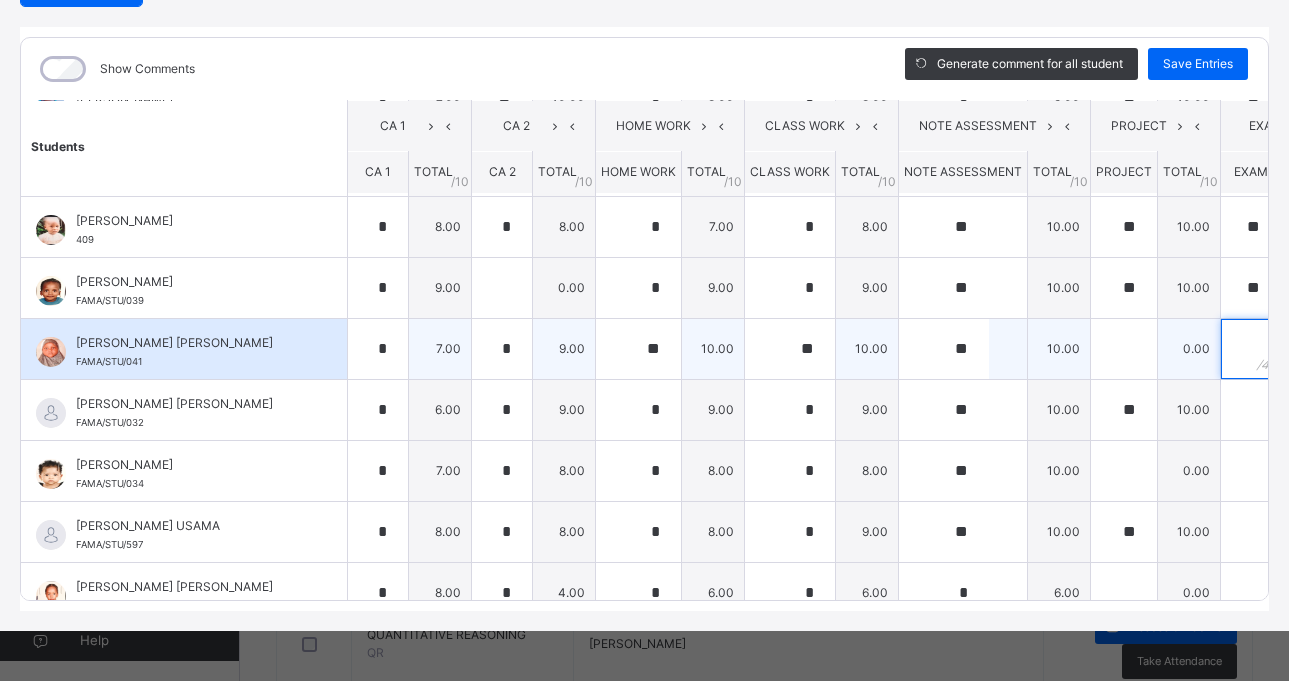 click at bounding box center [1251, 349] 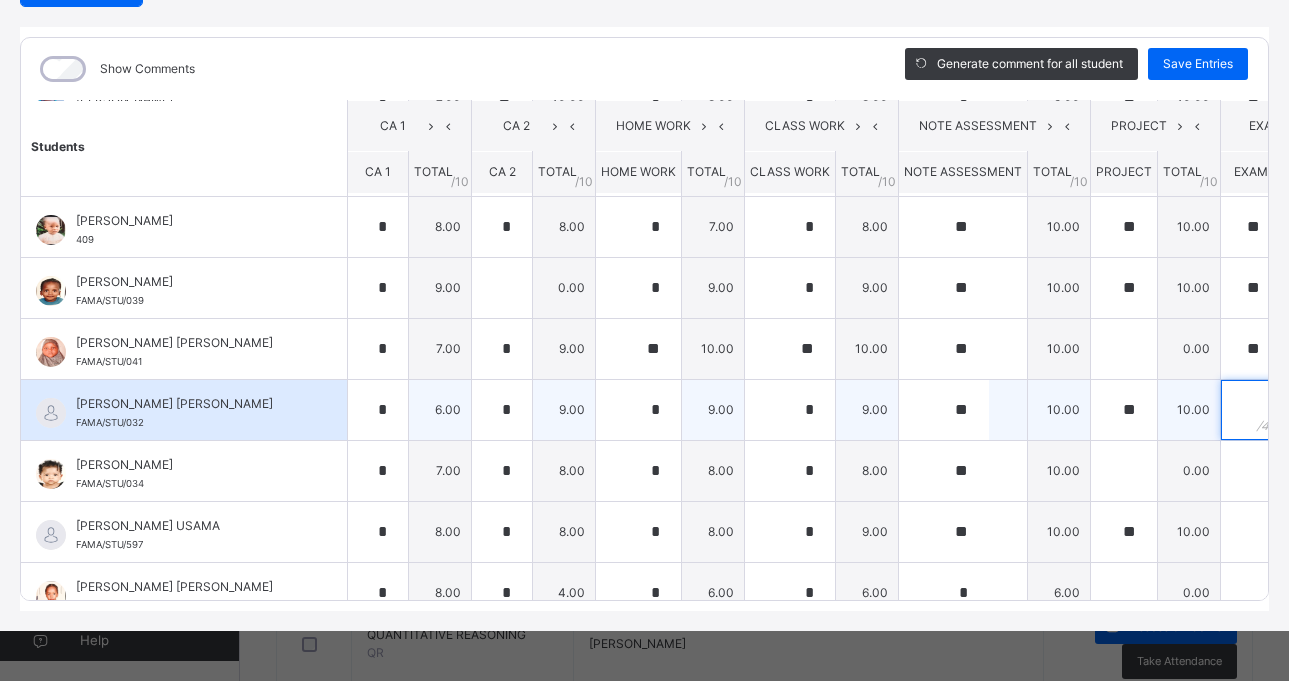 click at bounding box center (1251, 410) 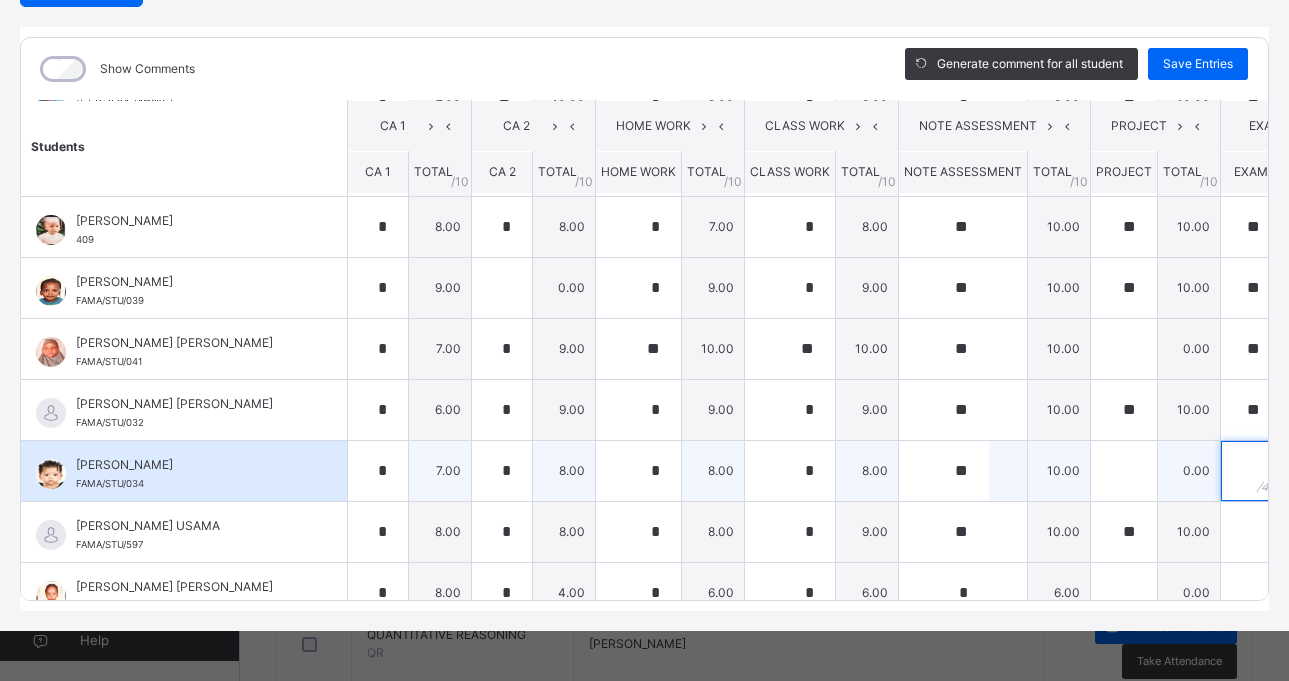 click at bounding box center (1251, 471) 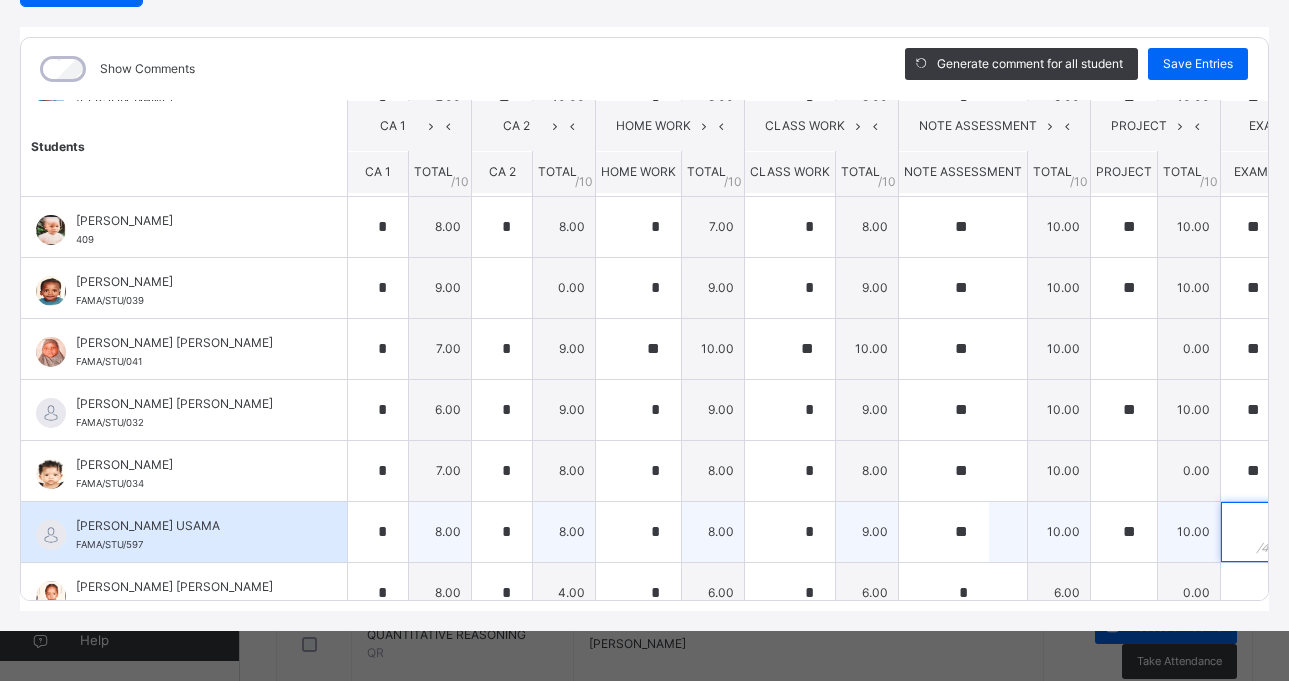 click at bounding box center (1251, 532) 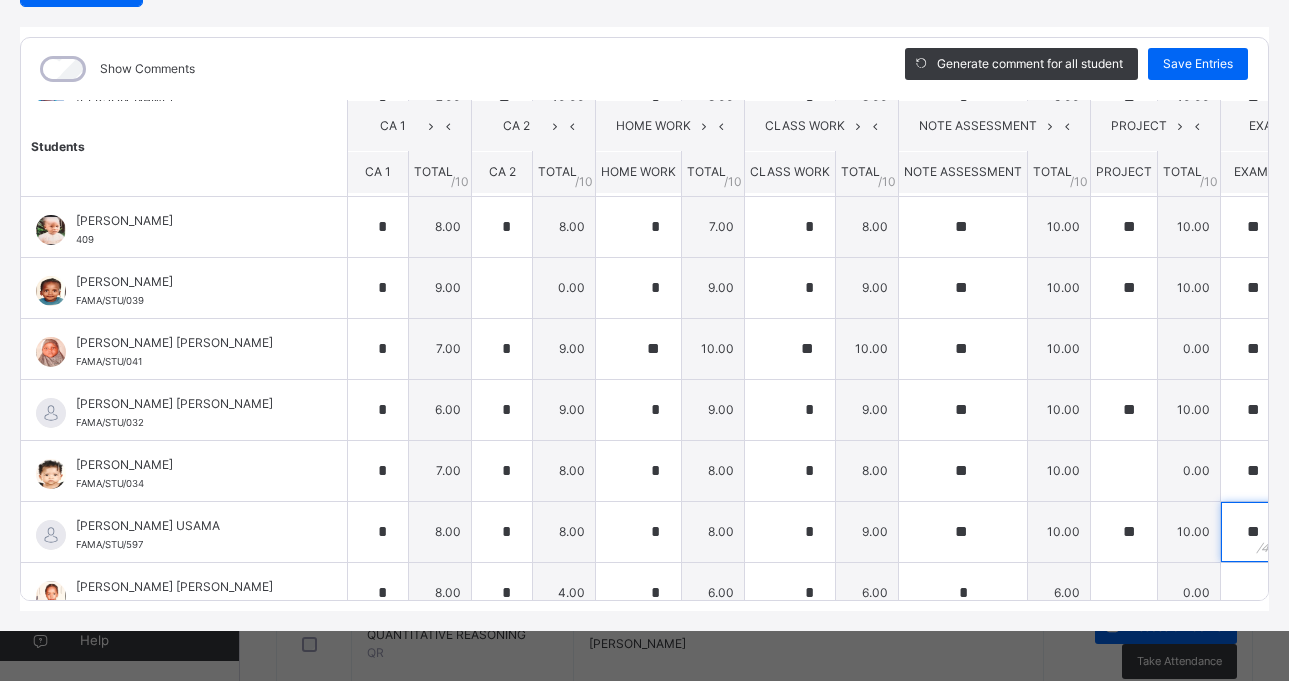 scroll, scrollTop: 341, scrollLeft: 0, axis: vertical 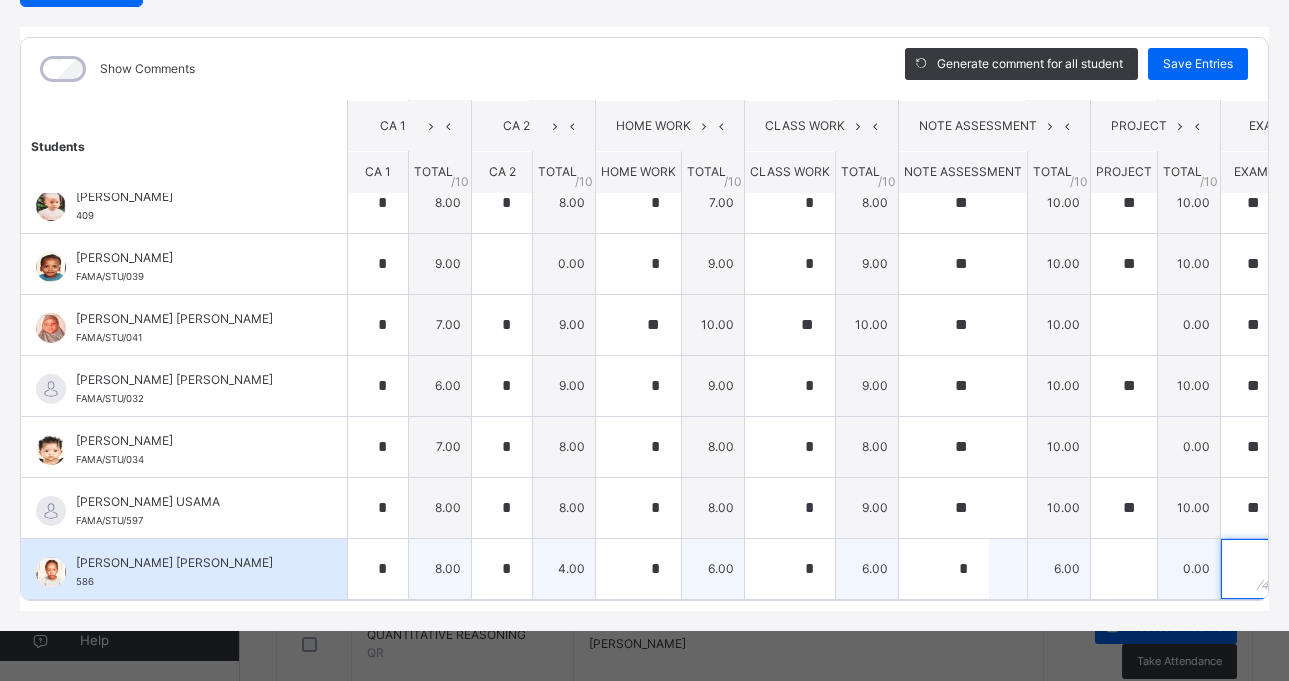click at bounding box center (1251, 569) 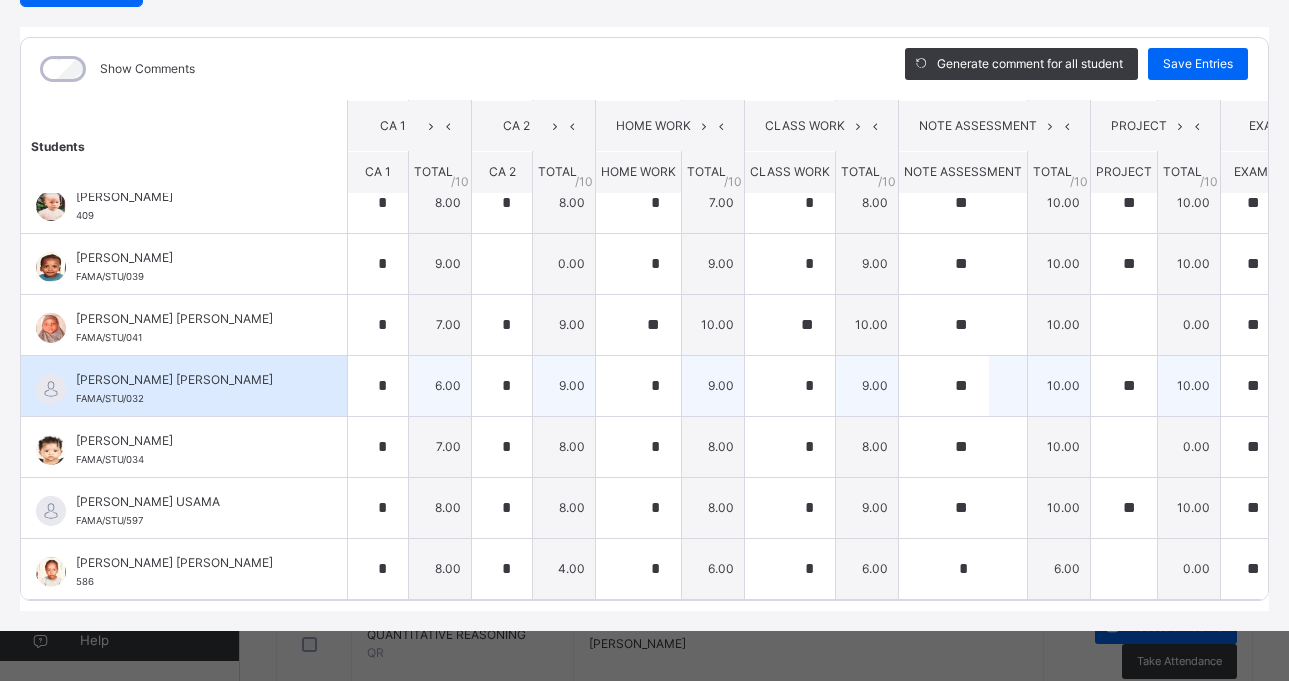 click on "10.00" at bounding box center [1189, 385] 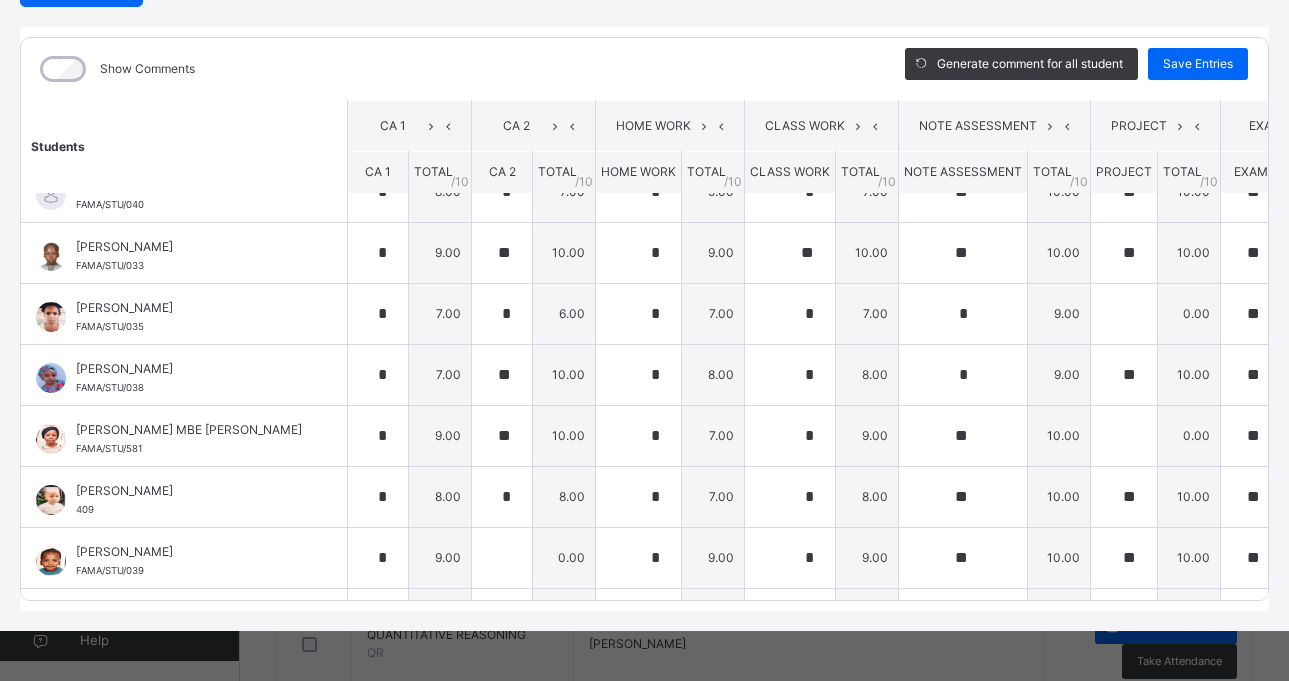 scroll, scrollTop: 0, scrollLeft: 0, axis: both 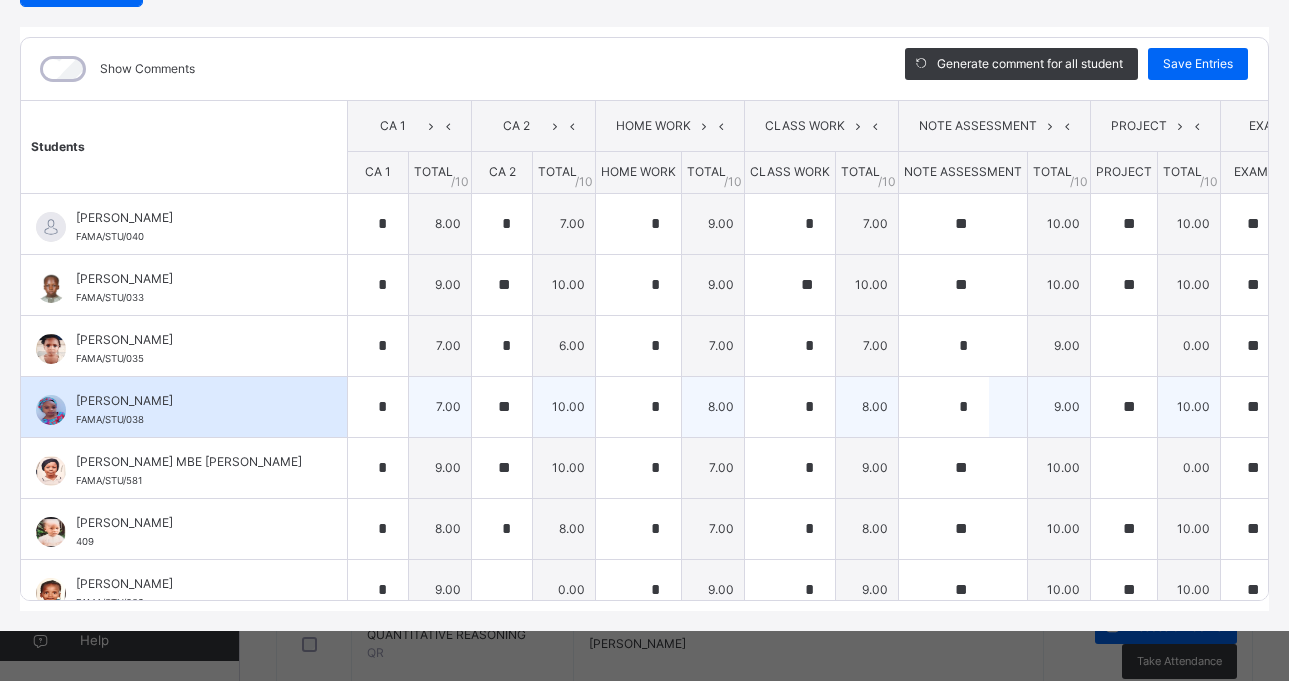 click on "37.00" at bounding box center [1313, 406] 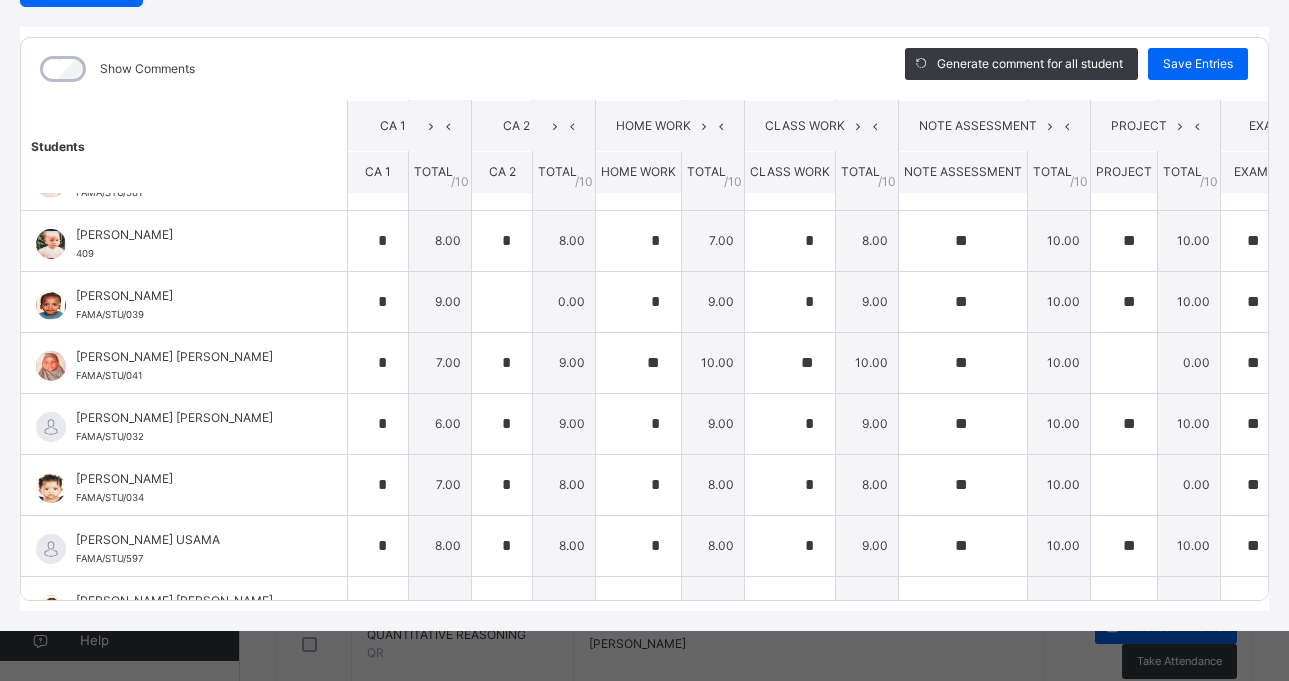 scroll, scrollTop: 300, scrollLeft: 0, axis: vertical 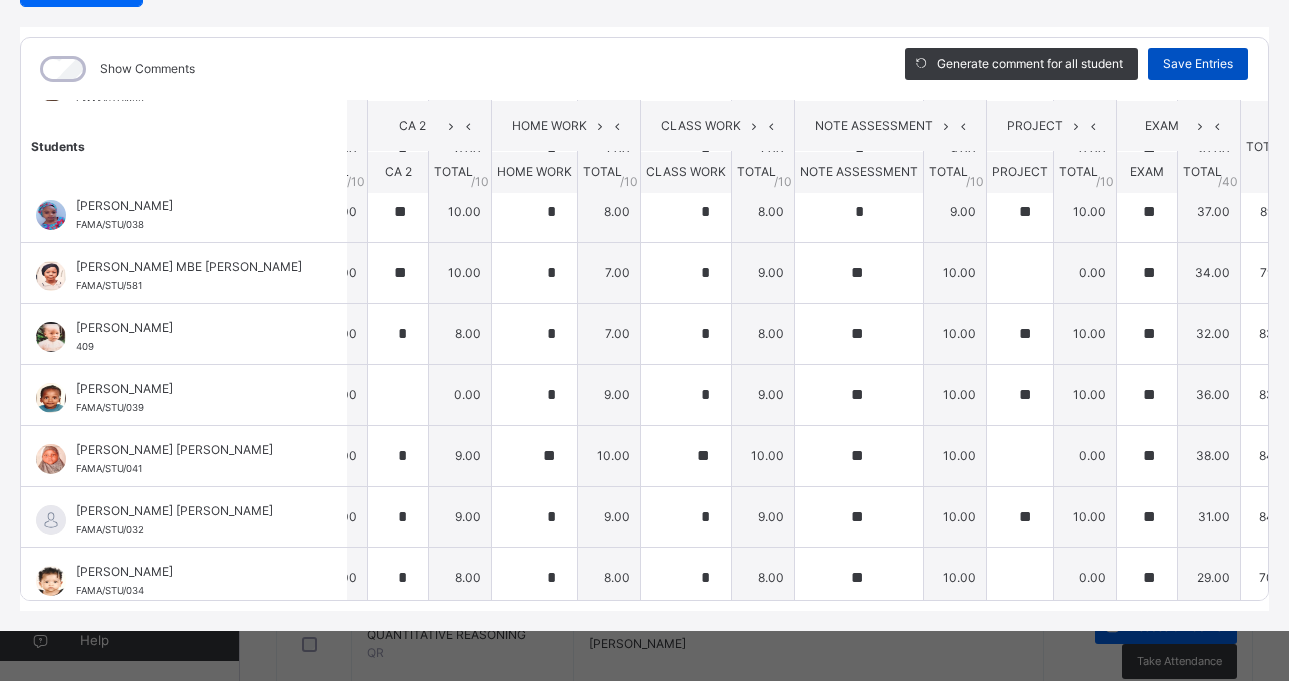 click on "Save Entries" at bounding box center [1198, 64] 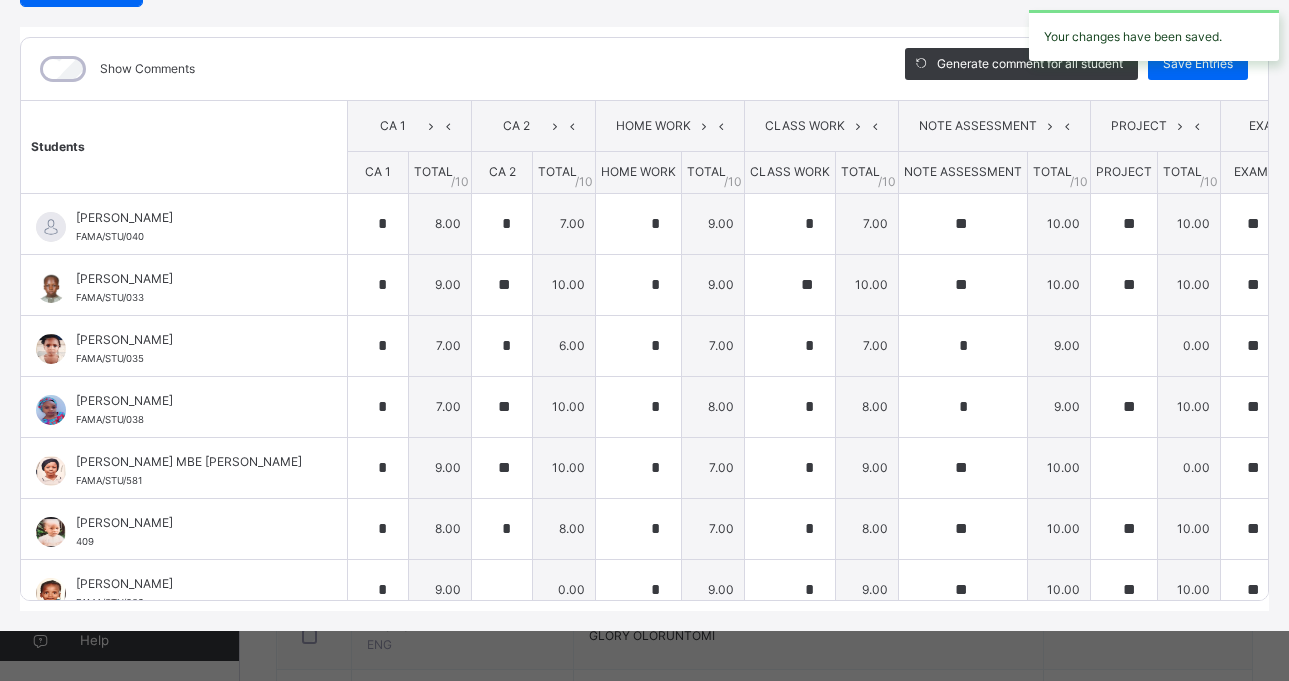 scroll, scrollTop: 446, scrollLeft: 0, axis: vertical 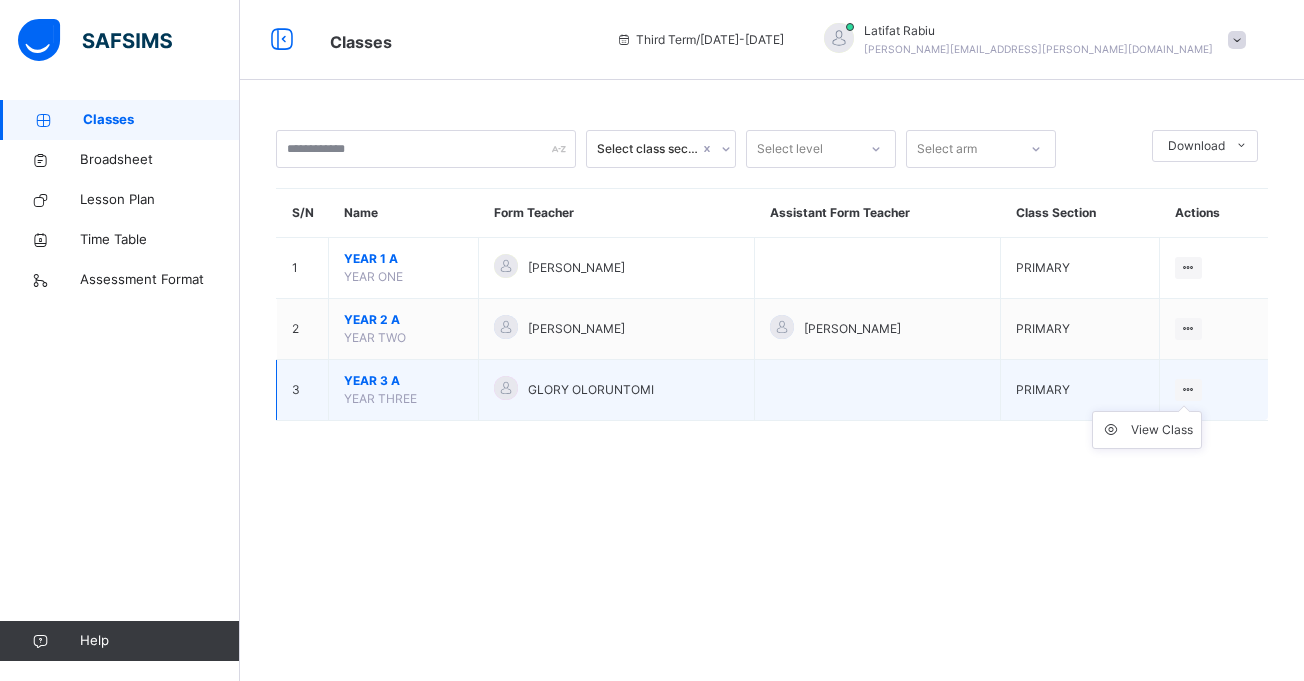 click on "View Class" at bounding box center (1147, 430) 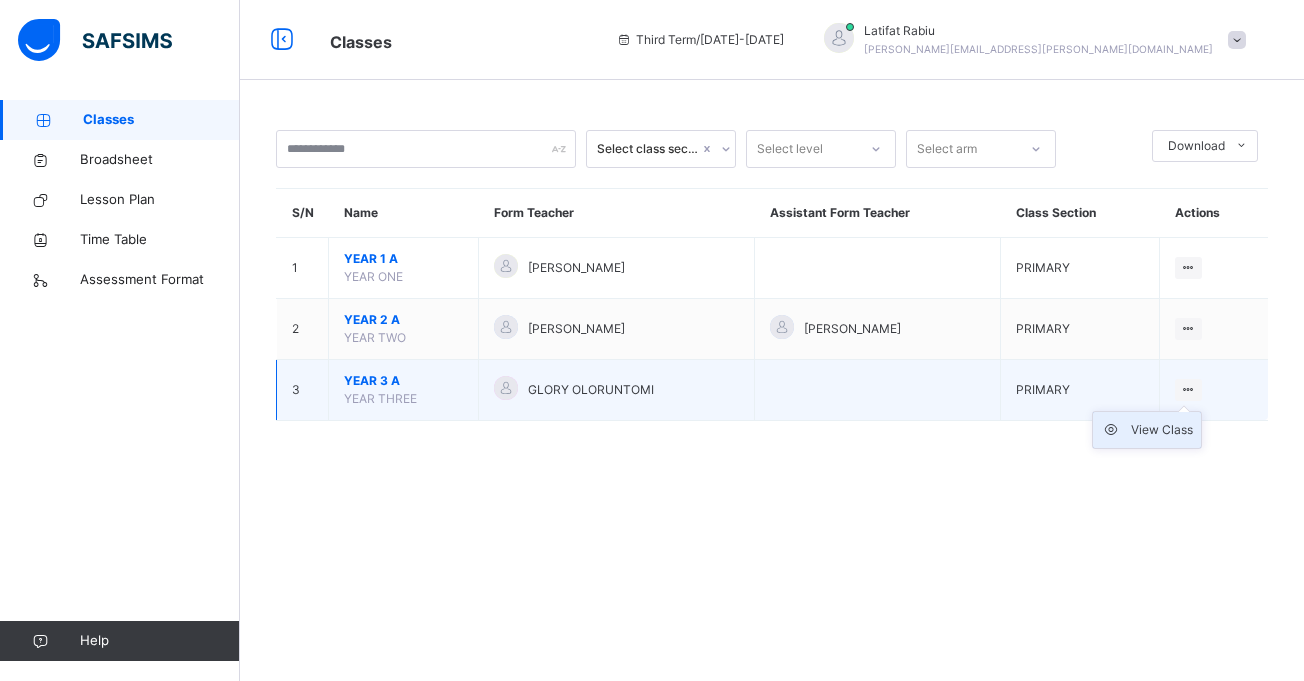 click on "View Class" at bounding box center [1162, 430] 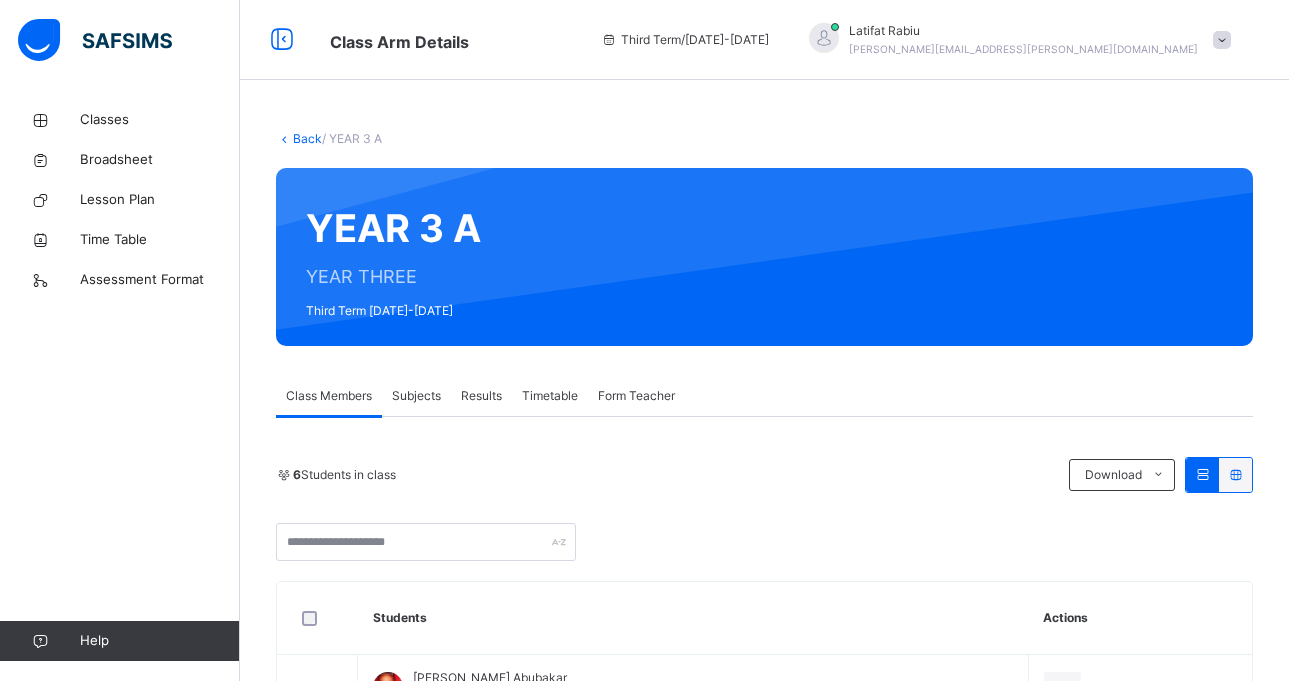 click on "Subjects" at bounding box center [416, 396] 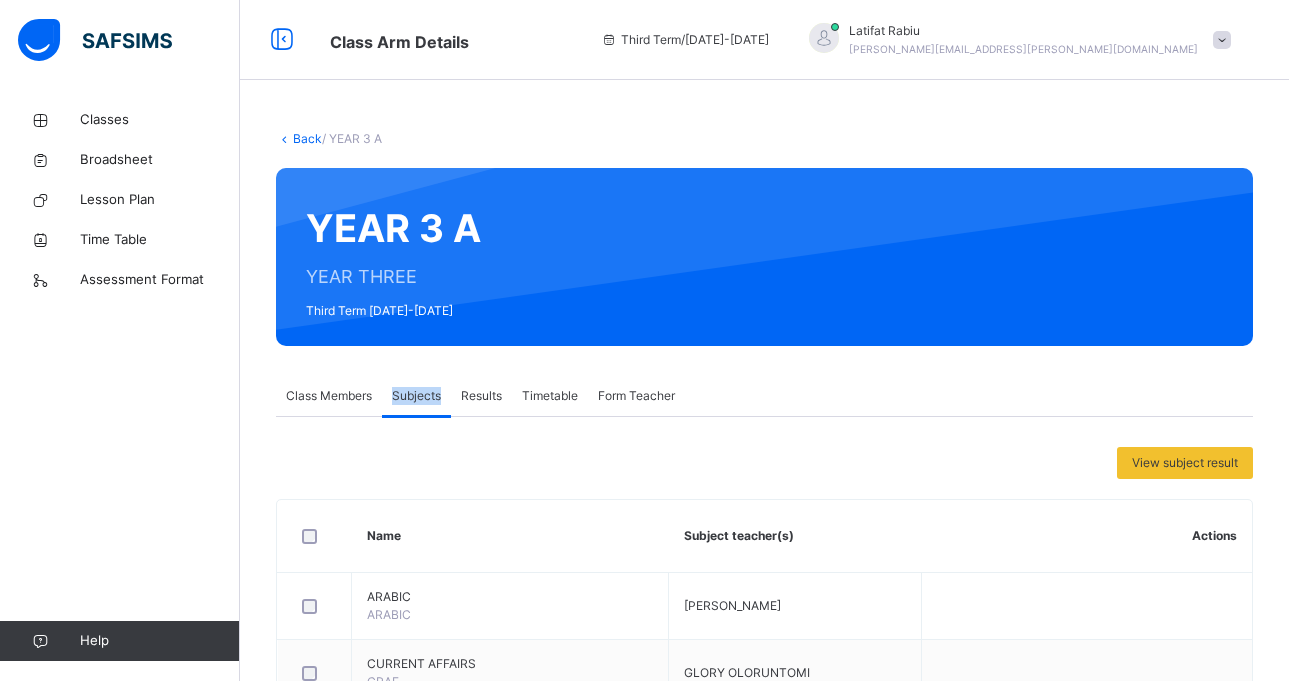 click on "Subjects" at bounding box center (416, 396) 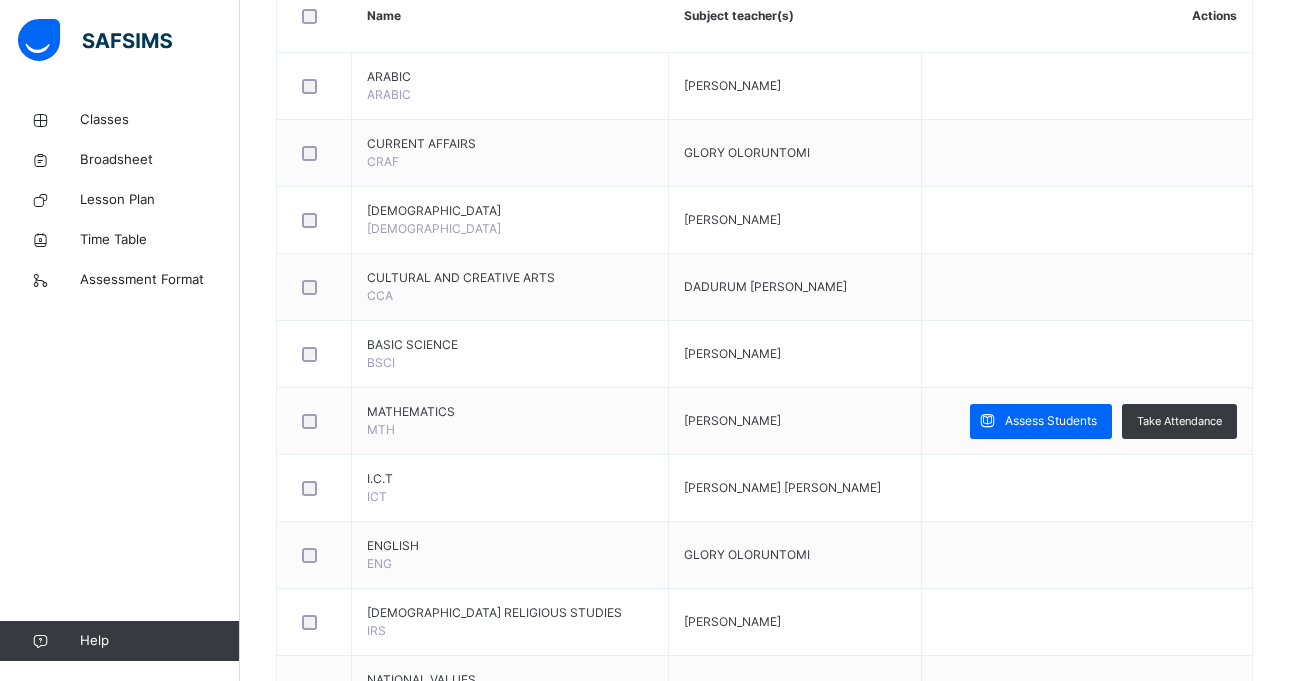 scroll, scrollTop: 560, scrollLeft: 0, axis: vertical 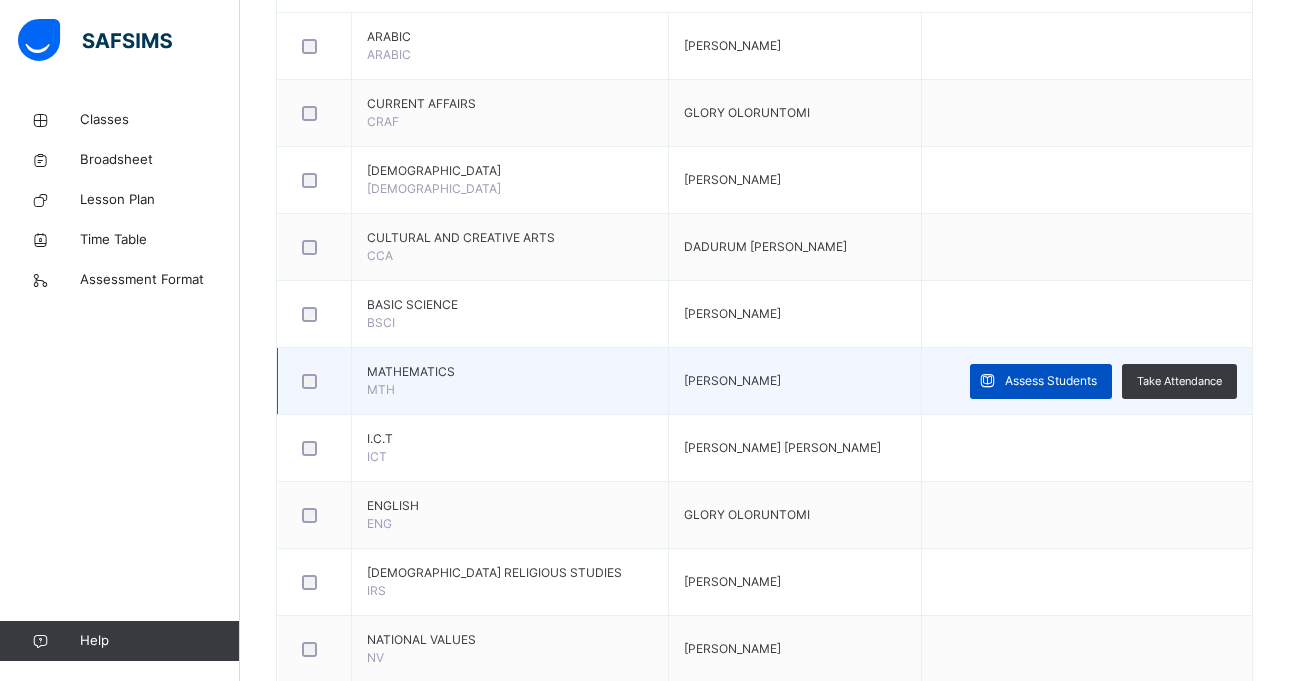click on "Assess Students" at bounding box center [1051, 381] 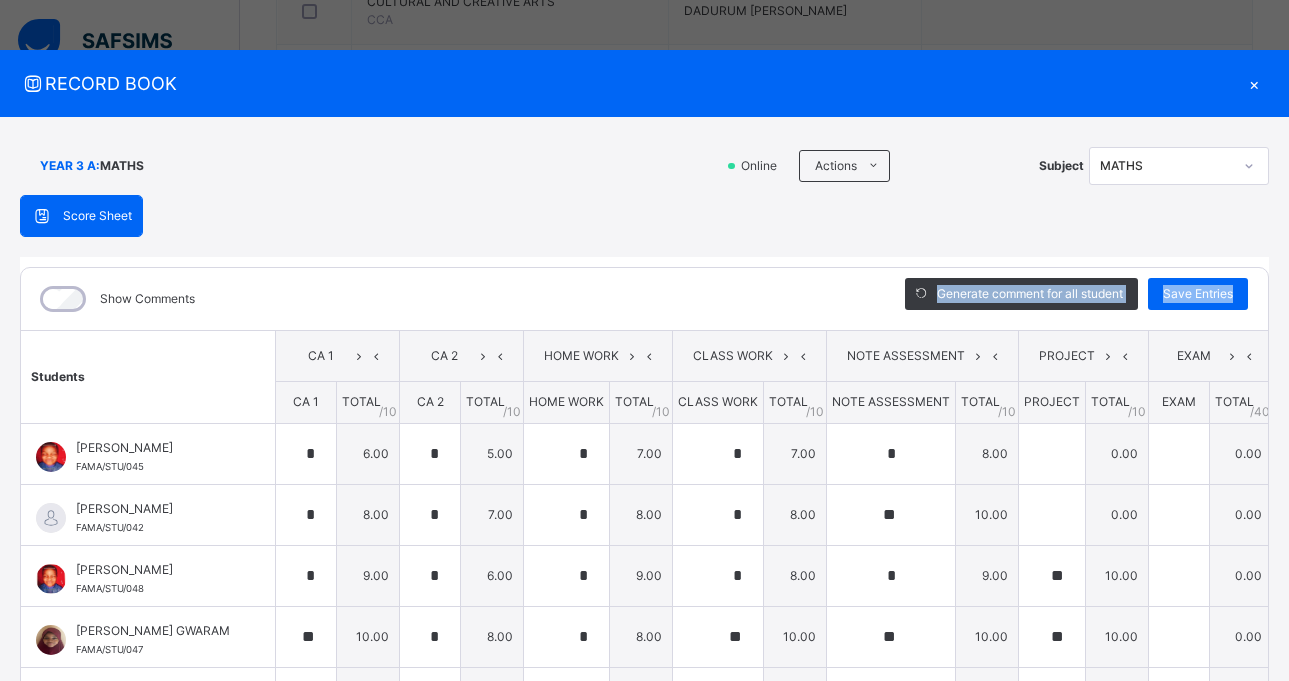 scroll, scrollTop: 813, scrollLeft: 0, axis: vertical 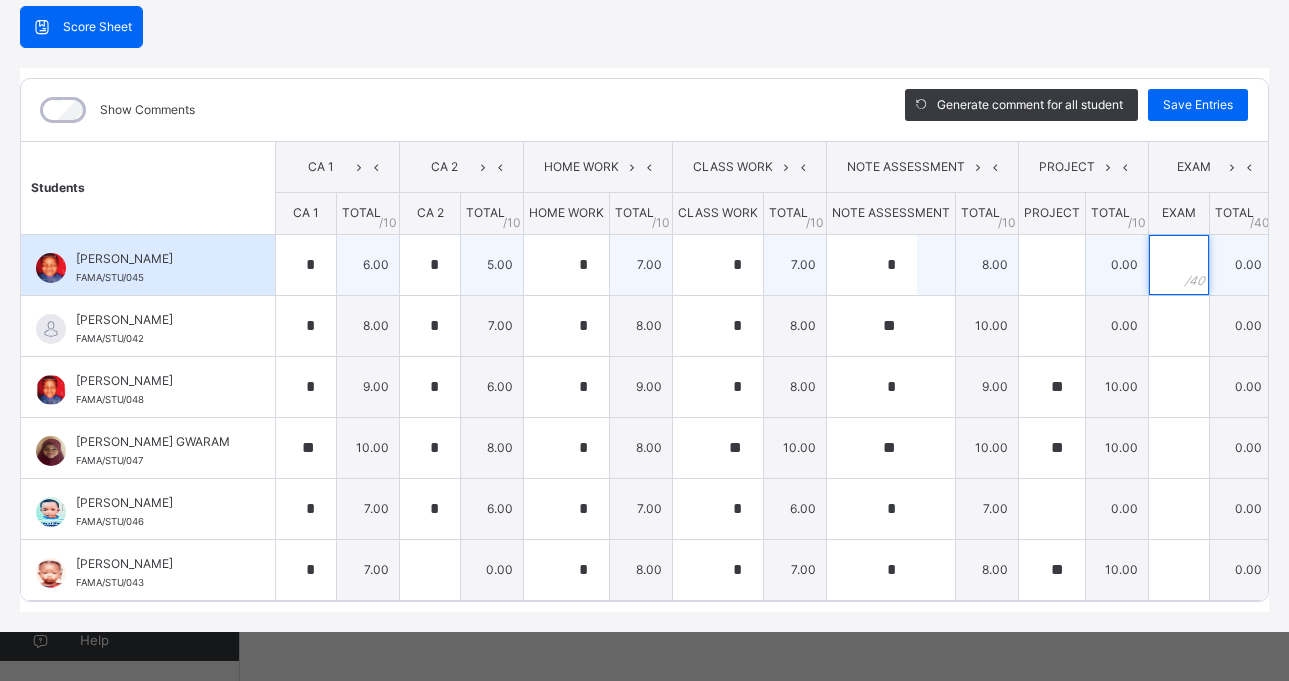 click at bounding box center (1179, 265) 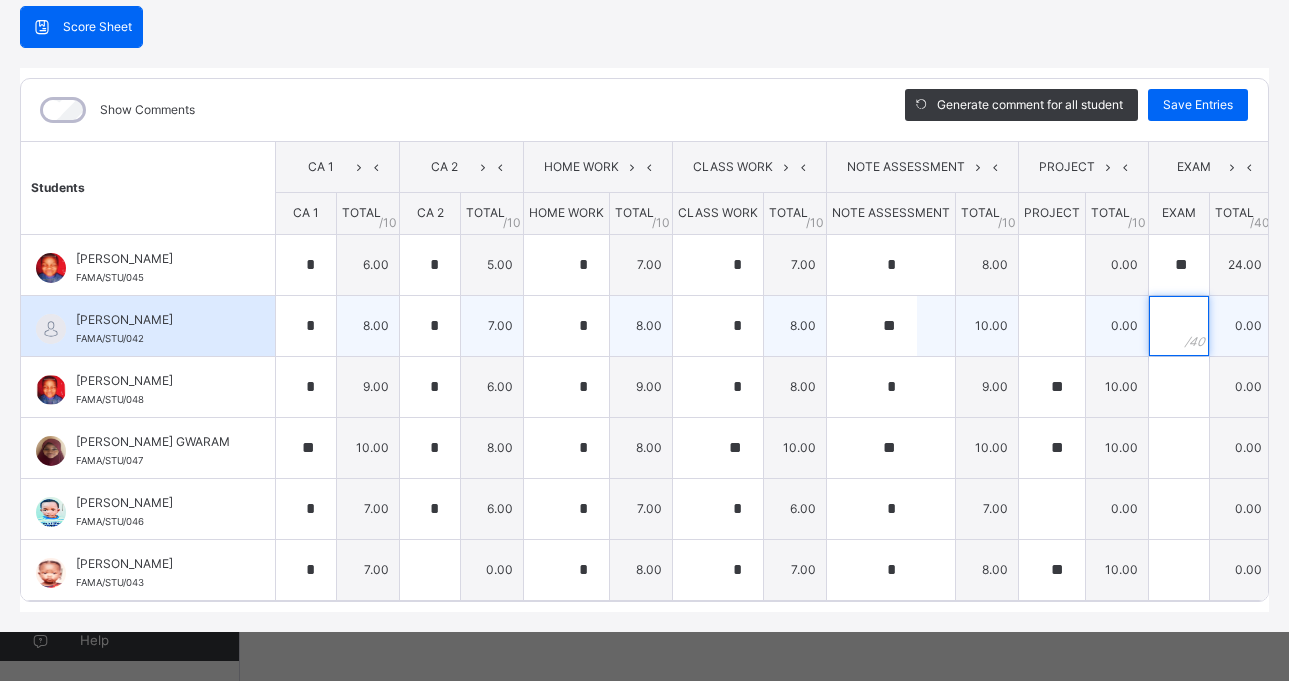 click at bounding box center [1179, 326] 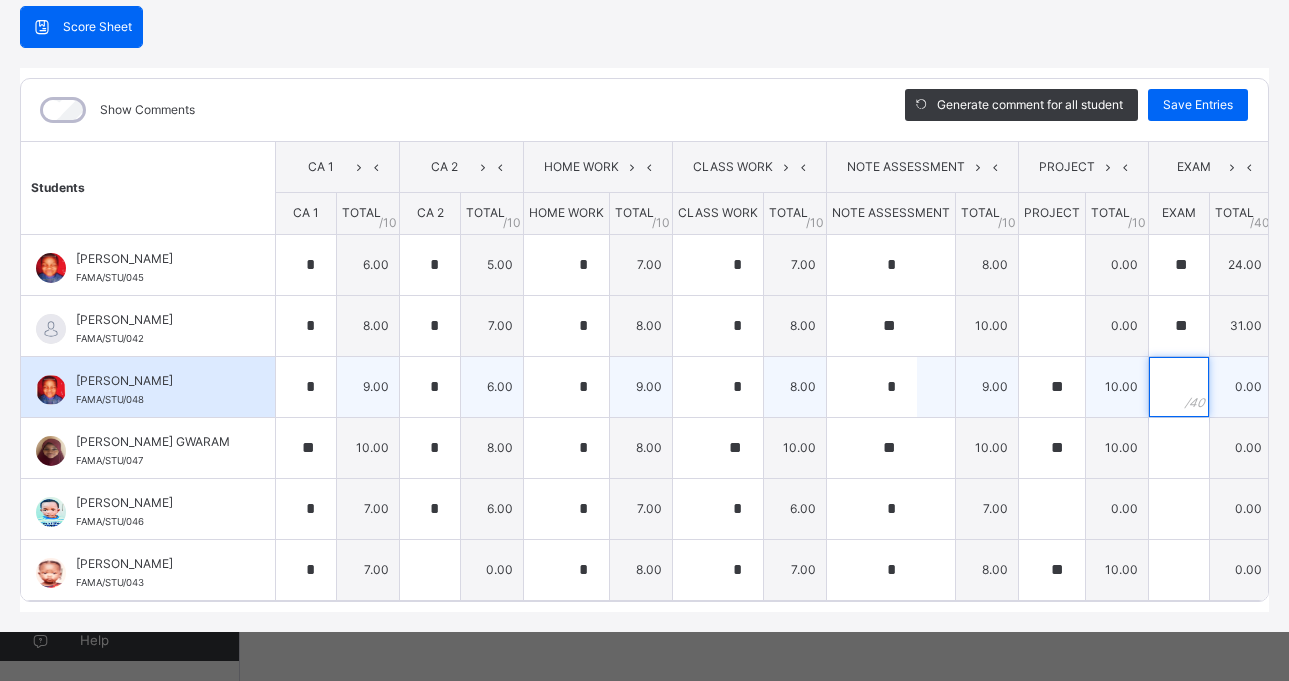 click at bounding box center [1179, 387] 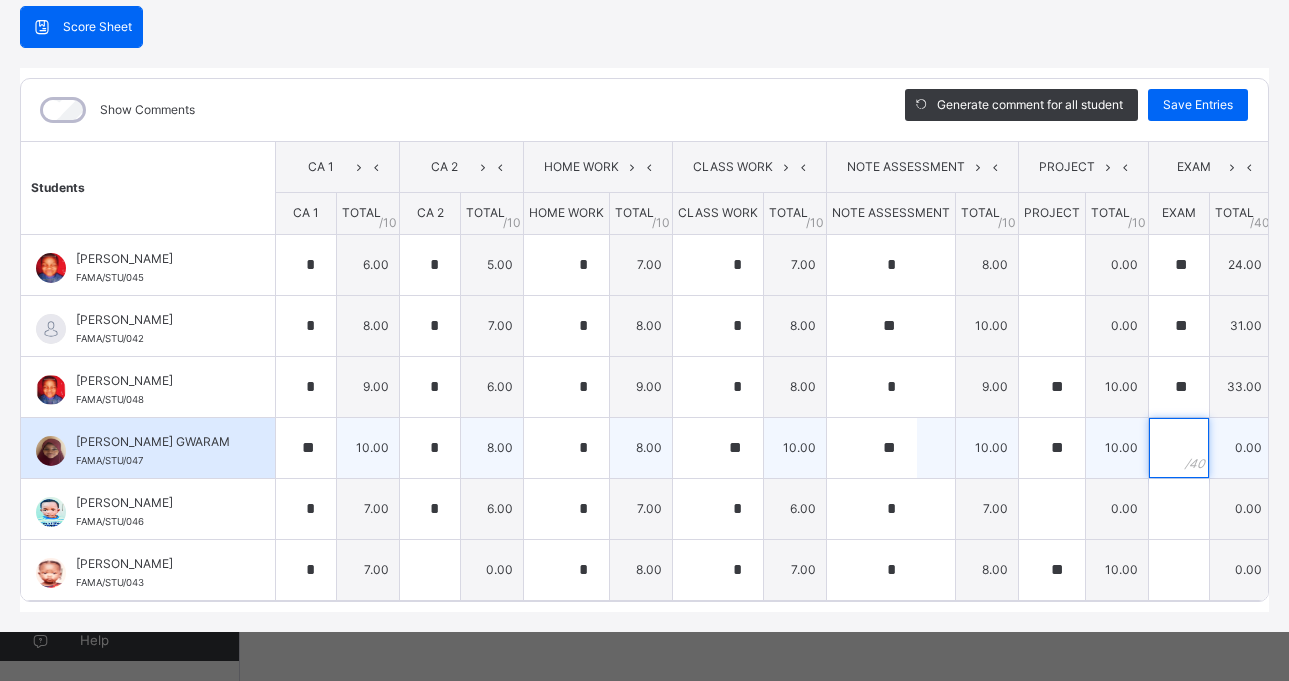 click at bounding box center (1179, 448) 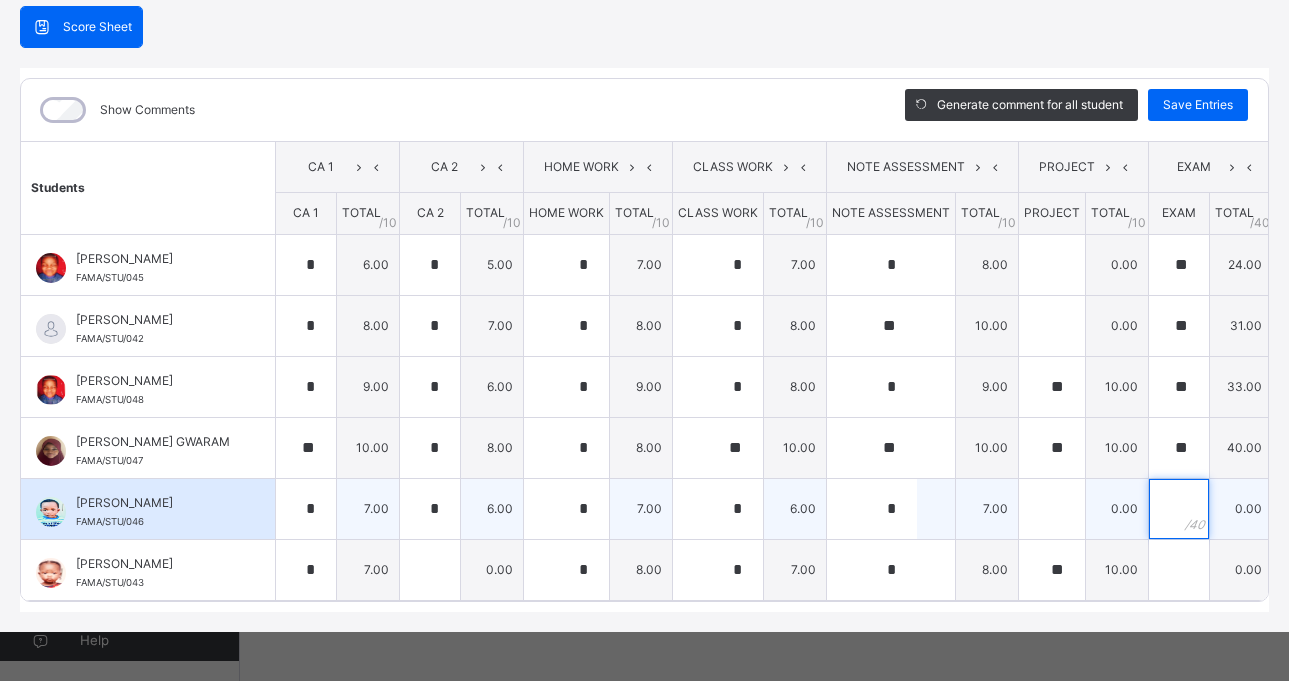 click at bounding box center [1179, 509] 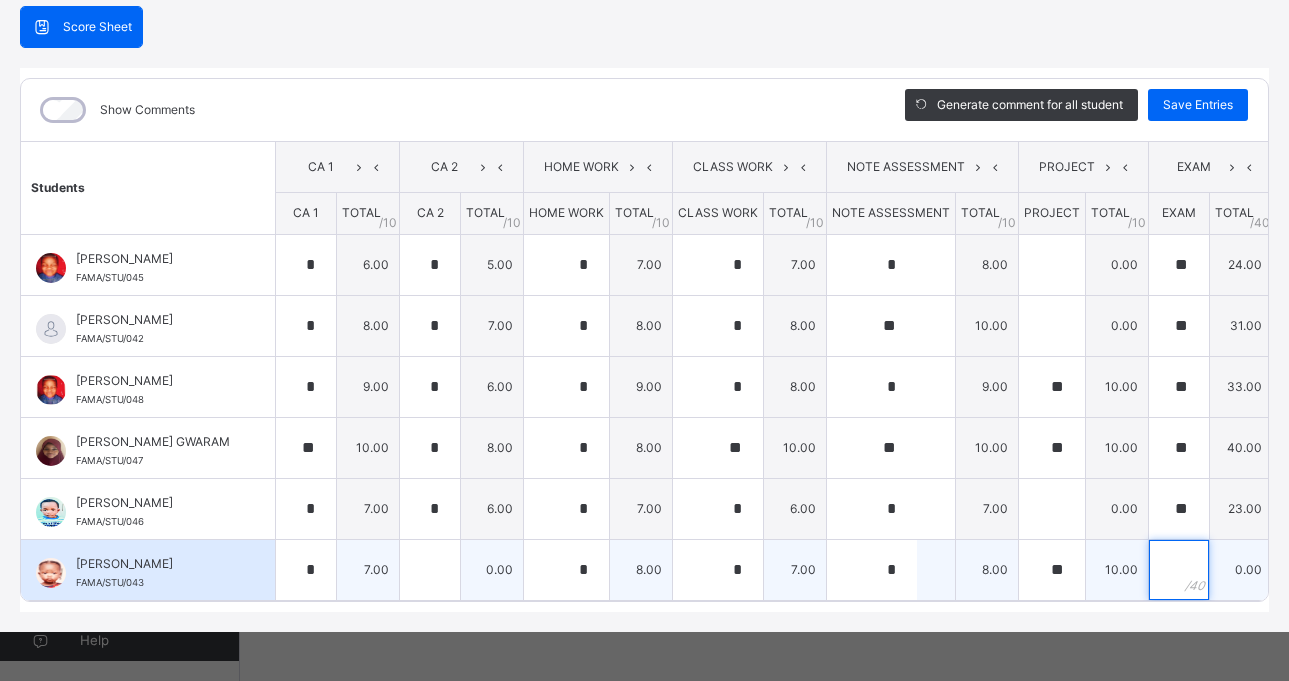 click at bounding box center (1179, 570) 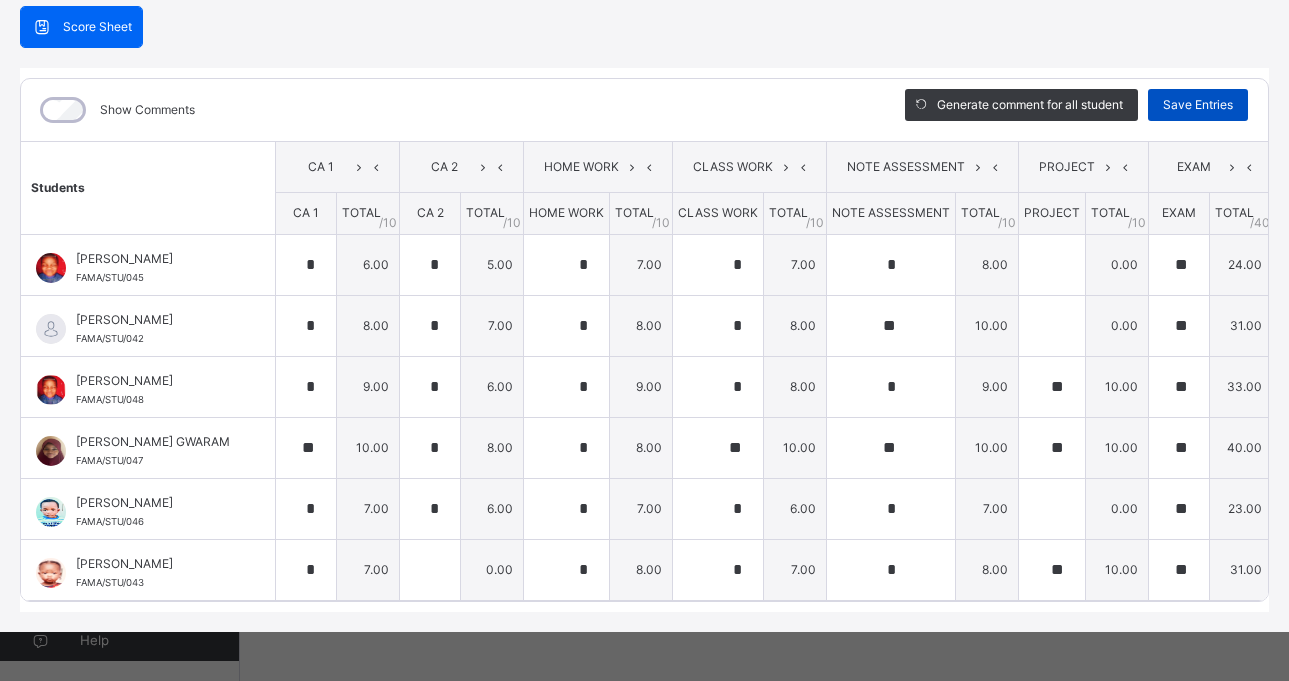 click on "Save Entries" at bounding box center [1198, 105] 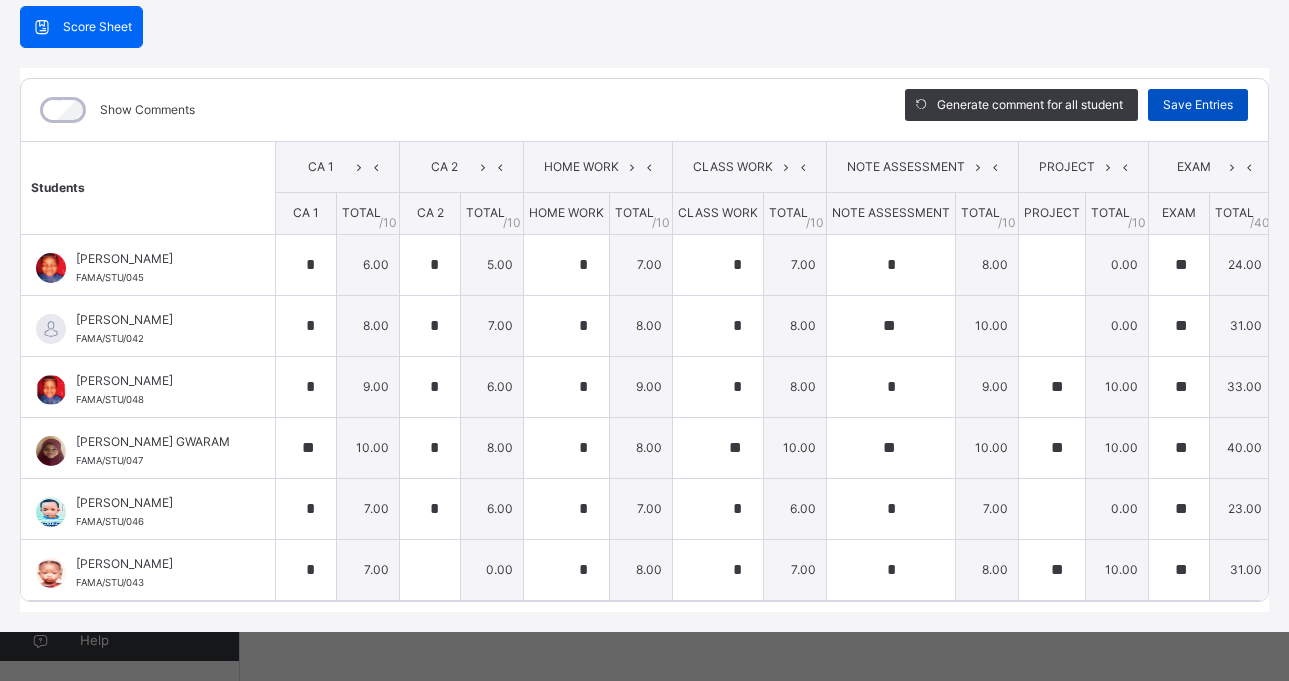 click on "Save Entries" at bounding box center (1198, 105) 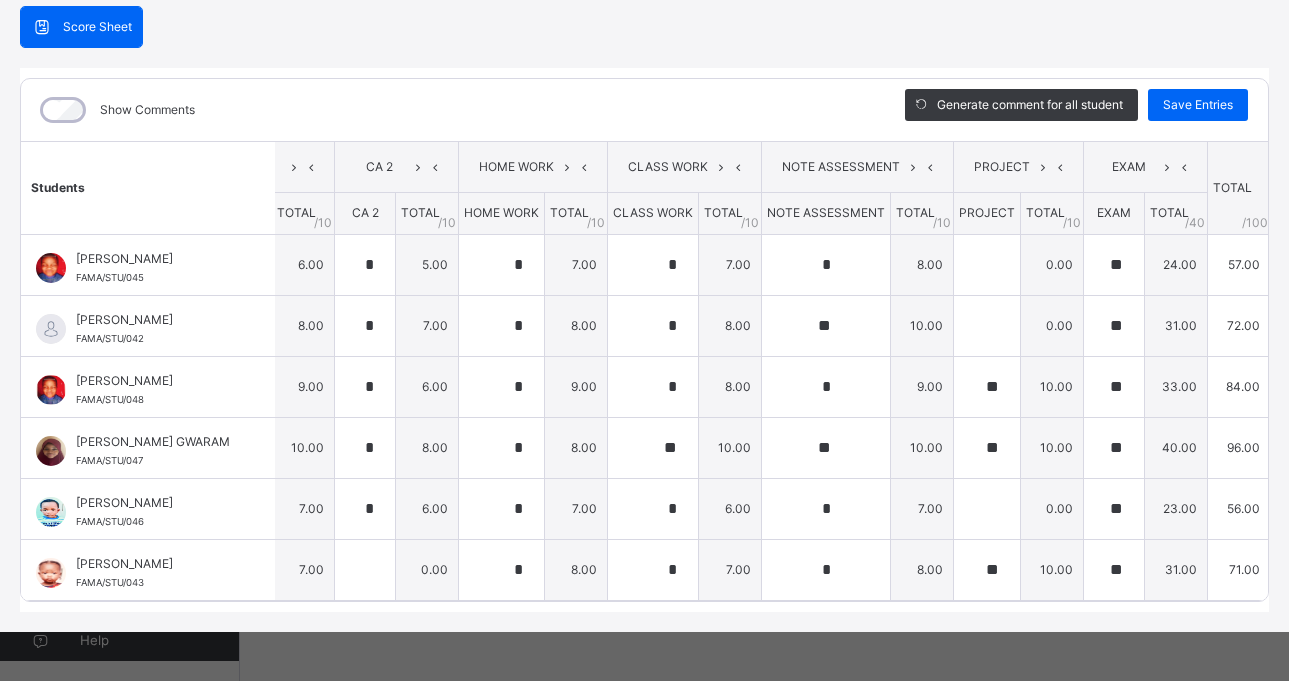 scroll, scrollTop: 0, scrollLeft: 71, axis: horizontal 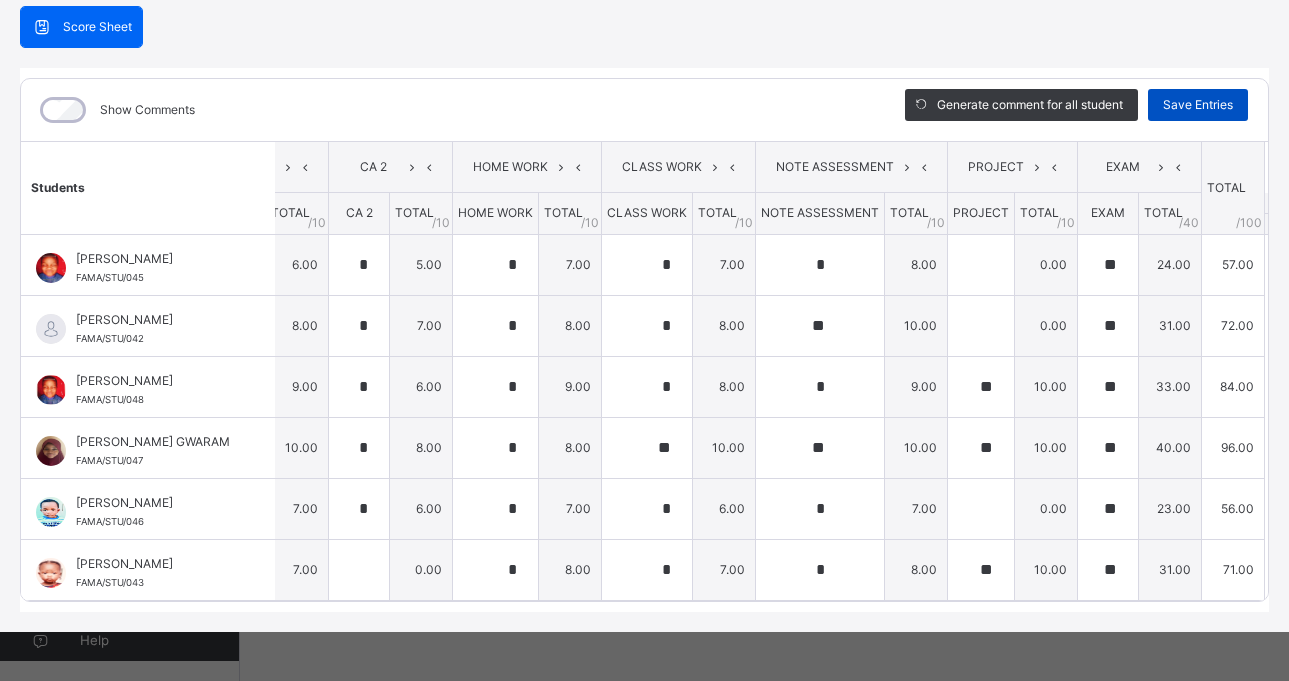 click on "Save Entries" at bounding box center [1198, 105] 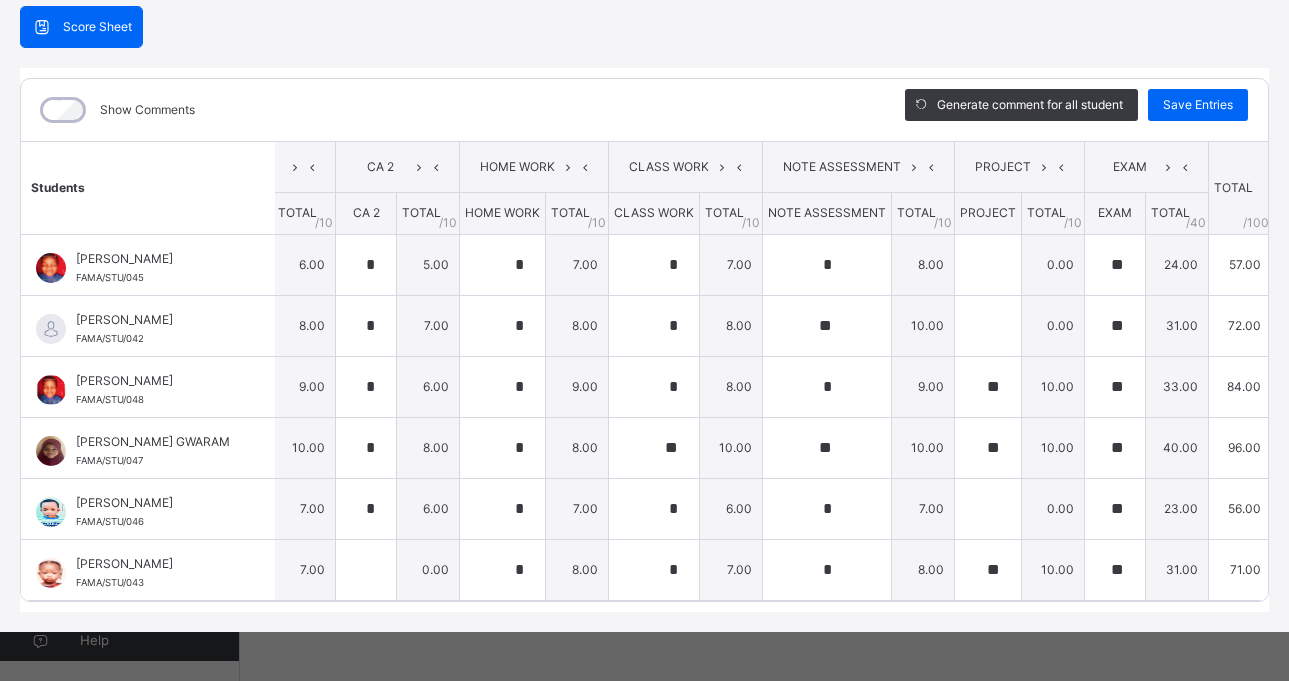 scroll, scrollTop: 0, scrollLeft: 71, axis: horizontal 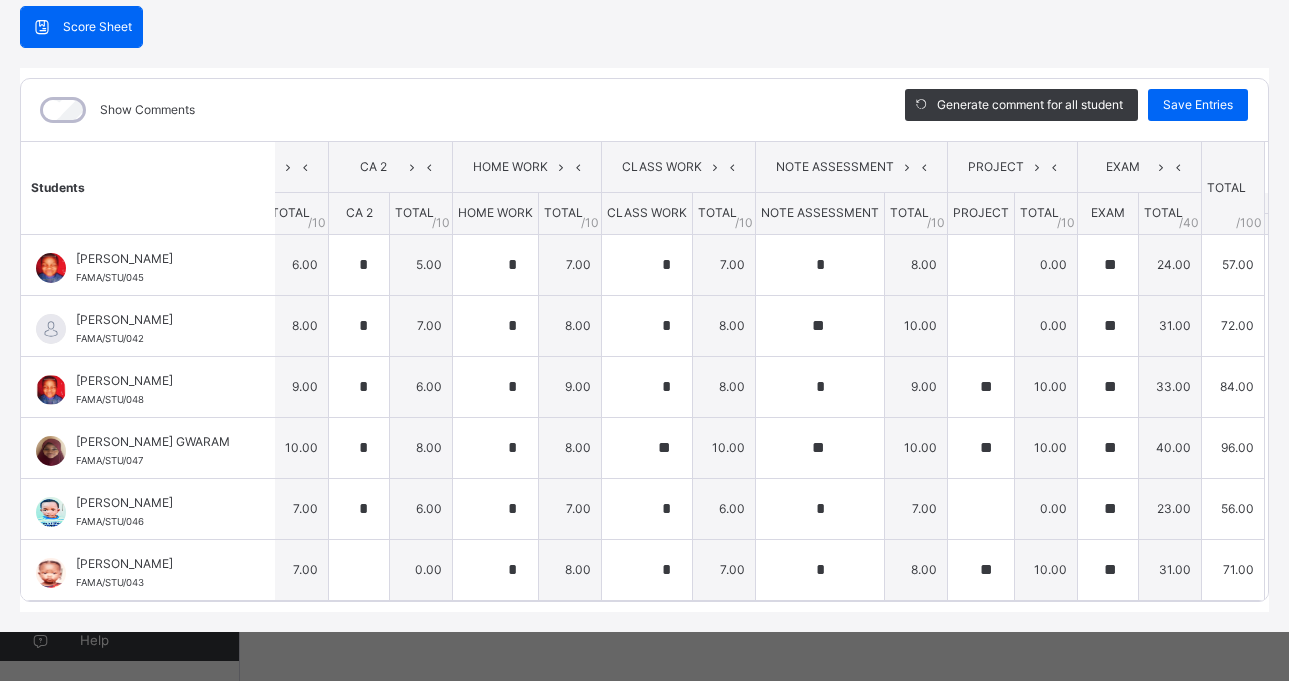 click on "Score Sheet" at bounding box center [97, 27] 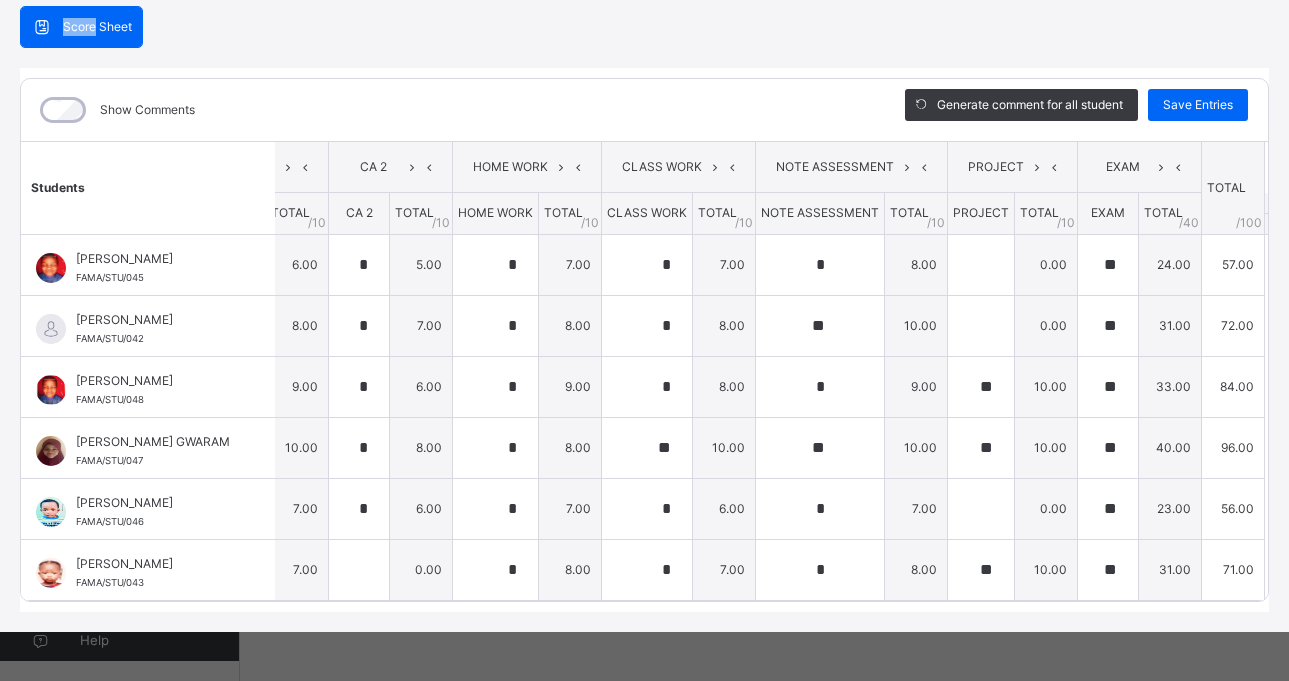 click on "Score Sheet" at bounding box center [97, 27] 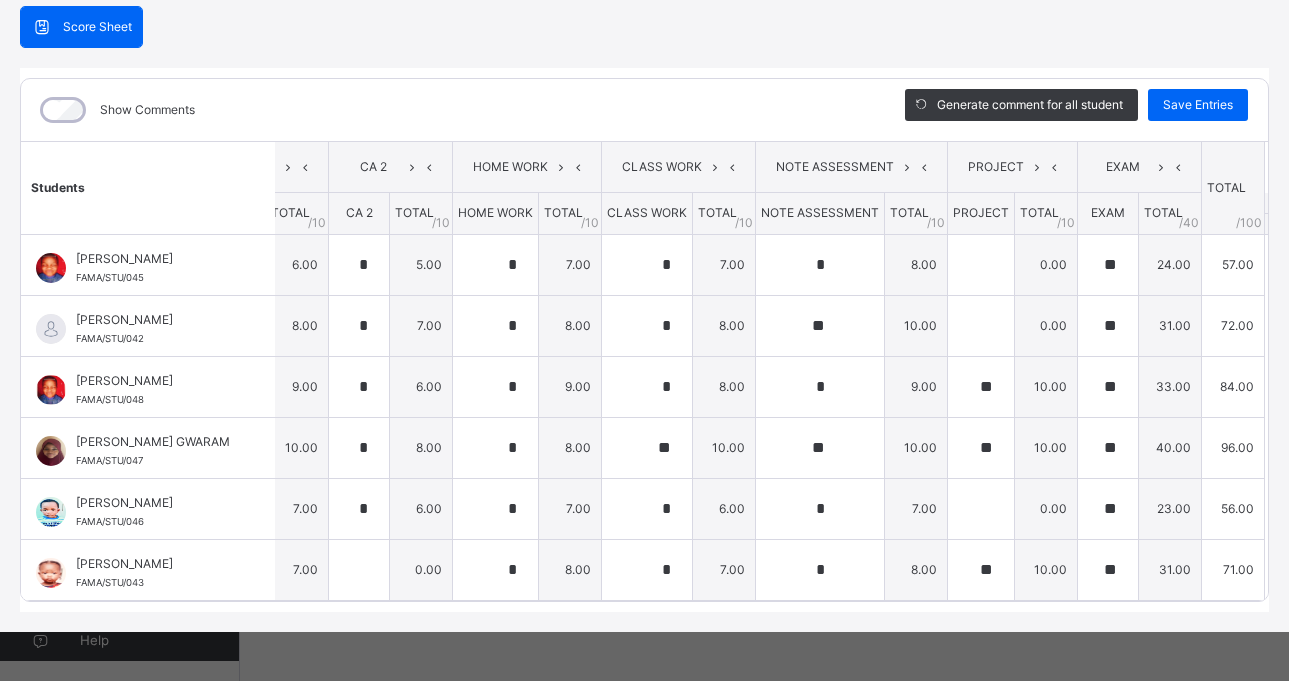 click at bounding box center (42, 27) 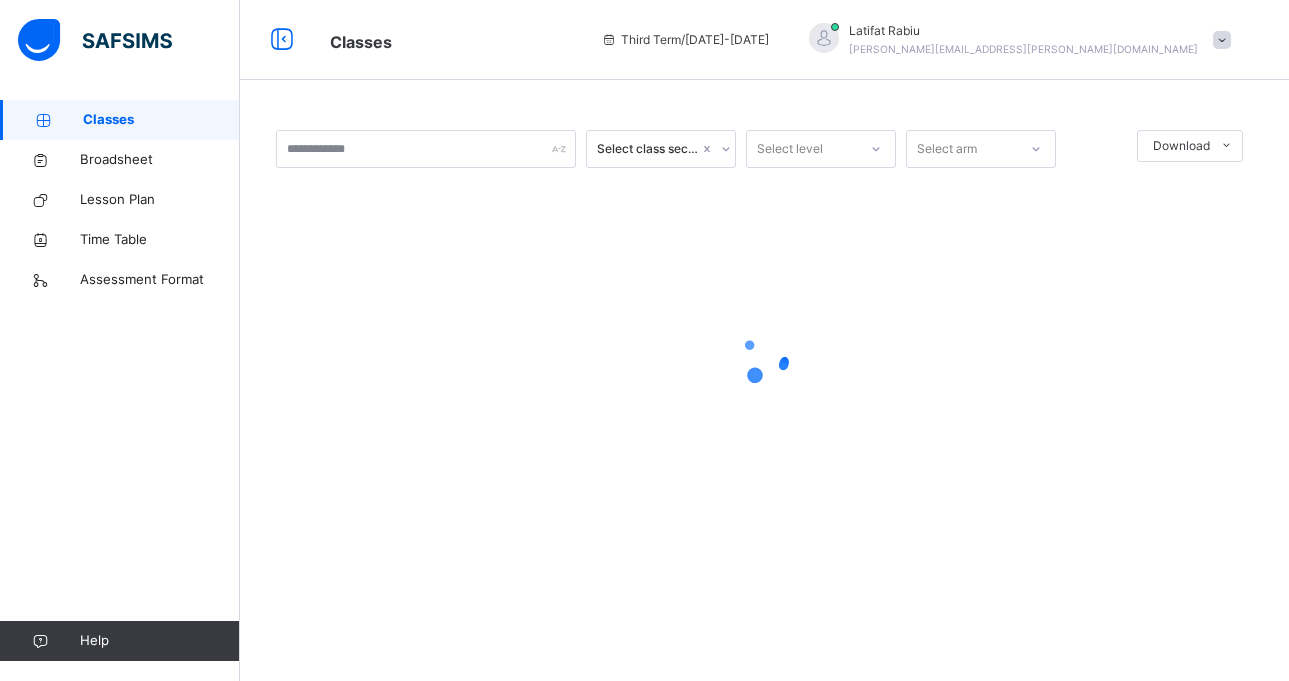 scroll, scrollTop: 0, scrollLeft: 0, axis: both 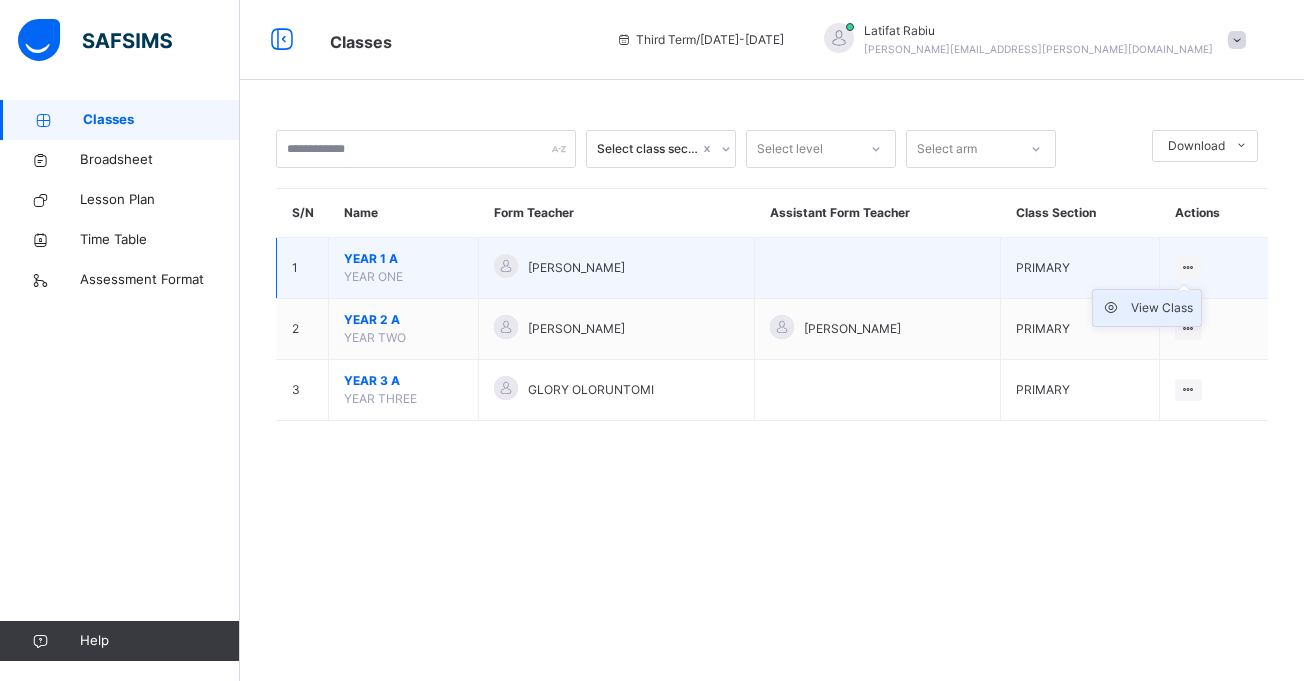 click on "View Class" at bounding box center (1162, 308) 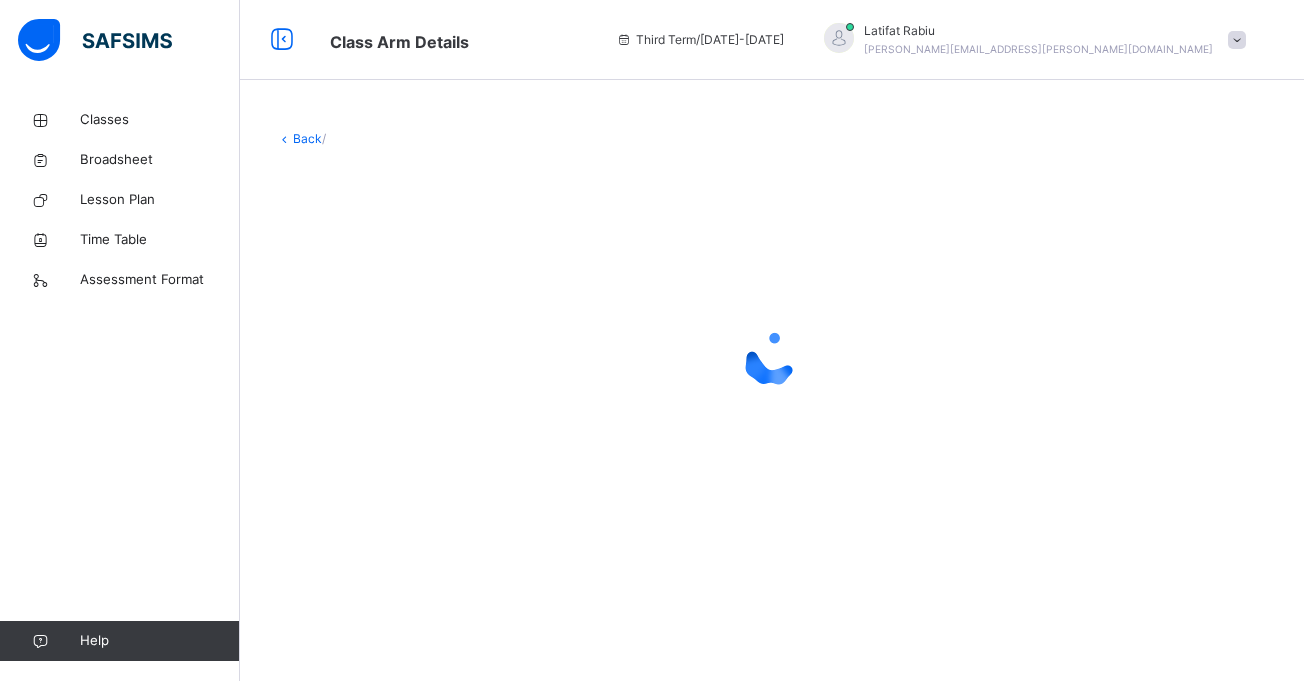 click at bounding box center (772, 358) 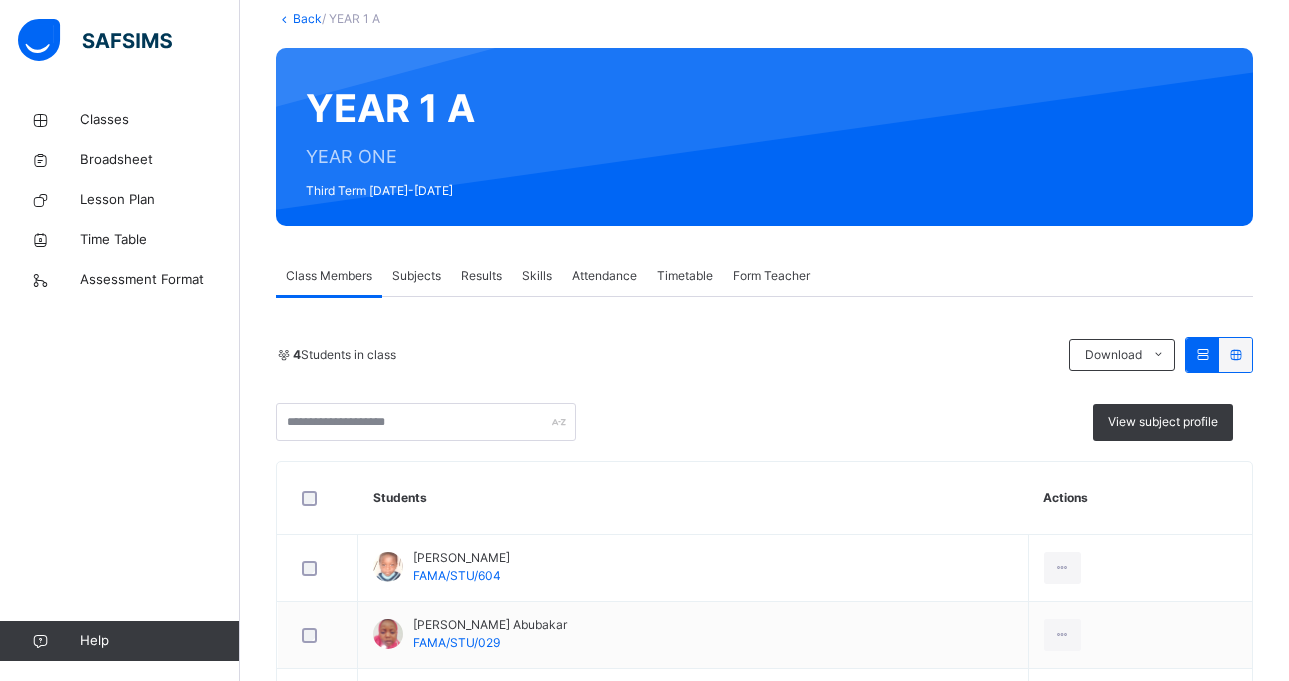scroll, scrollTop: 160, scrollLeft: 0, axis: vertical 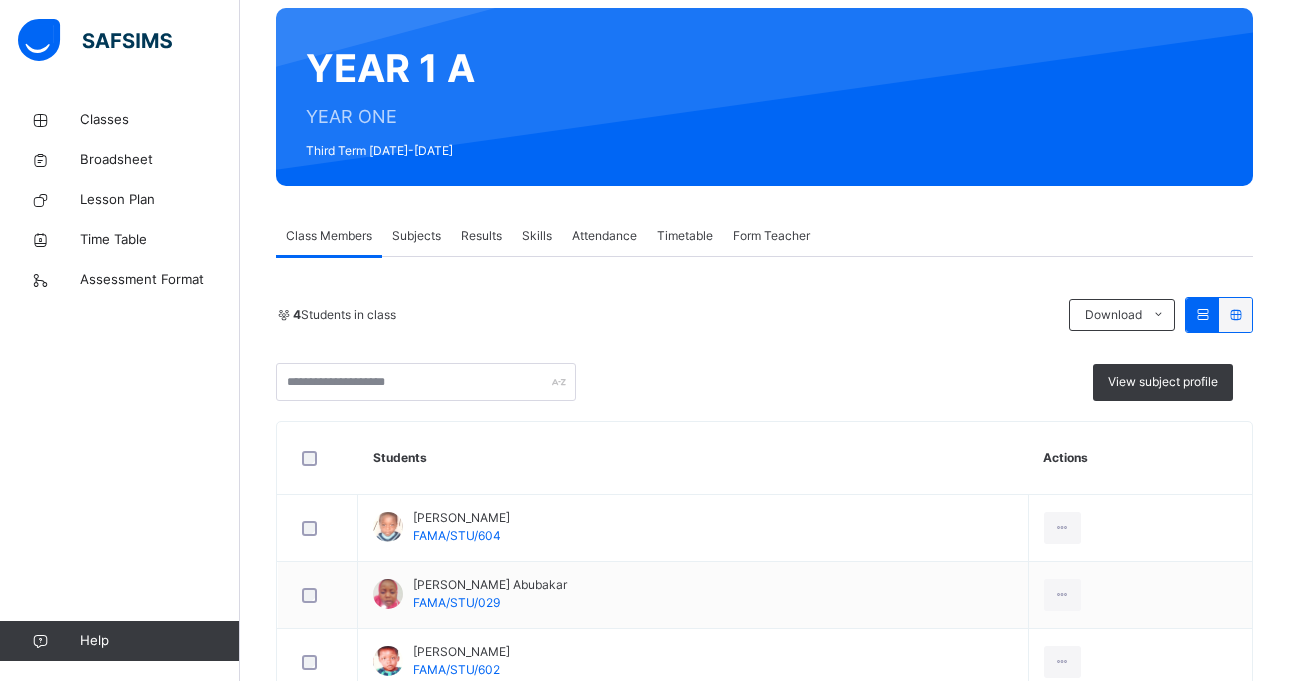 click on "Results" at bounding box center [481, 236] 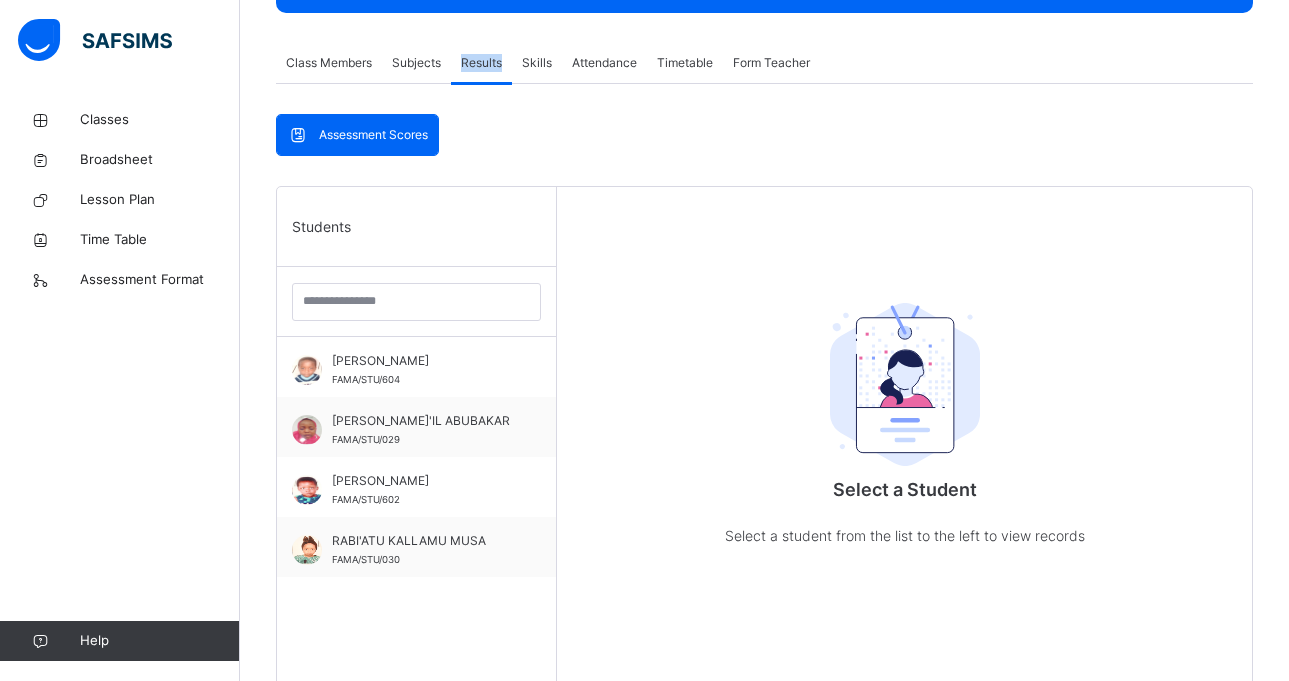 scroll, scrollTop: 346, scrollLeft: 0, axis: vertical 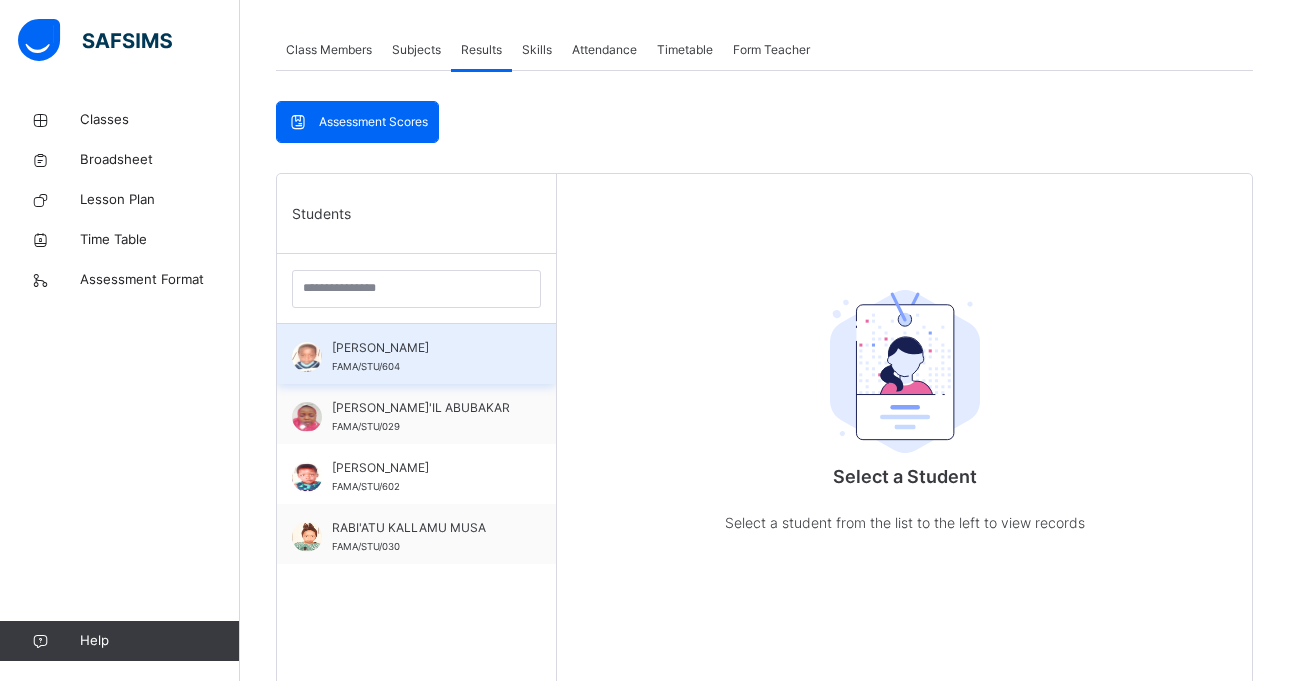 click on "[PERSON_NAME]" at bounding box center (421, 348) 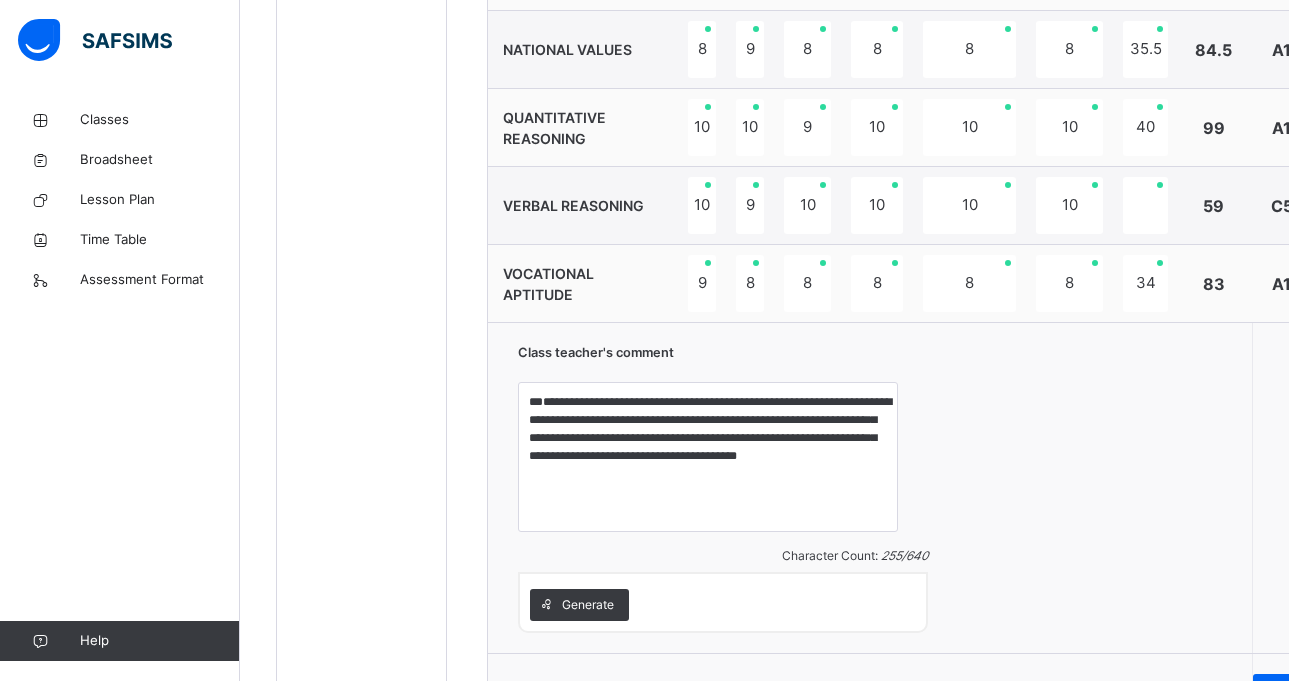 scroll, scrollTop: 1317, scrollLeft: 0, axis: vertical 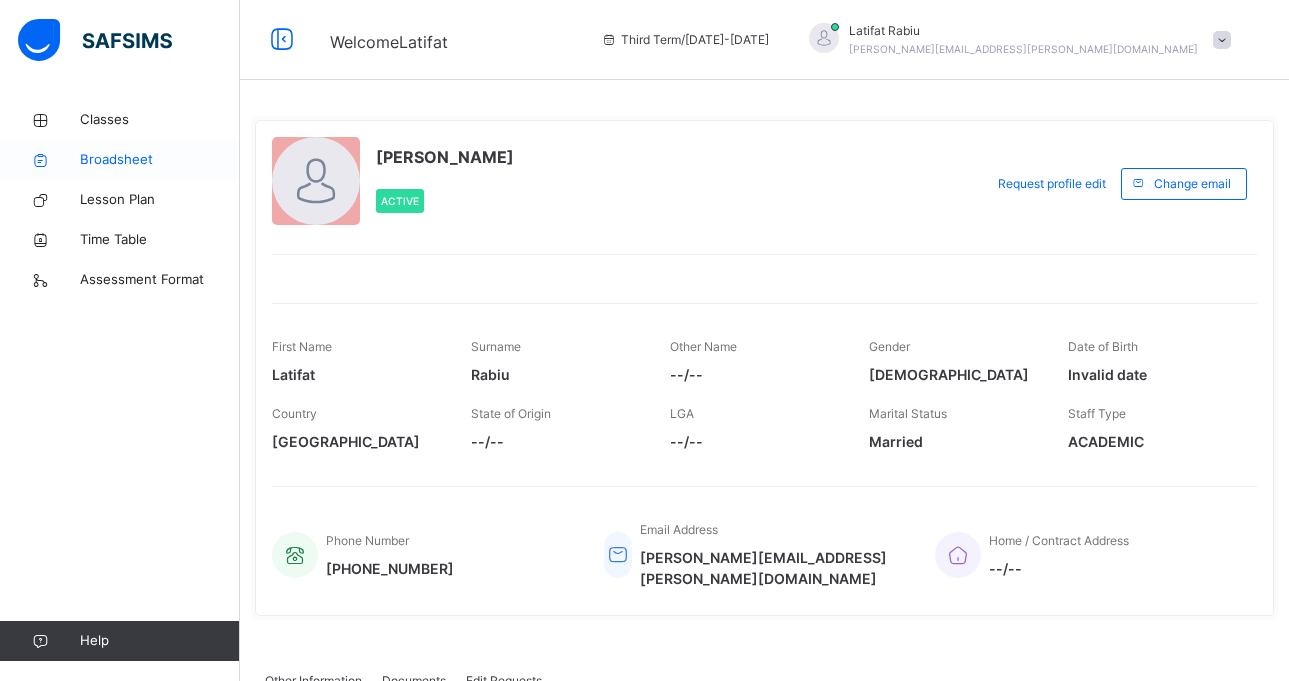 click on "Broadsheet" at bounding box center [160, 160] 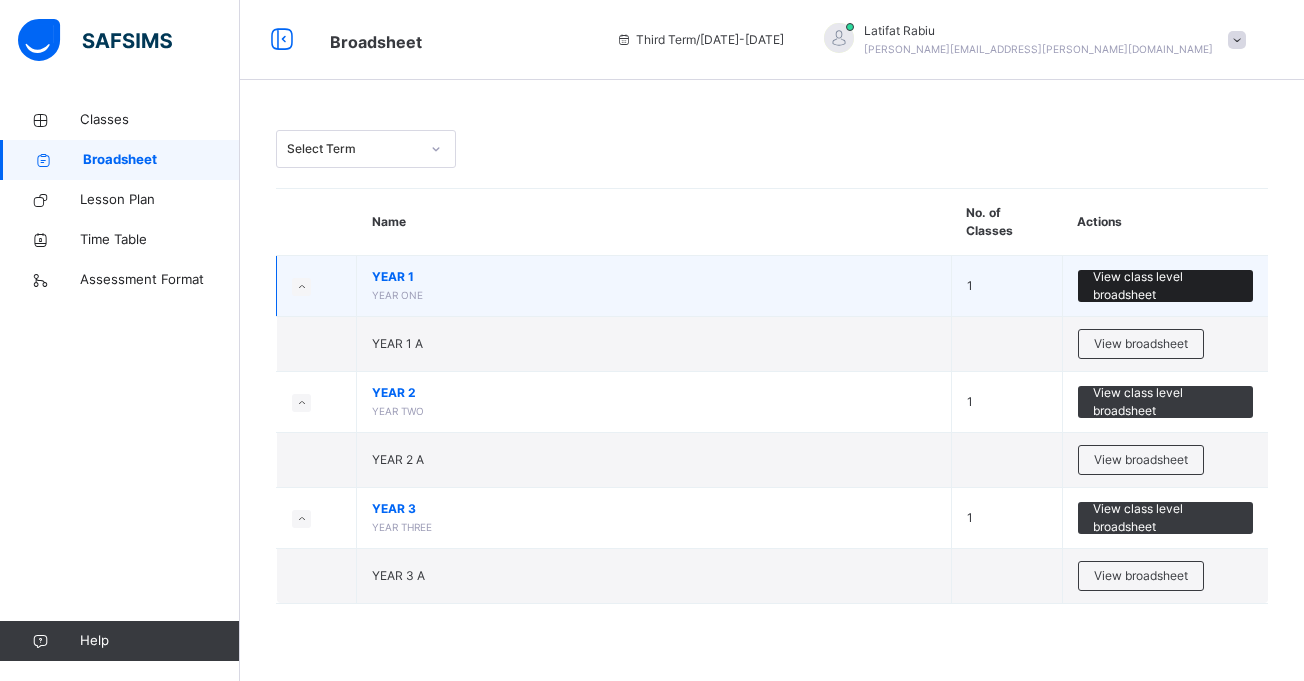 click on "View class level broadsheet" at bounding box center (1166, 286) 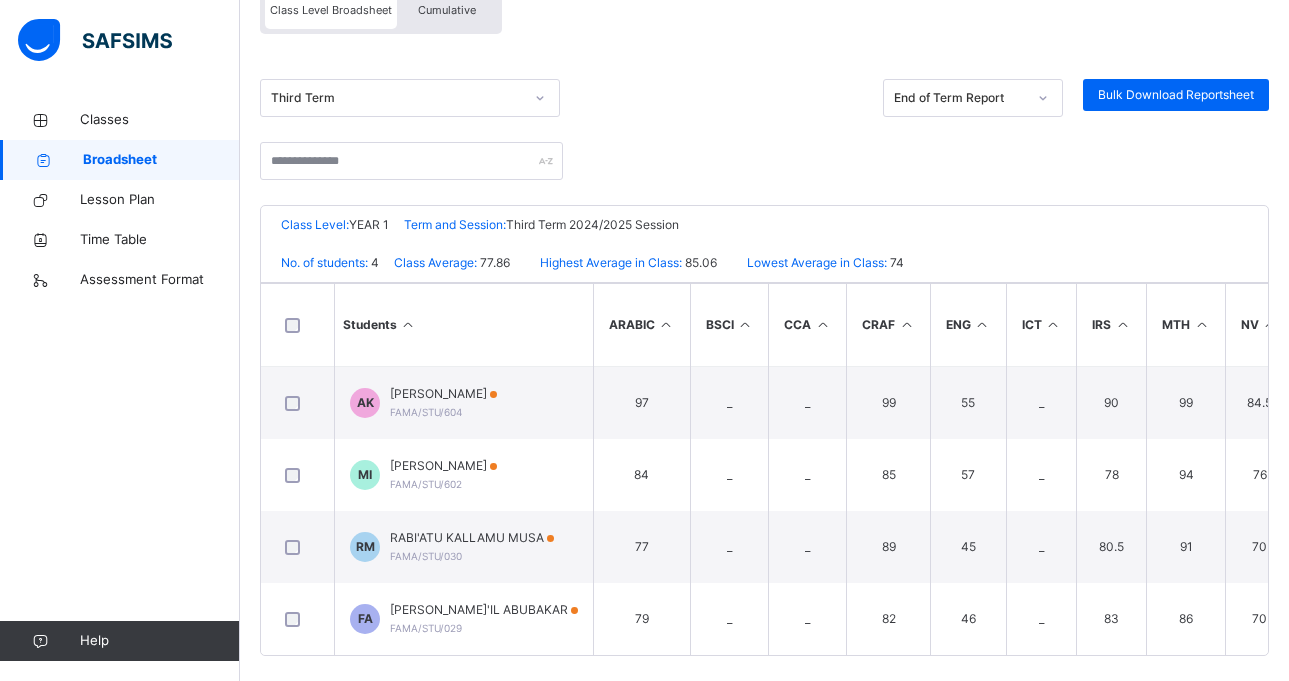 scroll, scrollTop: 245, scrollLeft: 0, axis: vertical 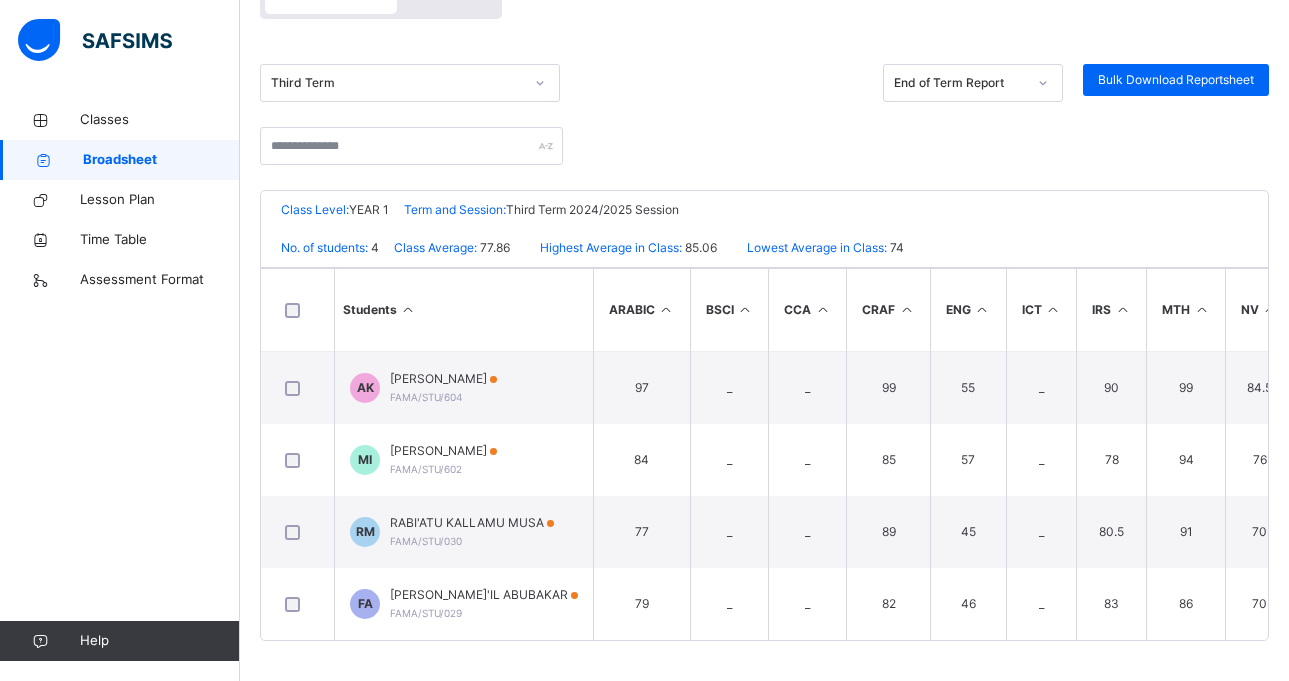 drag, startPoint x: 857, startPoint y: 643, endPoint x: 873, endPoint y: 652, distance: 18.35756 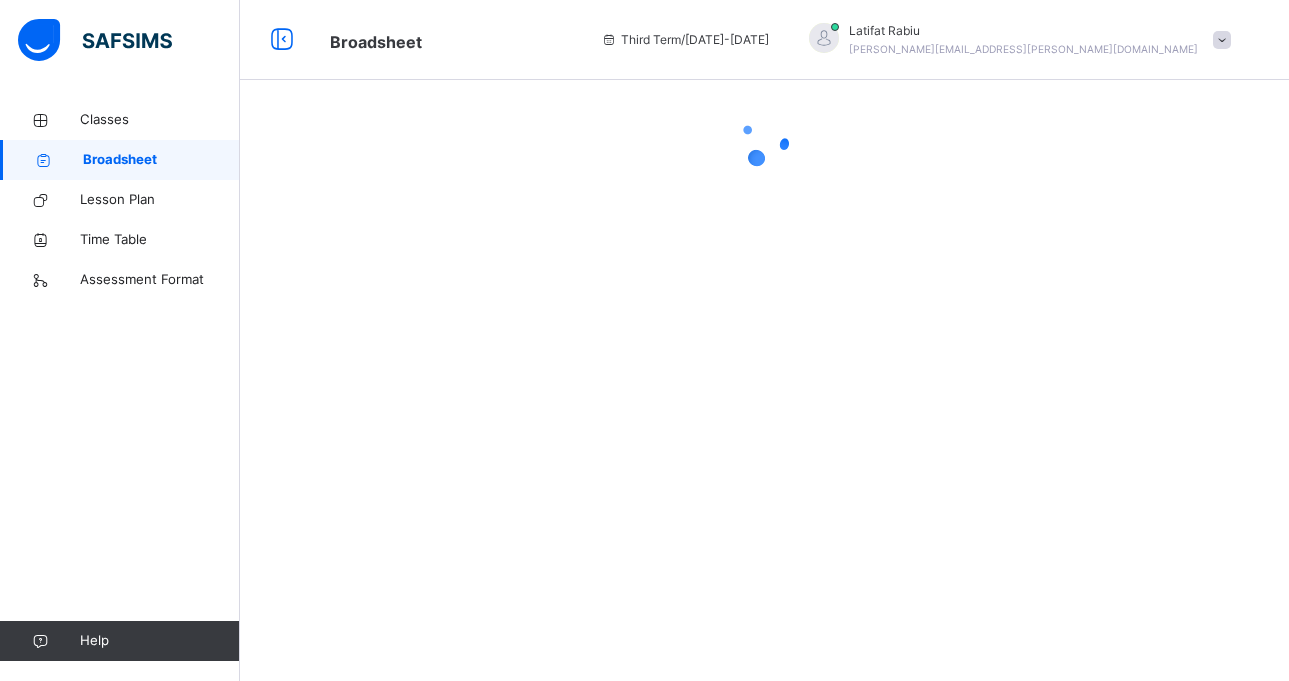 scroll, scrollTop: 0, scrollLeft: 0, axis: both 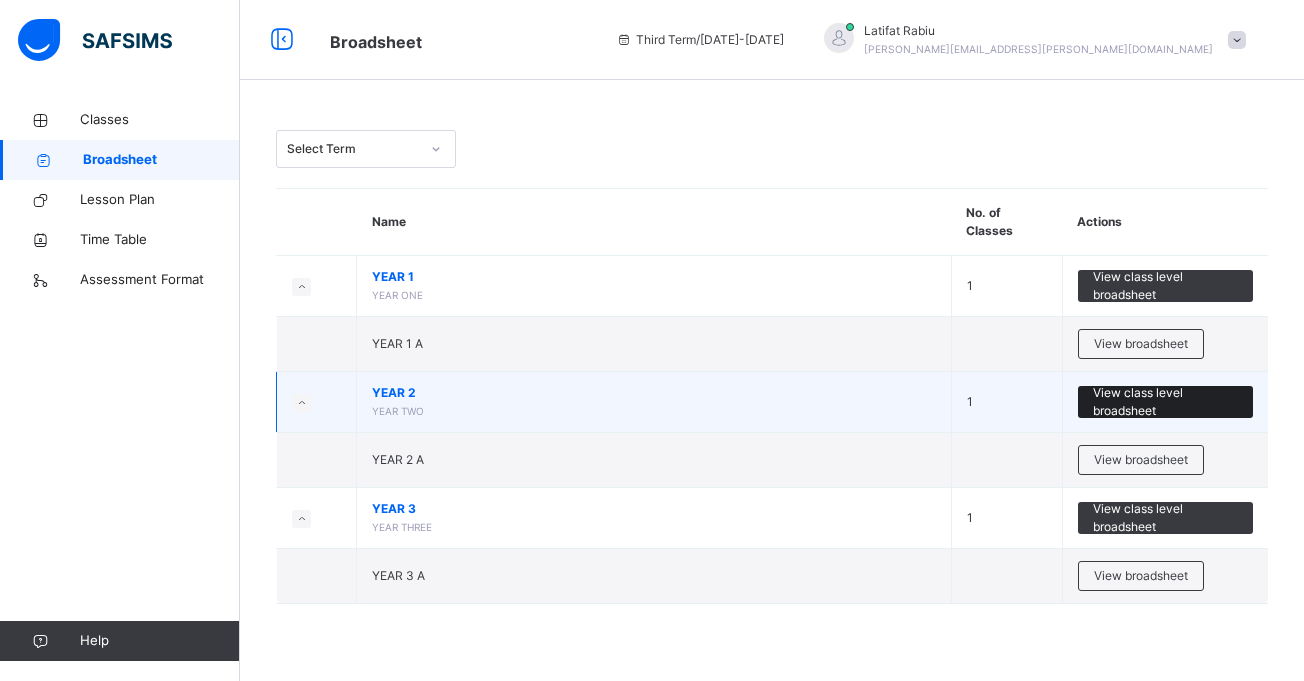click on "View class level broadsheet" at bounding box center [1166, 402] 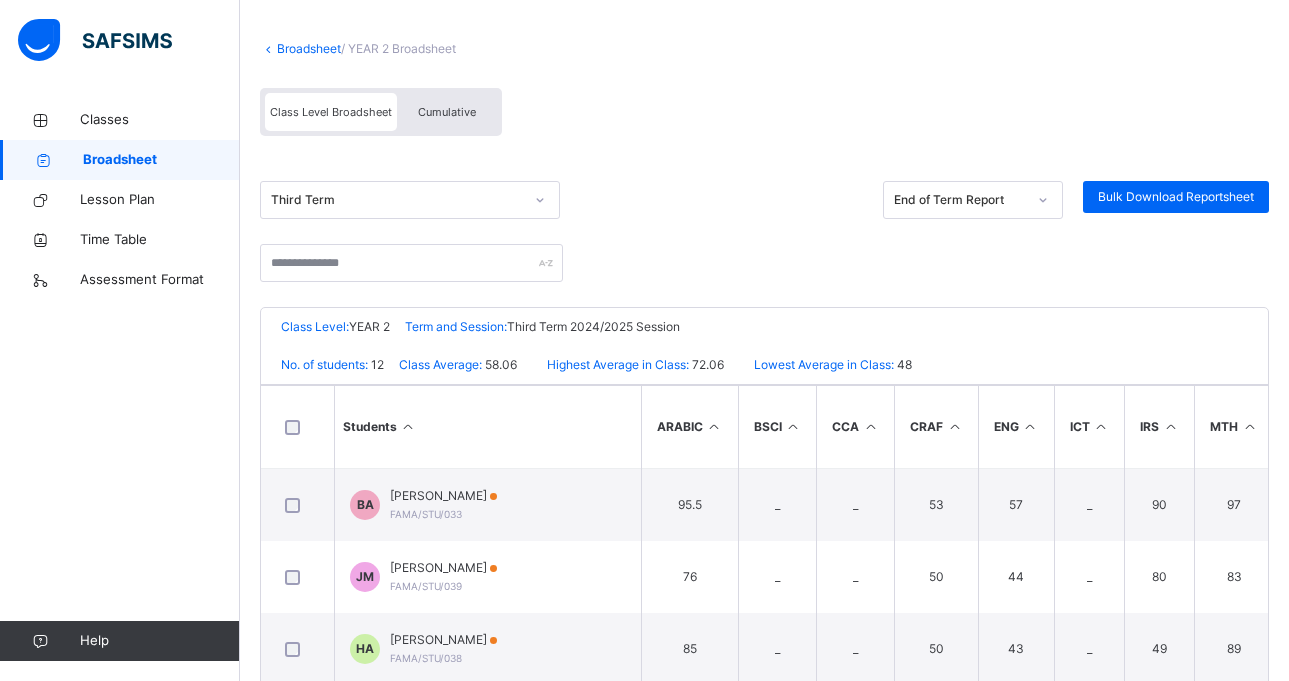 scroll, scrollTop: 160, scrollLeft: 0, axis: vertical 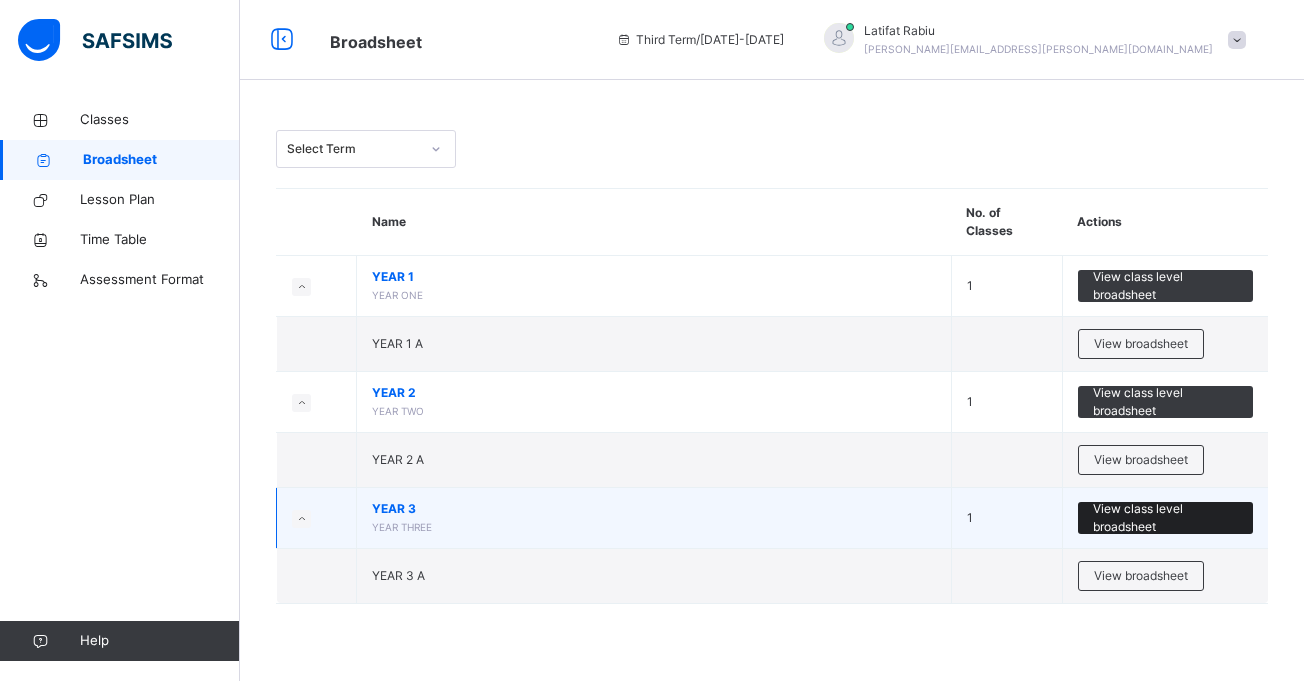 click on "View class level broadsheet" at bounding box center (1166, 518) 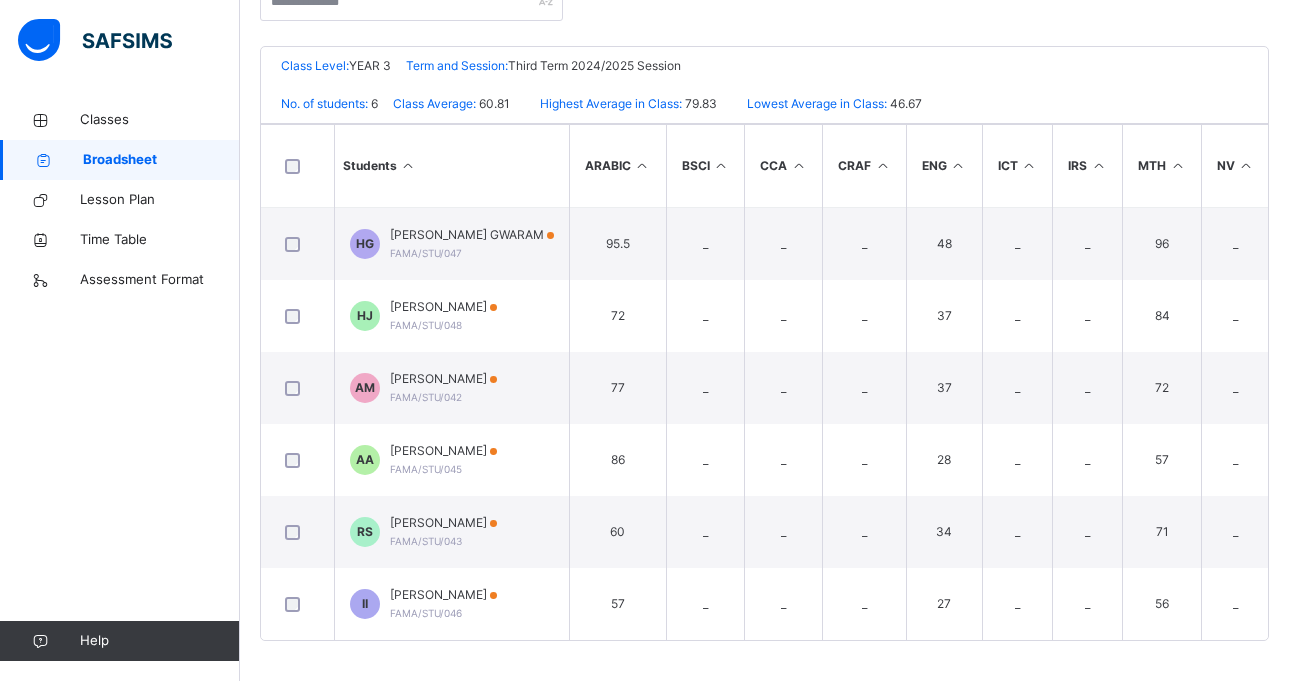 scroll, scrollTop: 389, scrollLeft: 0, axis: vertical 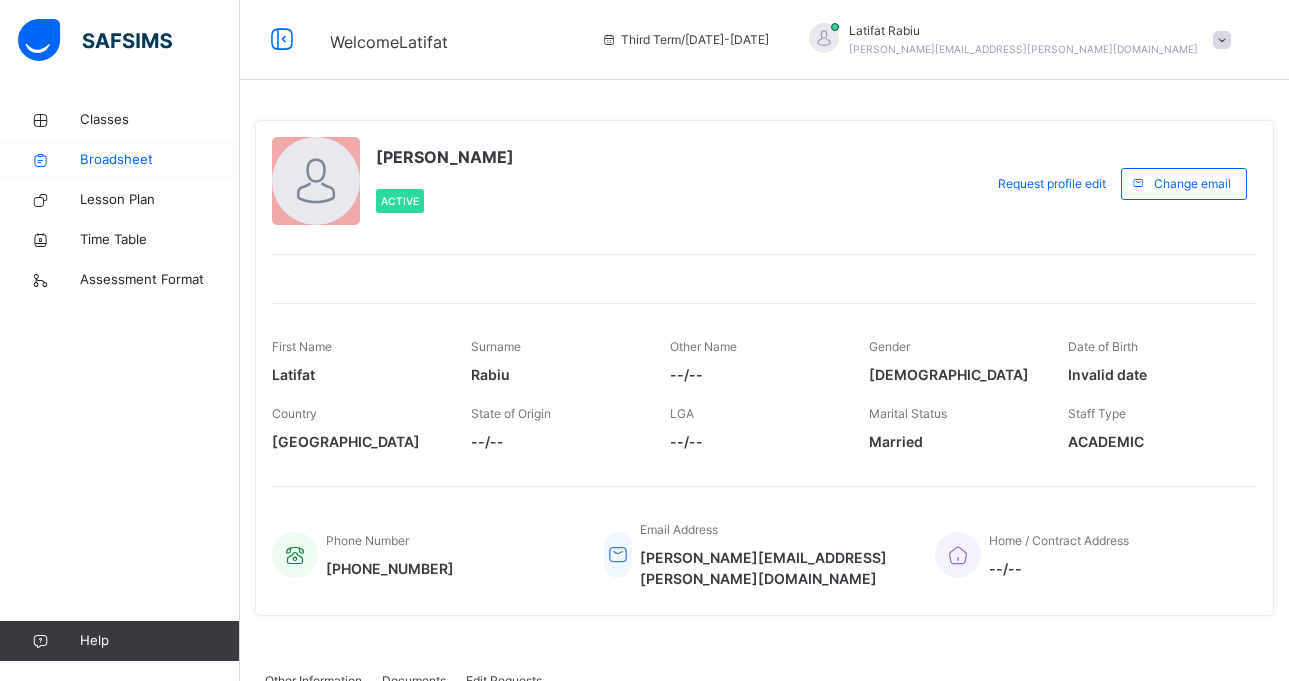 click on "Broadsheet" at bounding box center (160, 160) 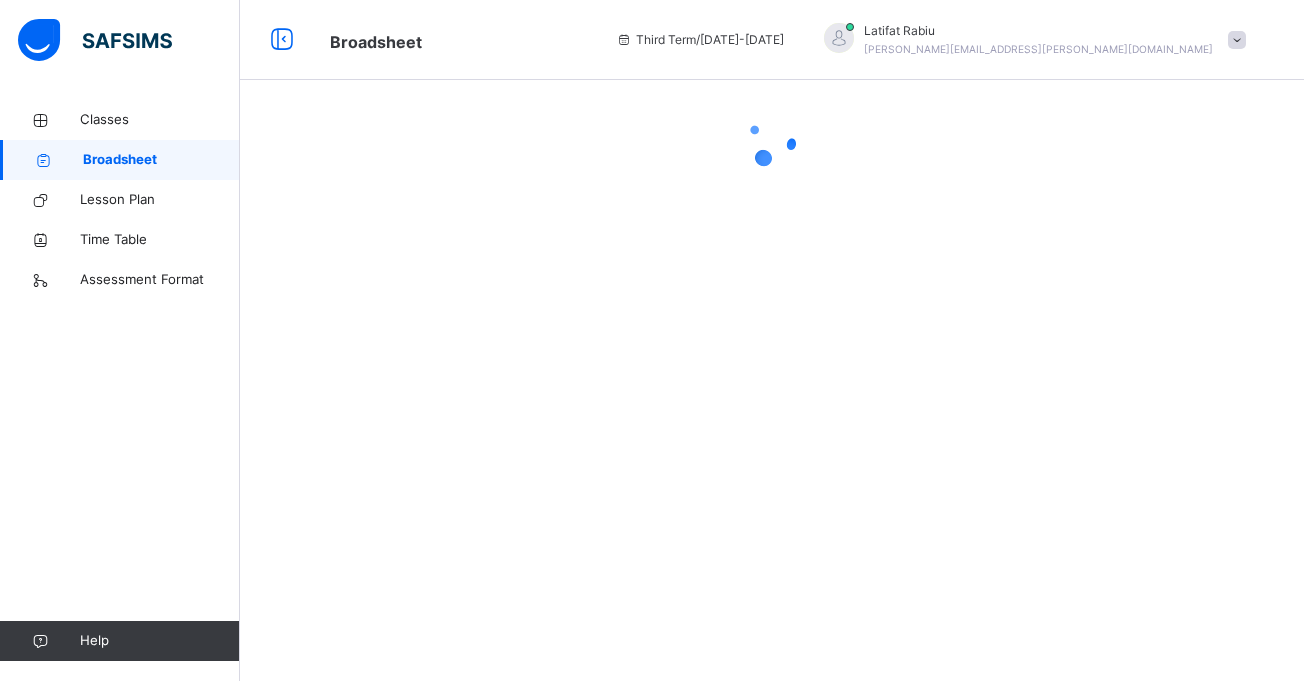 click on "Broadsheet" at bounding box center [161, 160] 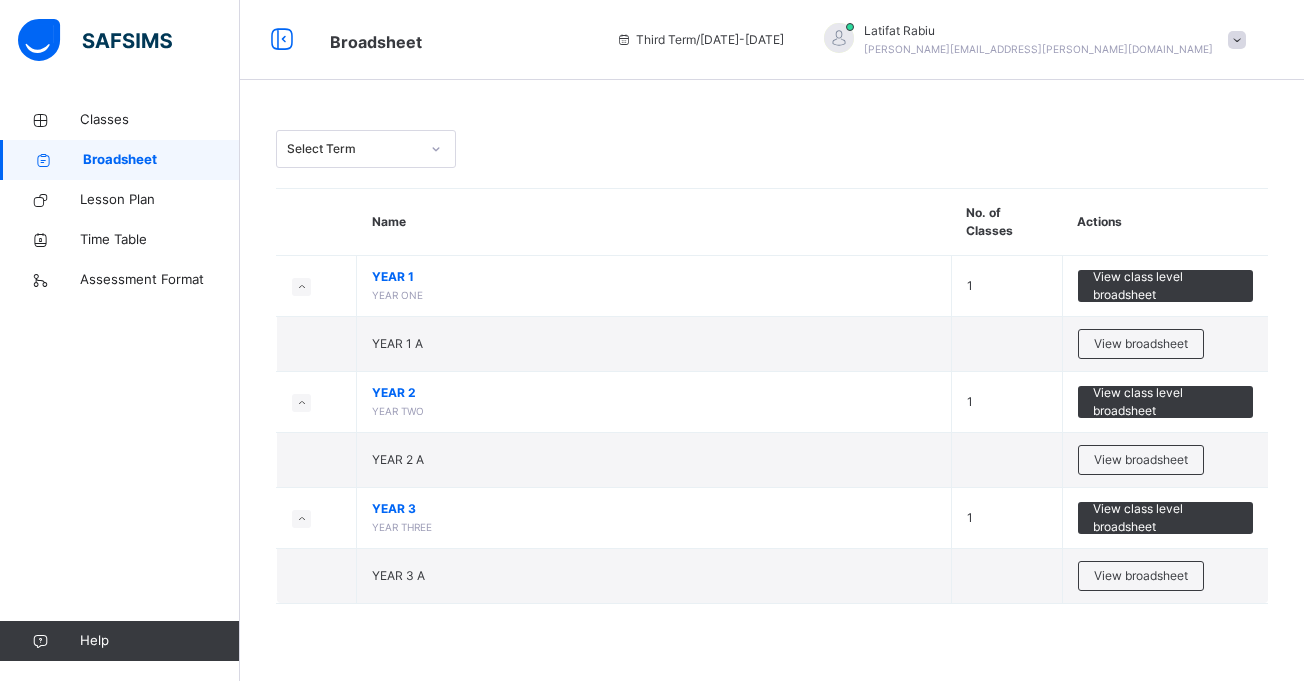 click on "Select Term Name No. of Classes Actions   YEAR 1     YEAR ONE   1   View class level broadsheet   YEAR 1 A View broadsheet   YEAR 2     YEAR TWO   1   View class level broadsheet   YEAR 2 A View broadsheet   YEAR 3     YEAR THREE   1   View class level broadsheet   YEAR 3 A View broadsheet × Approve All Results In School This action would approve all the results for the Current Term in this school. Are you
sure you want to carry on? Cancel Yes, Approve all results × How satisfied are you with using SAFSIMS? 😞 🙁 😐 🙂 😄 Very Dissatisfied Very Satisfied Submit Close" at bounding box center [772, 340] 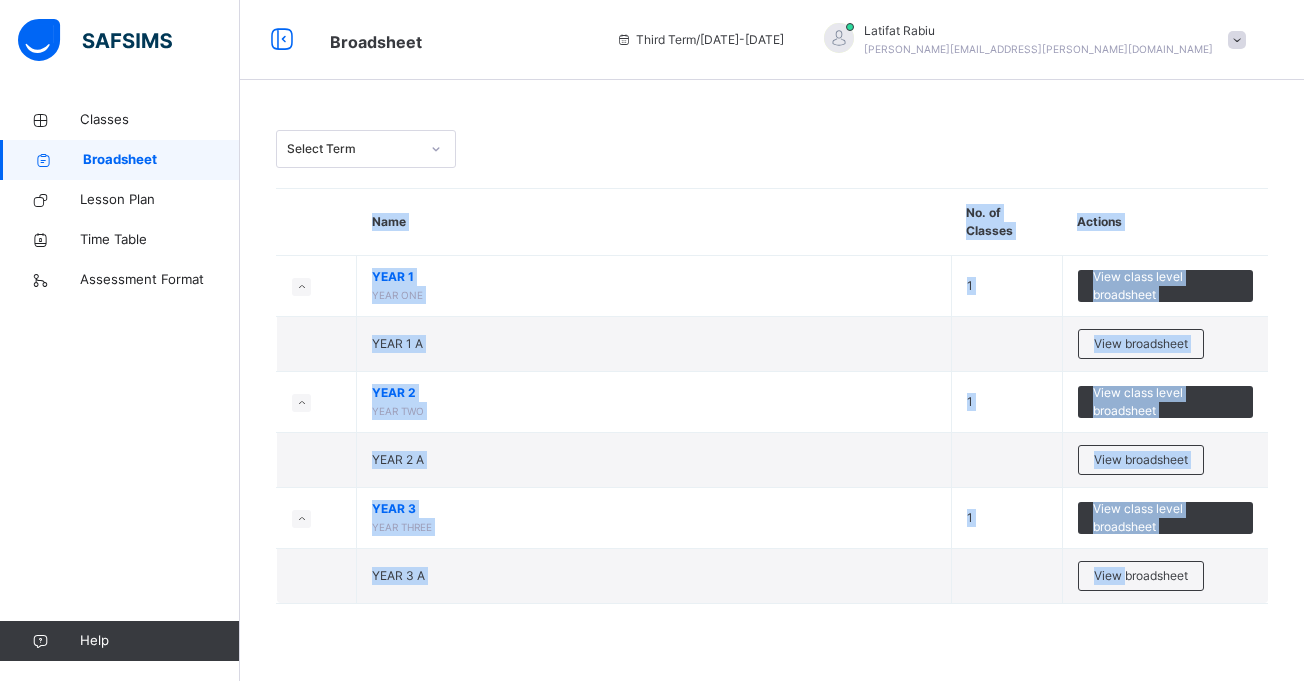 click on "Select Term Name No. of Classes Actions   YEAR 1     YEAR ONE   1   View class level broadsheet   YEAR 1 A View broadsheet   YEAR 2     YEAR TWO   1   View class level broadsheet   YEAR 2 A View broadsheet   YEAR 3     YEAR THREE   1   View class level broadsheet   YEAR 3 A View broadsheet × Approve All Results In School This action would approve all the results for the Current Term in this school. Are you
sure you want to carry on? Cancel Yes, Approve all results × How satisfied are you with using SAFSIMS? 😞 🙁 😐 🙂 😄 Very Dissatisfied Very Satisfied Submit Close" at bounding box center [772, 340] 